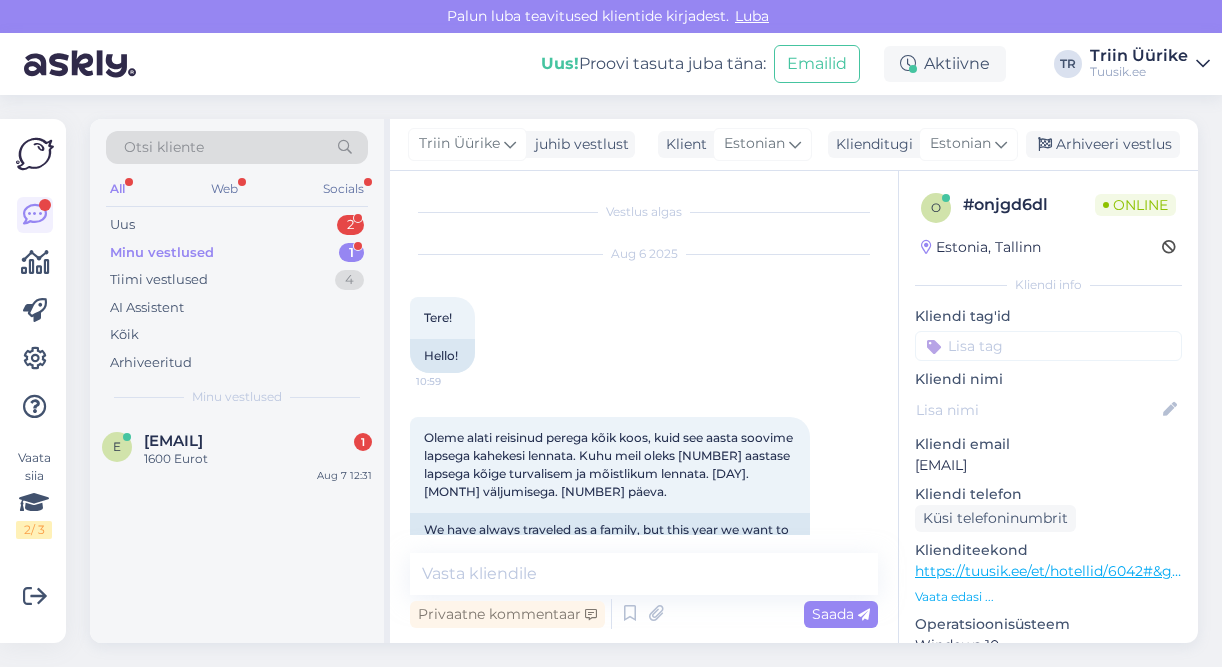 scroll, scrollTop: 0, scrollLeft: 0, axis: both 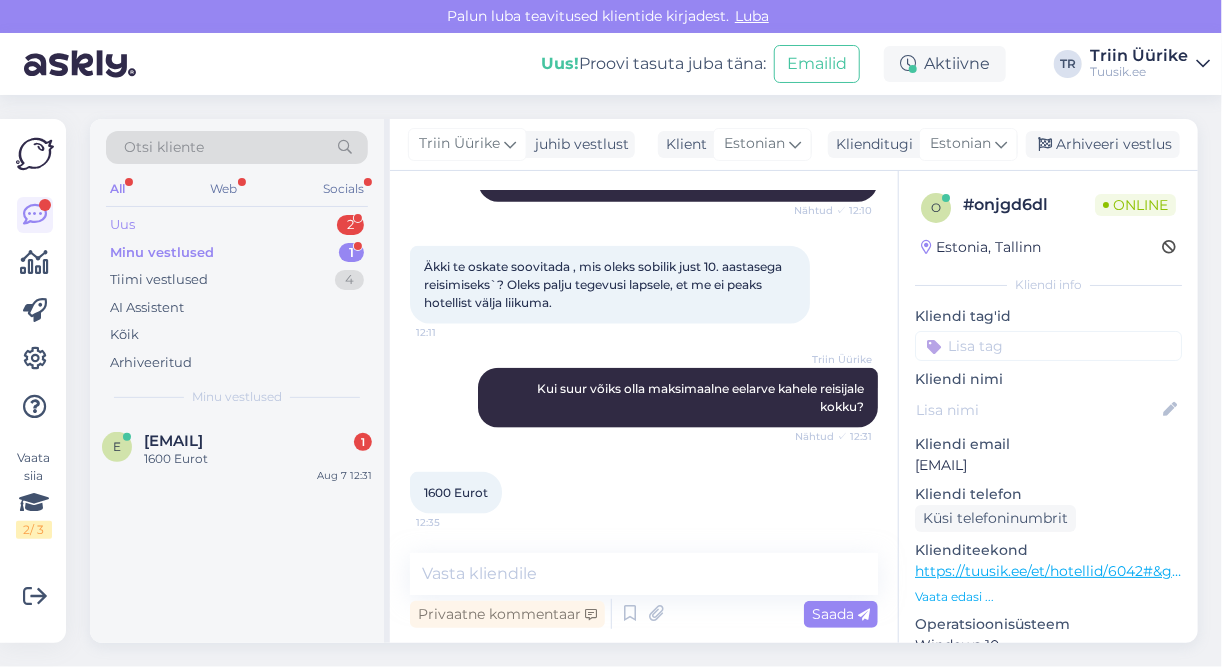 click on "Uus 2" at bounding box center [237, 225] 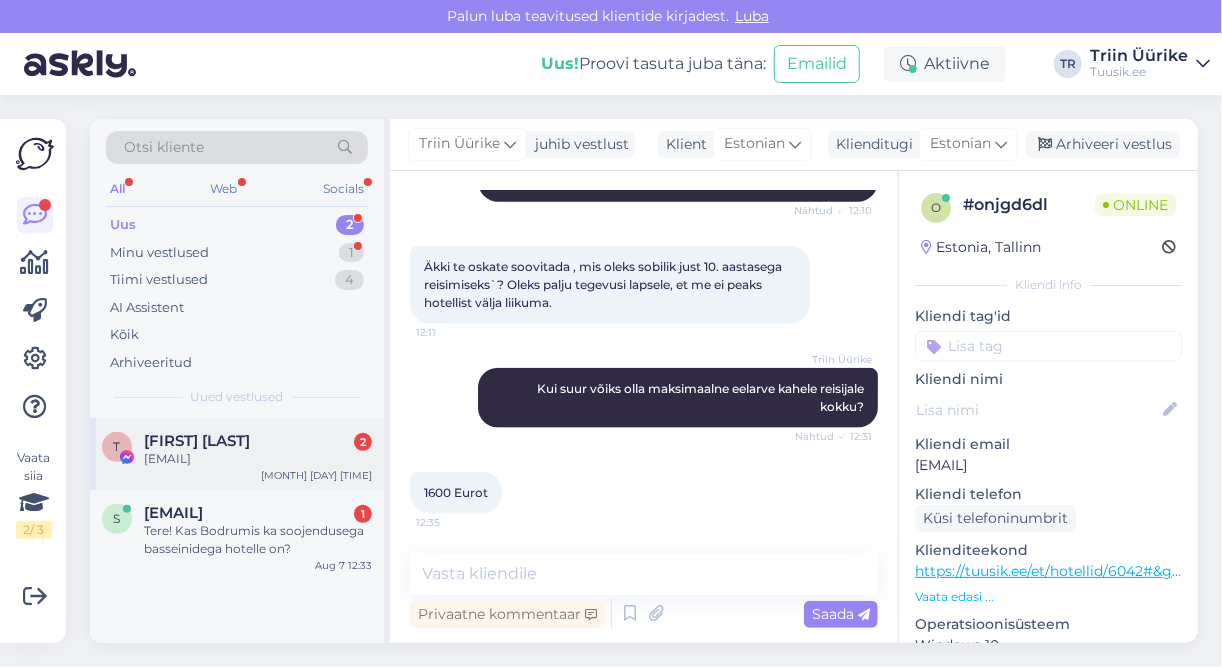 click on "[EMAIL]" at bounding box center [258, 459] 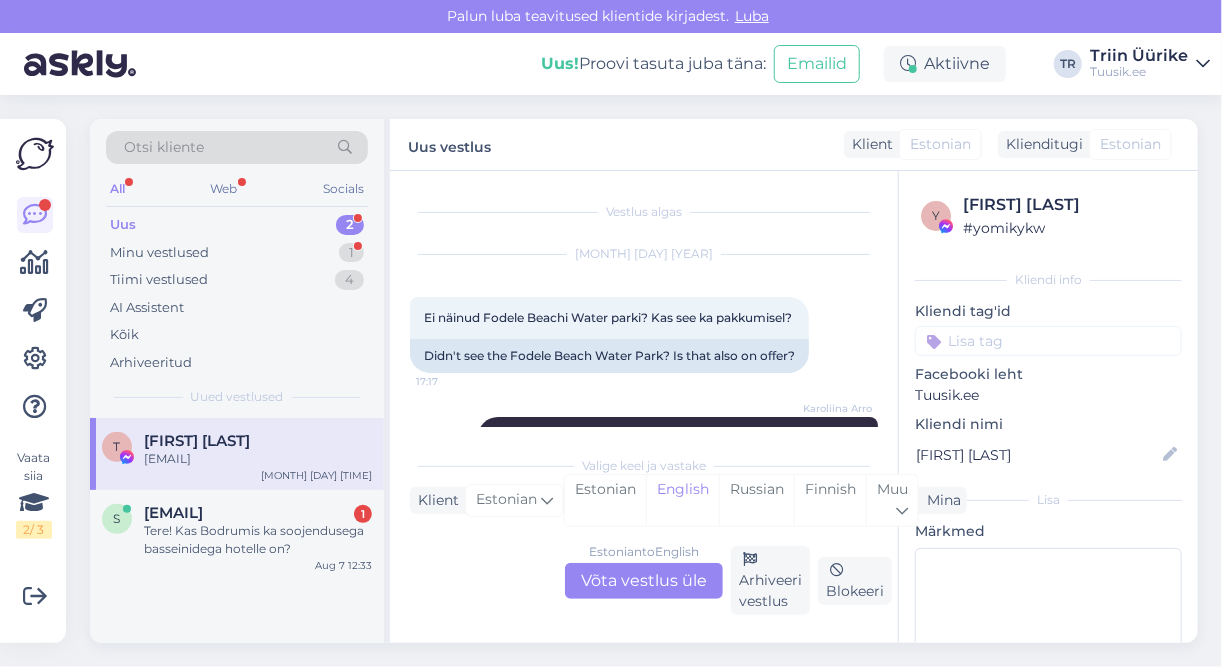 scroll, scrollTop: 12226, scrollLeft: 0, axis: vertical 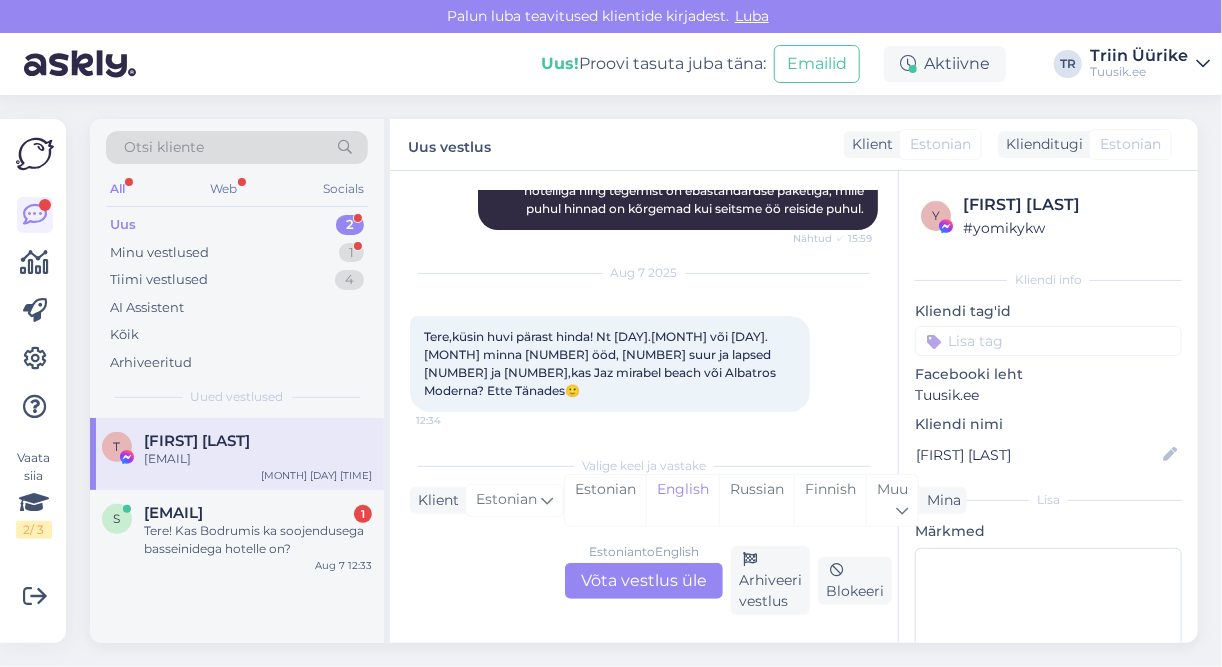 drag, startPoint x: 420, startPoint y: 377, endPoint x: 528, endPoint y: 379, distance: 108.01852 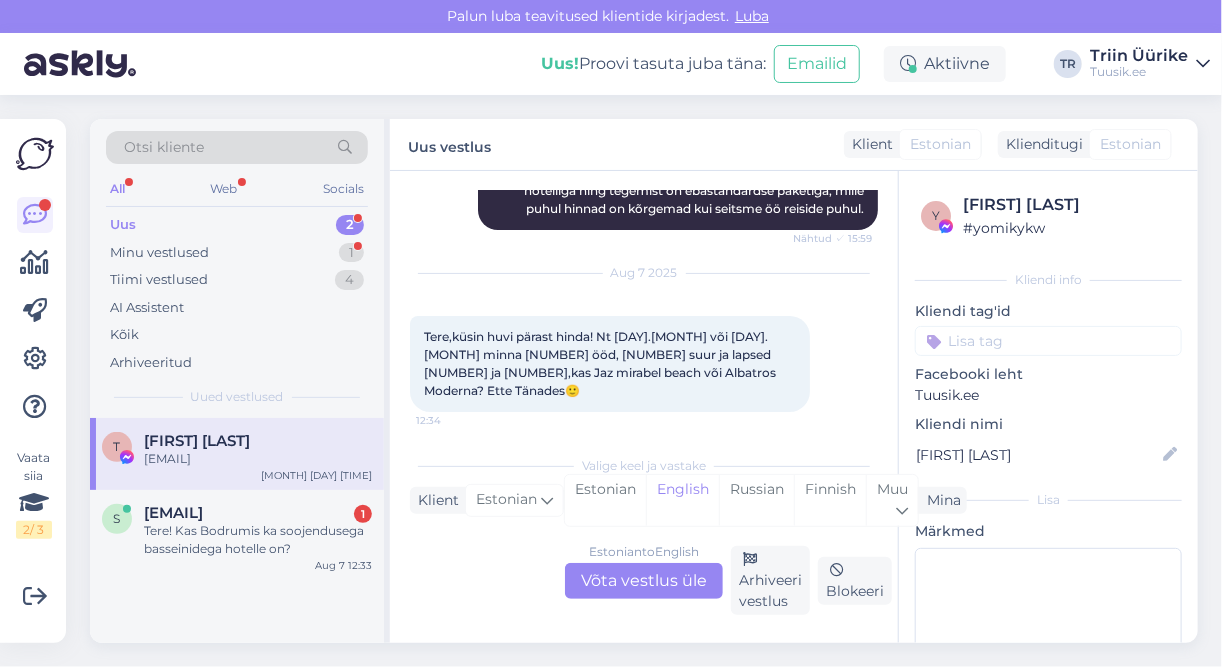 copy on "[EMAIL]" 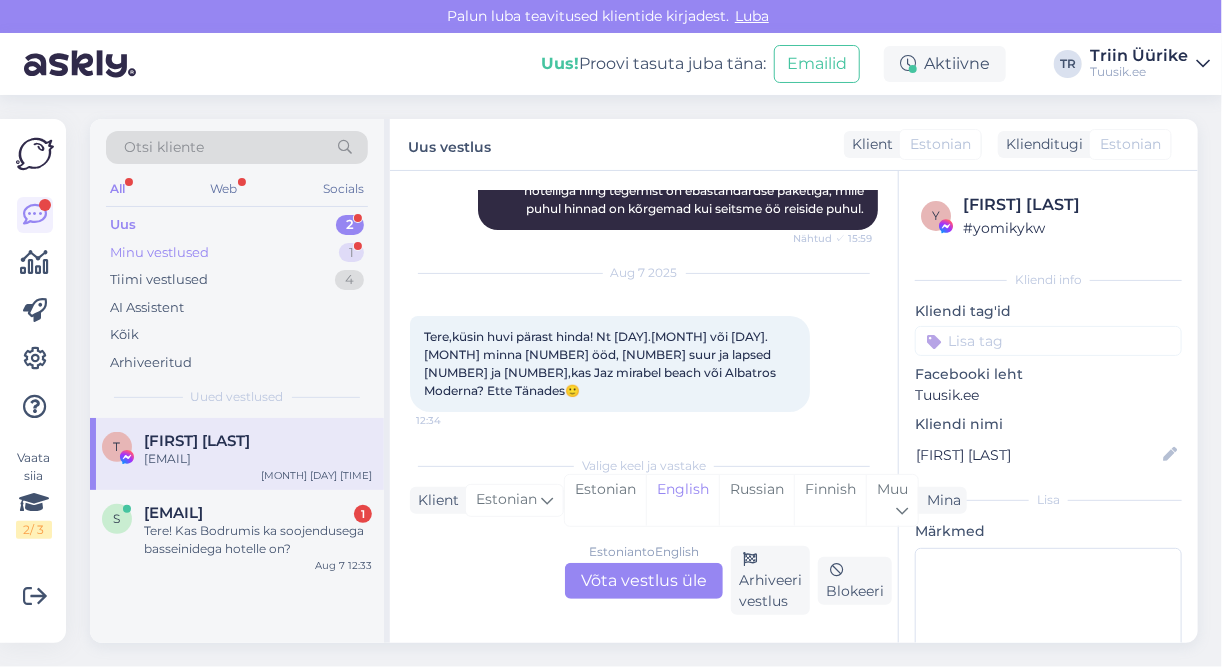 click on "Minu vestlused 1" at bounding box center [237, 253] 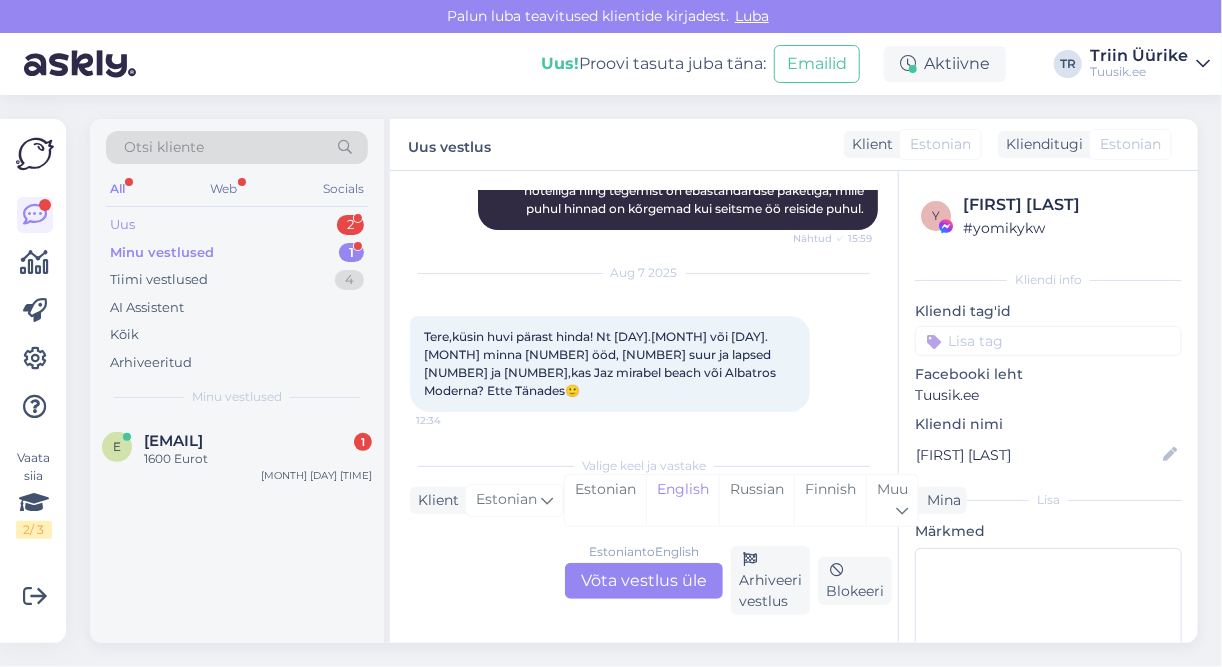 click on "Uus 2" at bounding box center [237, 225] 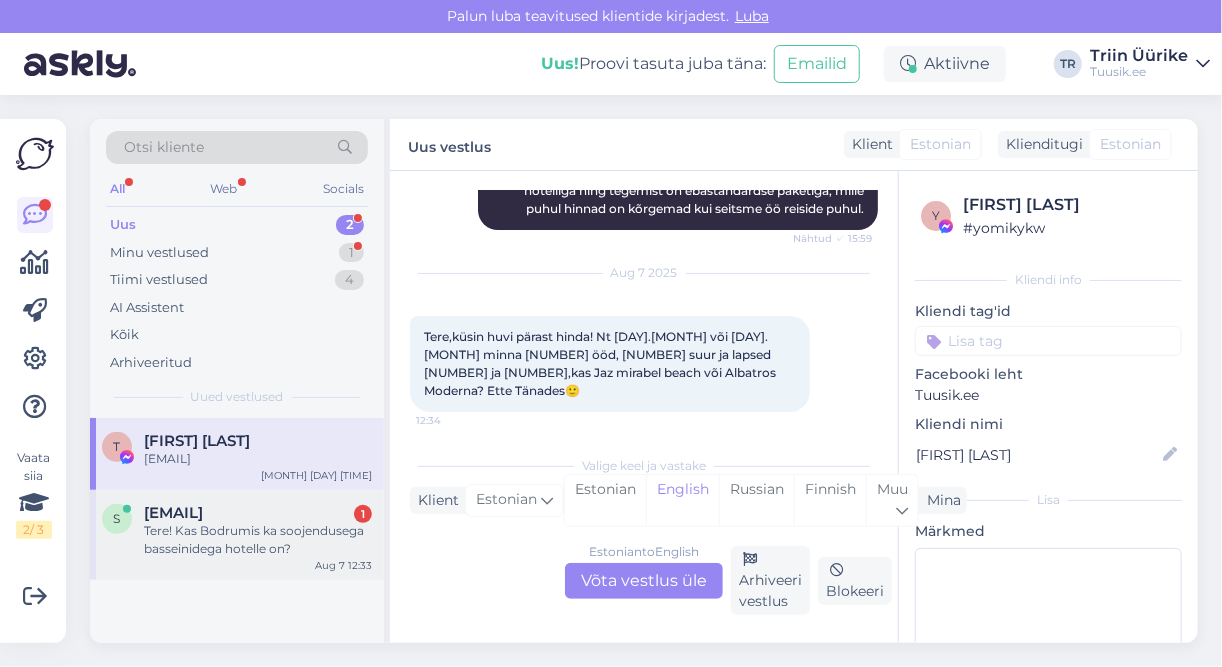 click on "Tere! Kas Bodrumis ka soojendusega basseinidega hotelle on?" at bounding box center (258, 540) 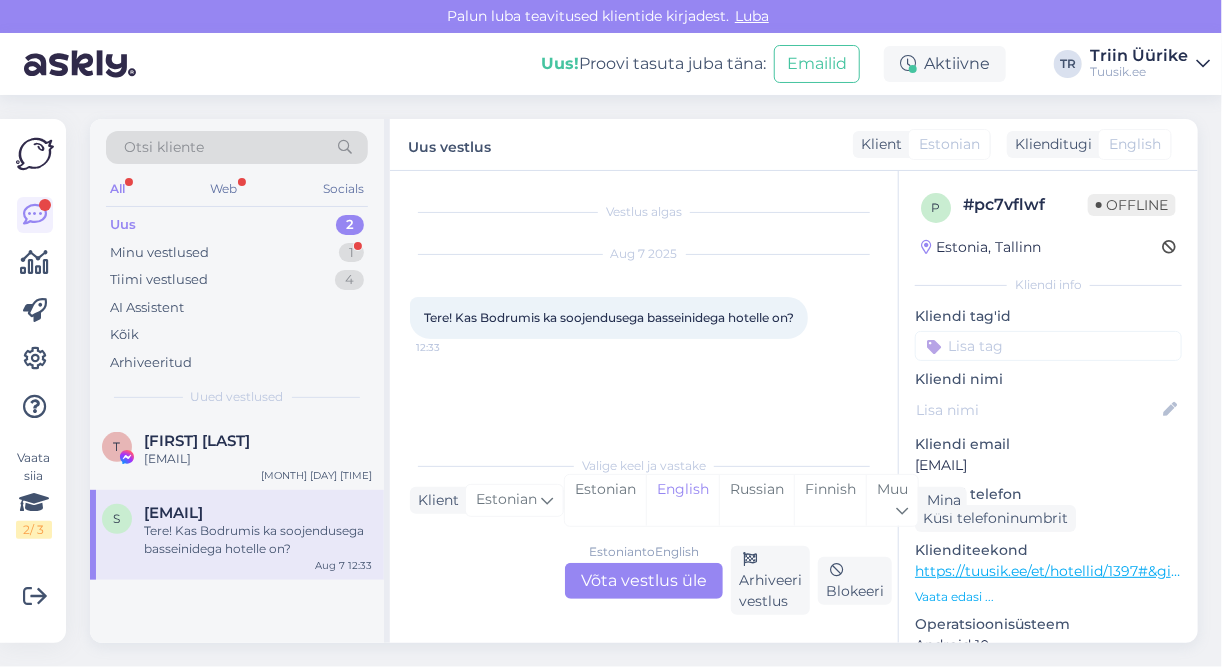 click on "Uus 2" at bounding box center (237, 225) 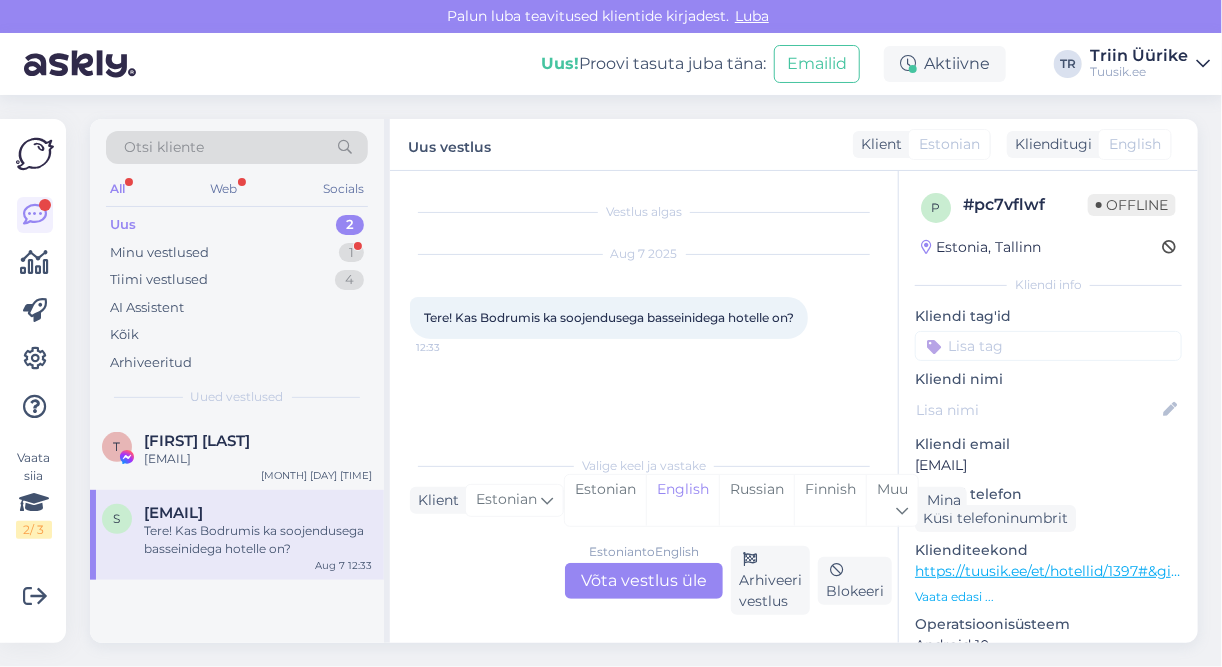 click on "Estonian  to  English Võta vestlus üle" at bounding box center [644, 581] 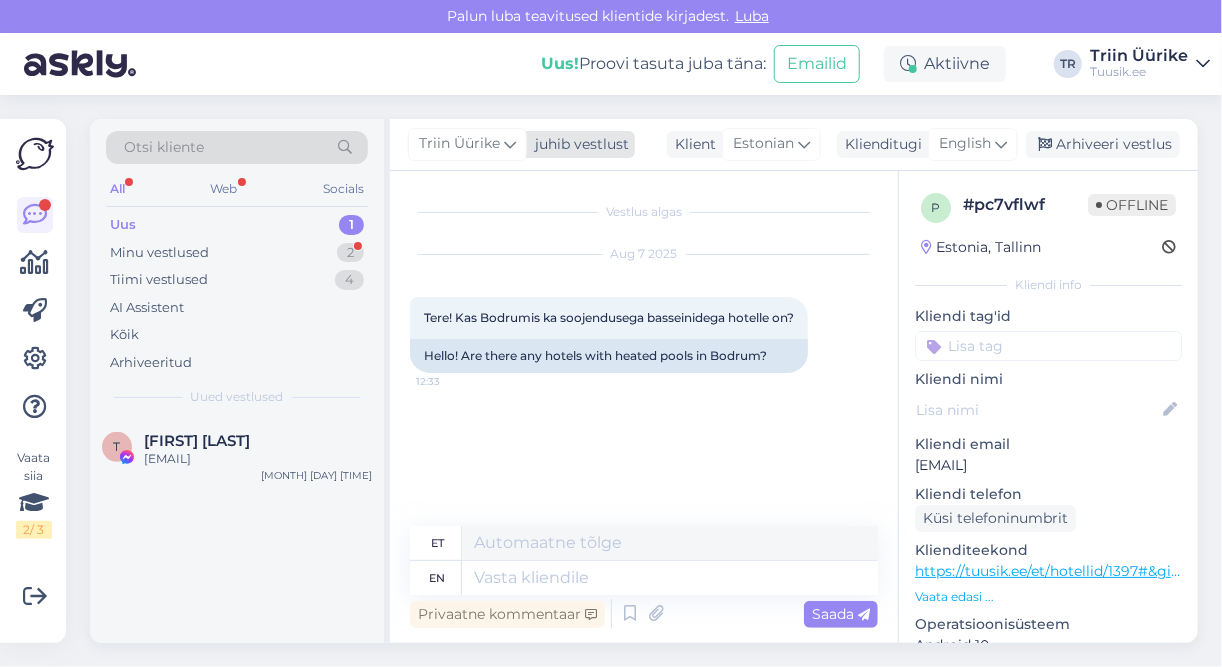 click at bounding box center (510, 144) 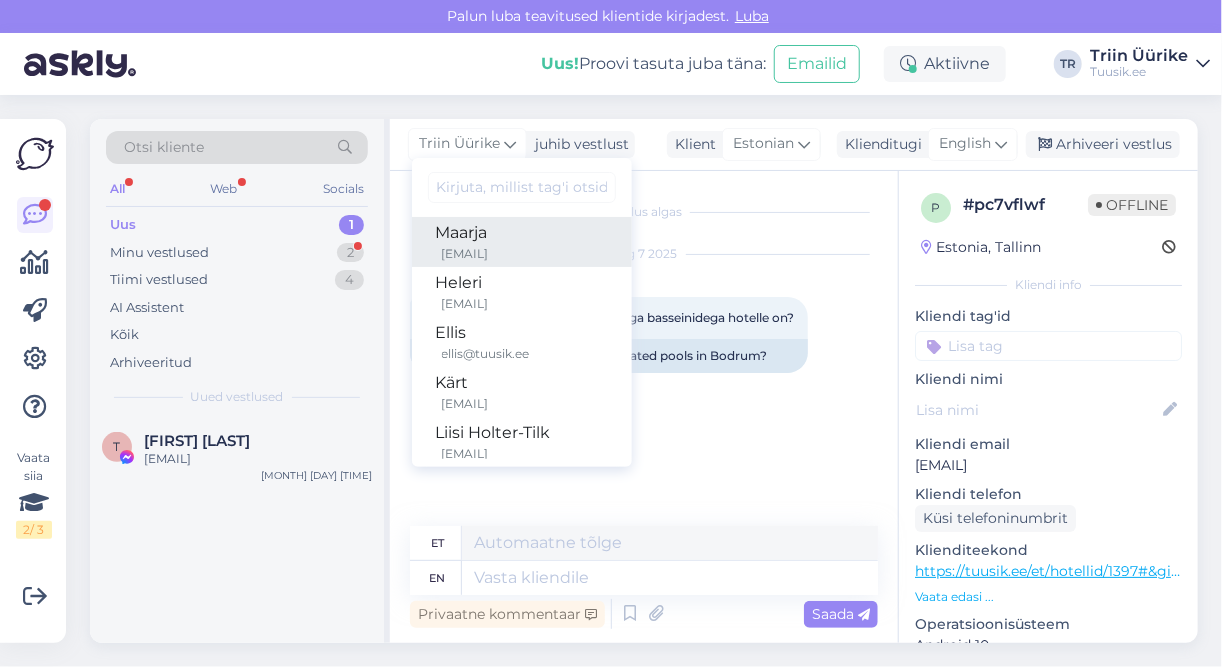 click on "Maarja" at bounding box center (522, 233) 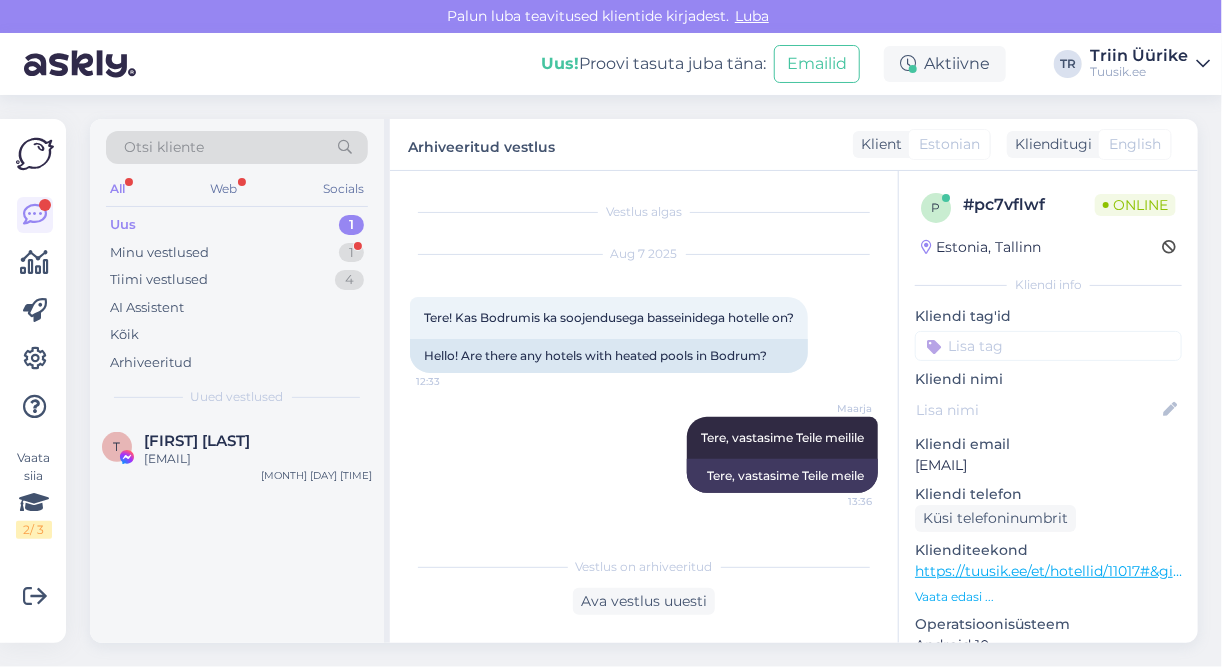 scroll, scrollTop: 4, scrollLeft: 0, axis: vertical 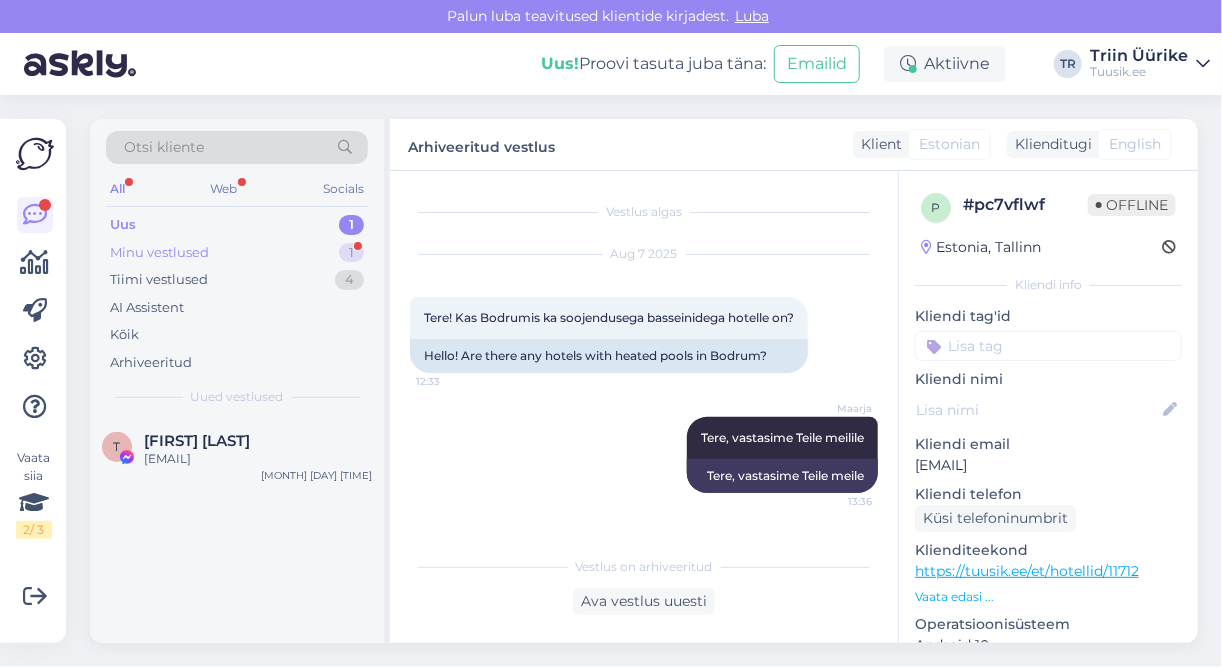 click on "Minu vestlused 1" at bounding box center [237, 253] 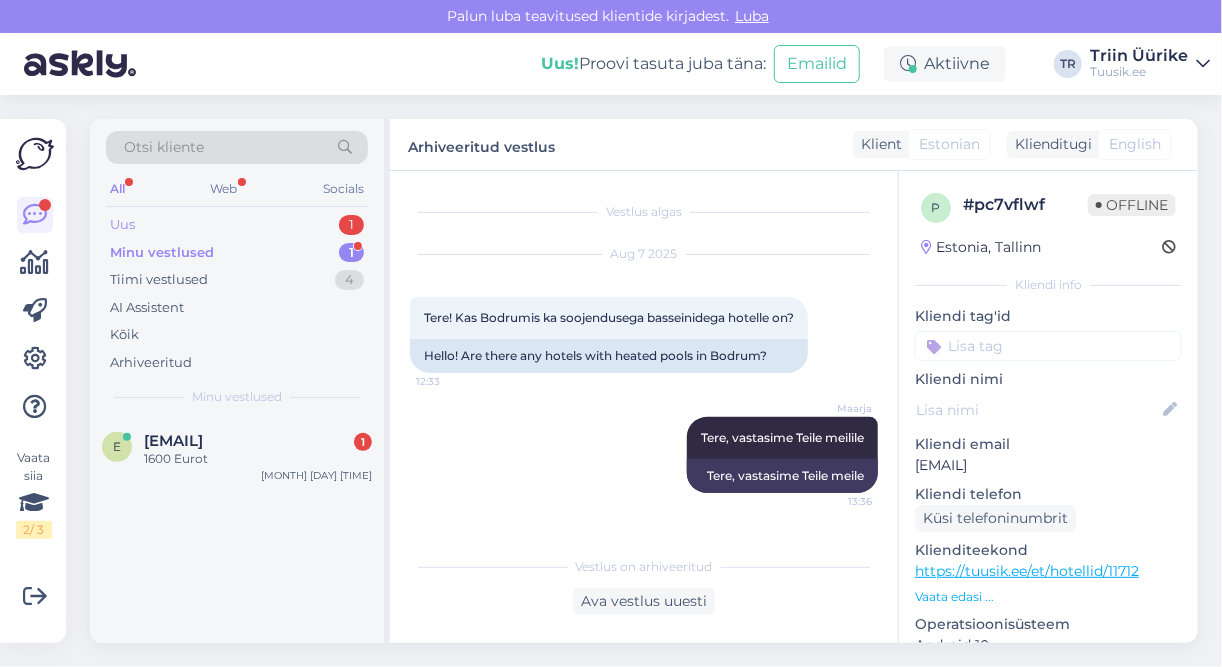 click on "Uus 1" at bounding box center (237, 225) 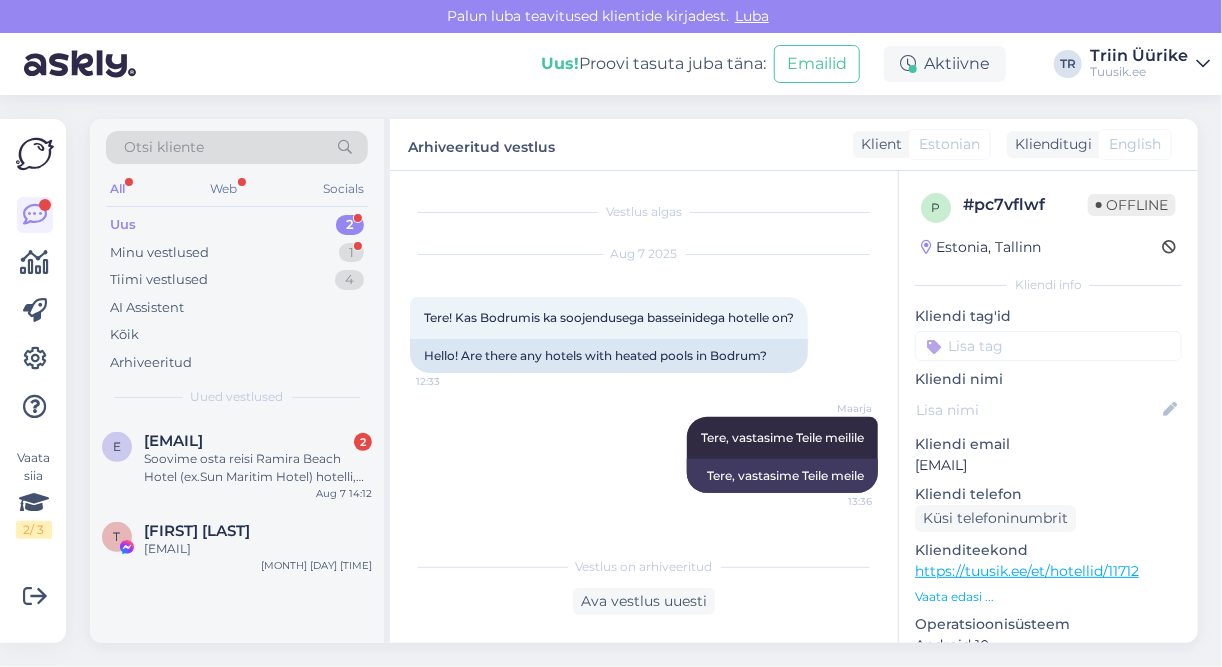 click on "Uus 2" at bounding box center (237, 225) 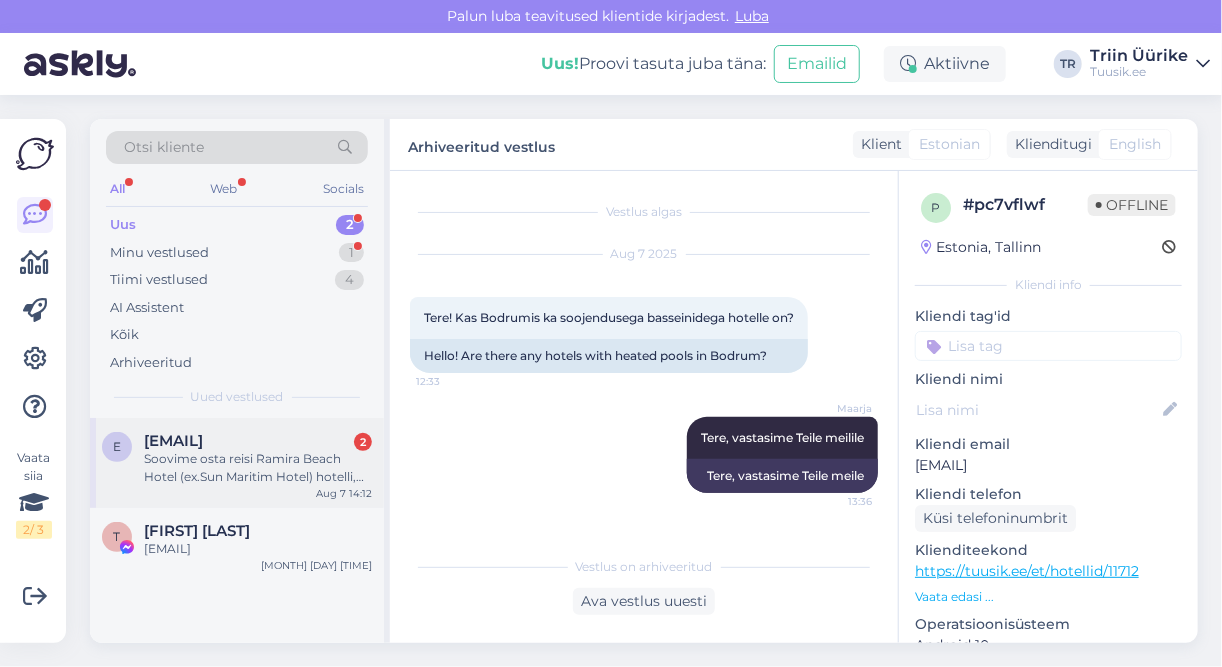 click on "Soovime osta reisi Ramira Beach Hotel (ex.Sun Maritim Hotel) hotelli, aga ei saa seda teg" at bounding box center [258, 468] 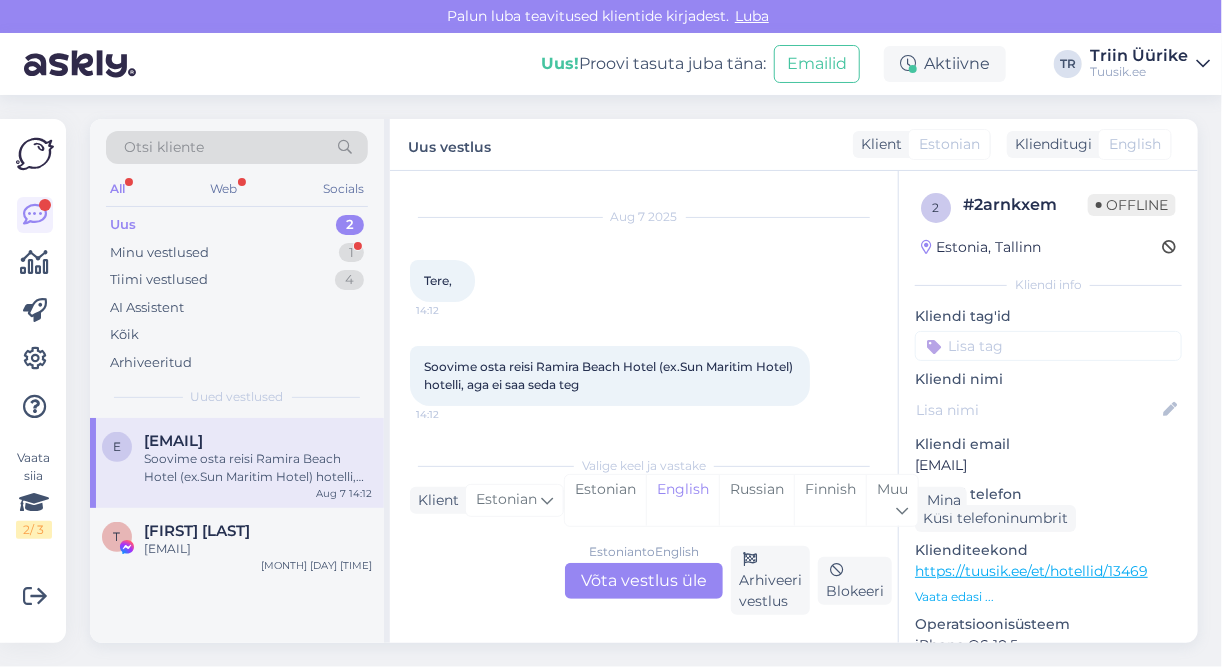 click on "Estonian  to  English Võta vestlus üle" at bounding box center (644, 581) 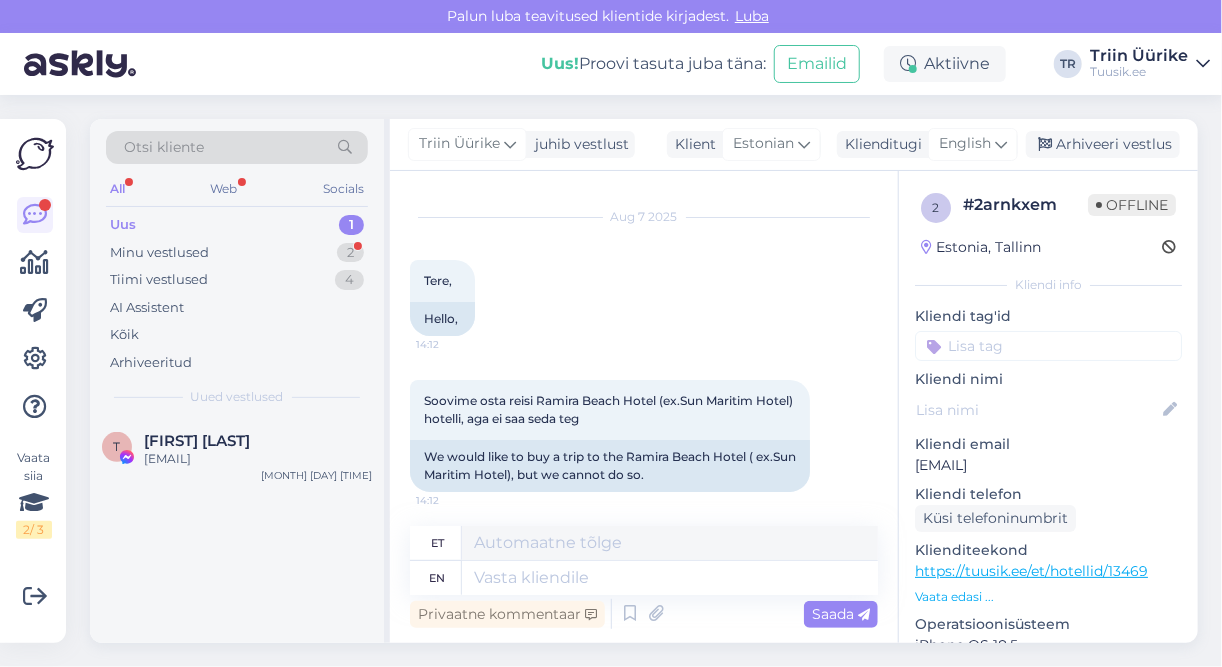 drag, startPoint x: 985, startPoint y: 148, endPoint x: 978, endPoint y: 163, distance: 16.552946 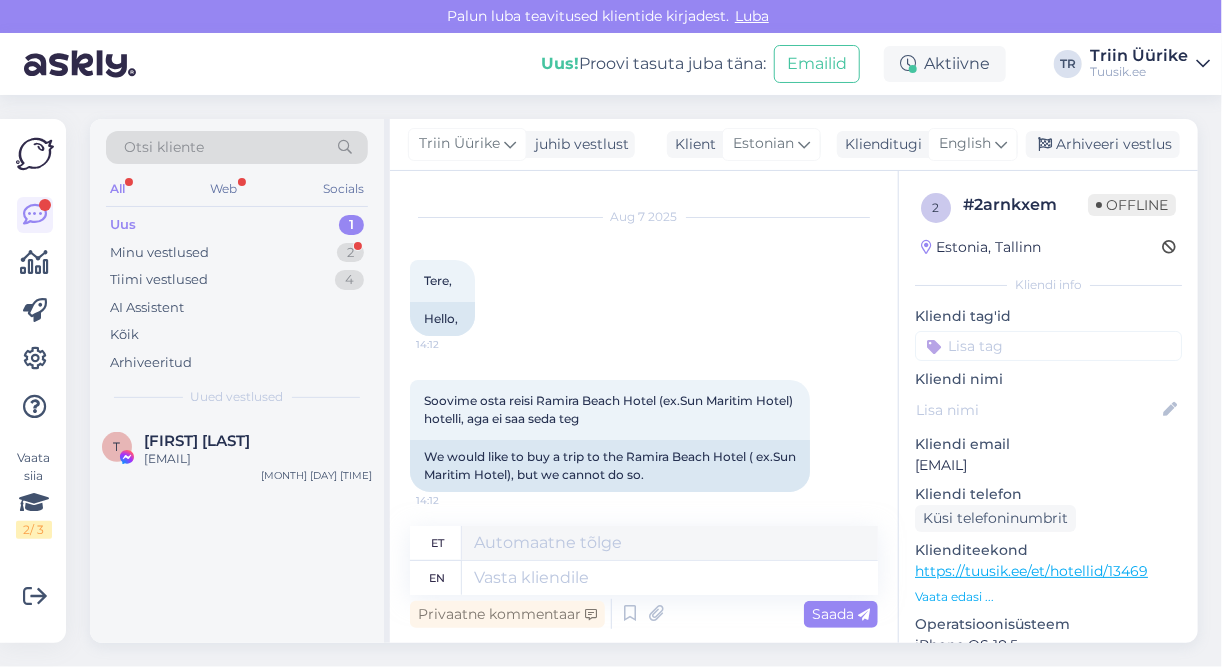 click on "English" at bounding box center (965, 144) 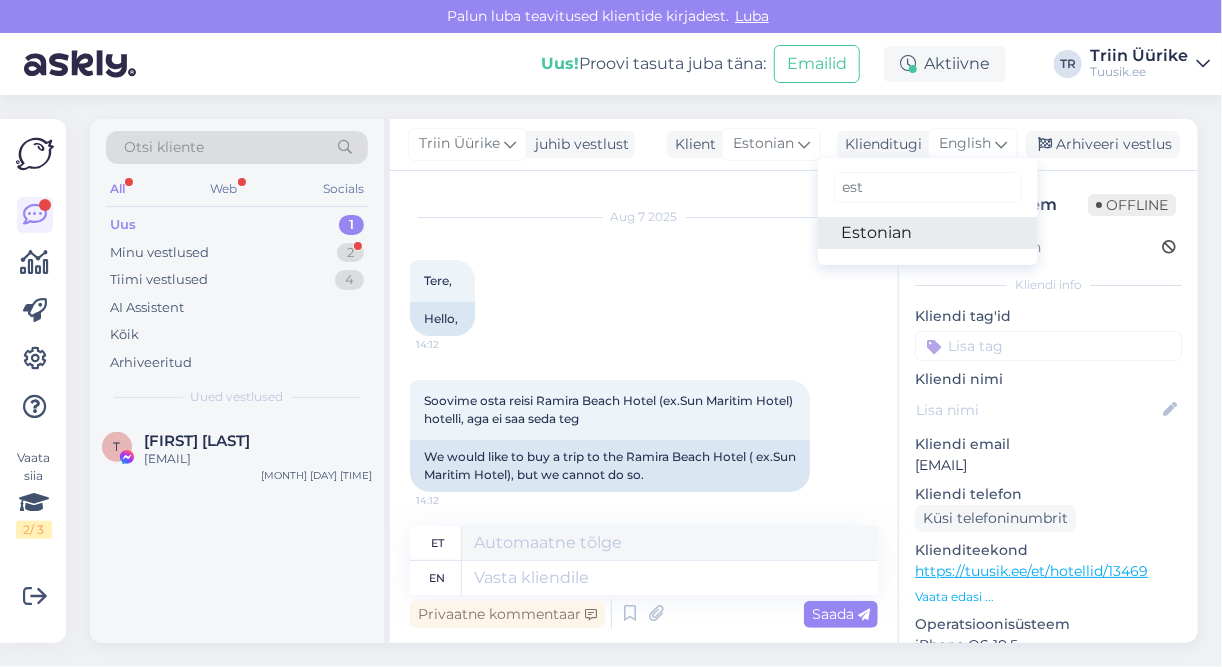 click on "Estonian" at bounding box center (928, 233) 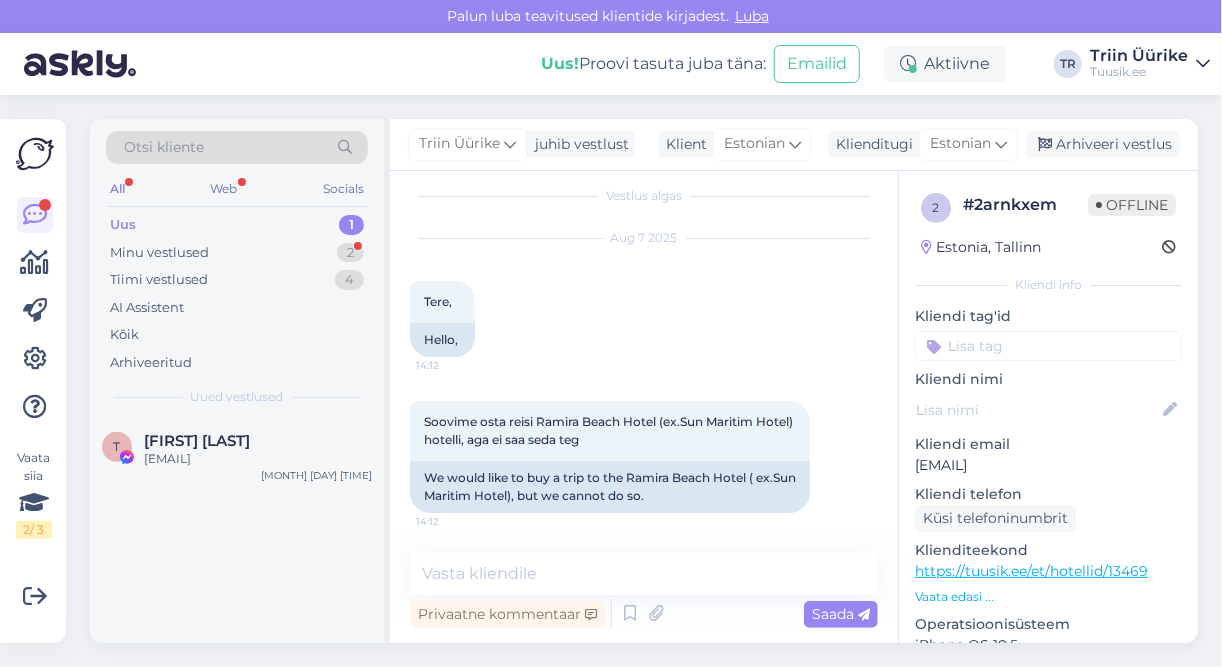 scroll, scrollTop: 16, scrollLeft: 0, axis: vertical 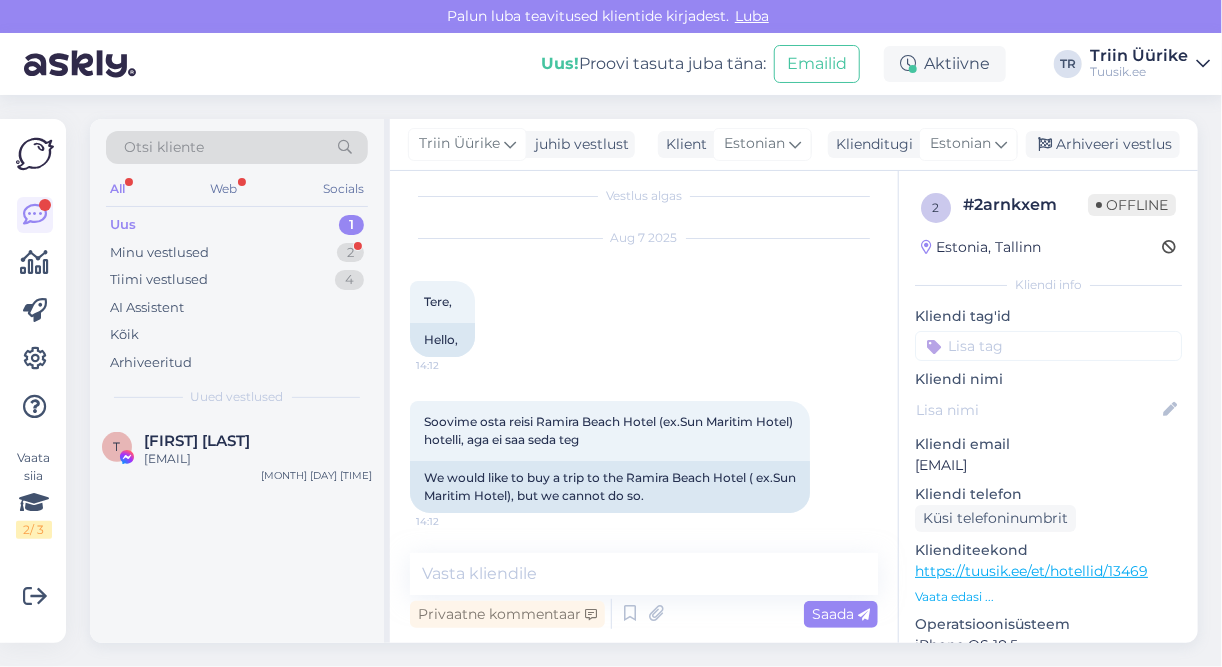drag, startPoint x: 922, startPoint y: 461, endPoint x: 1114, endPoint y: 461, distance: 192 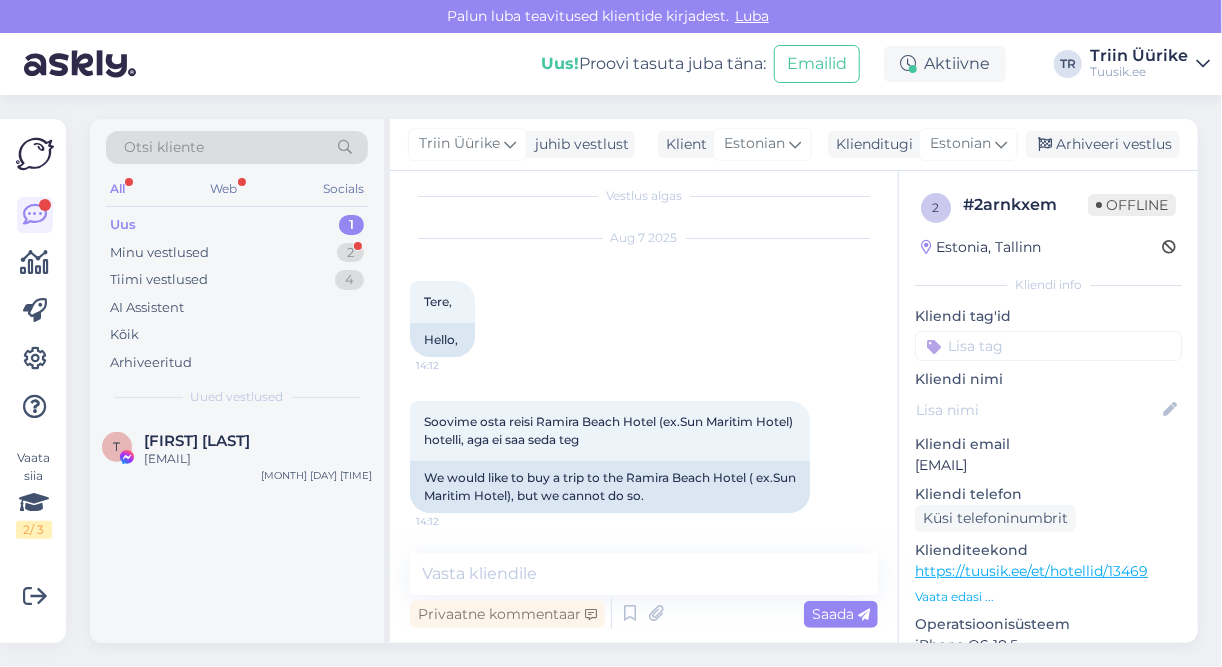 click on "[EMAIL]" at bounding box center [1048, 465] 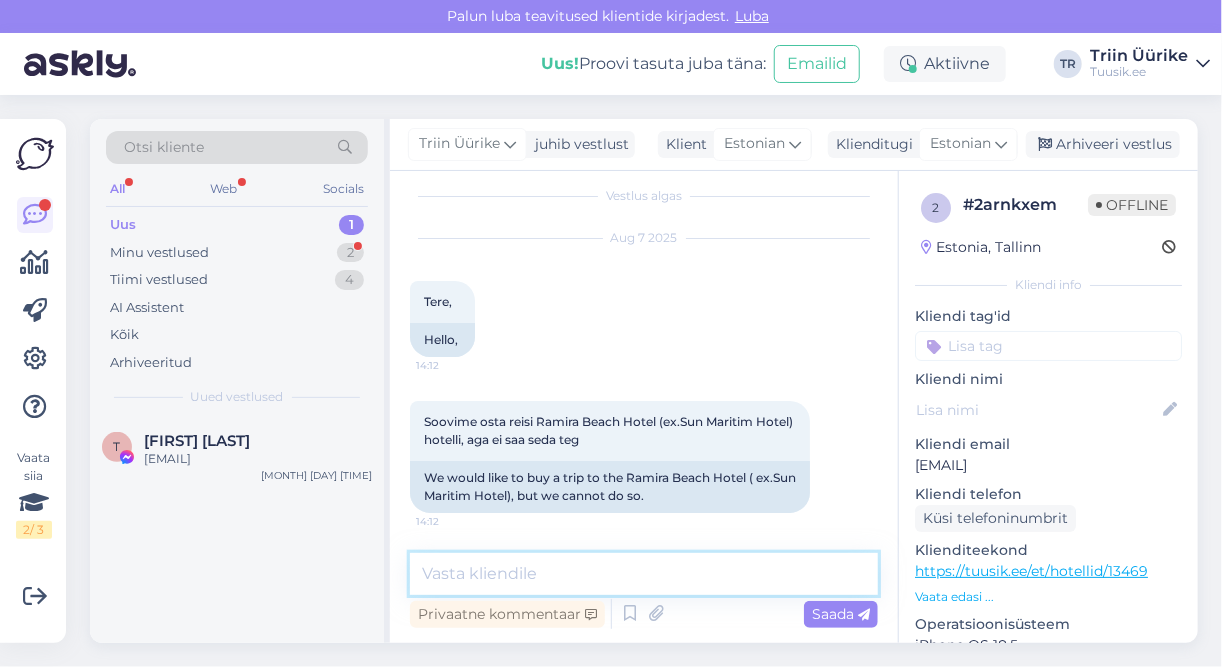 click at bounding box center [644, 574] 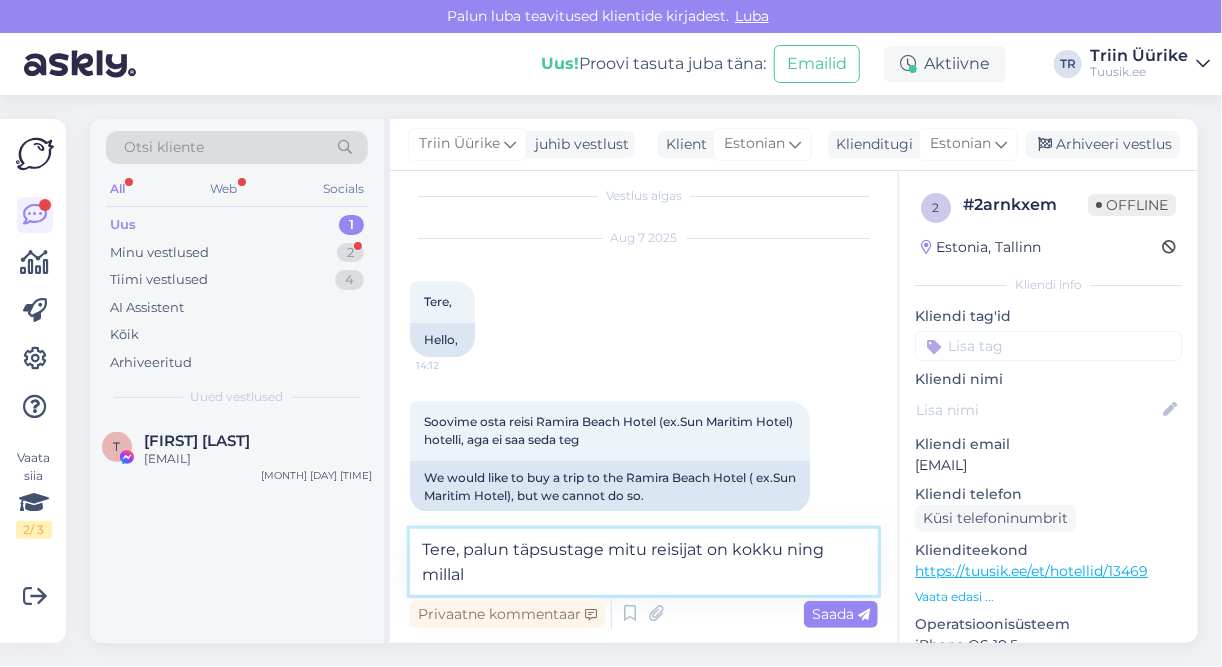 scroll, scrollTop: 37, scrollLeft: 0, axis: vertical 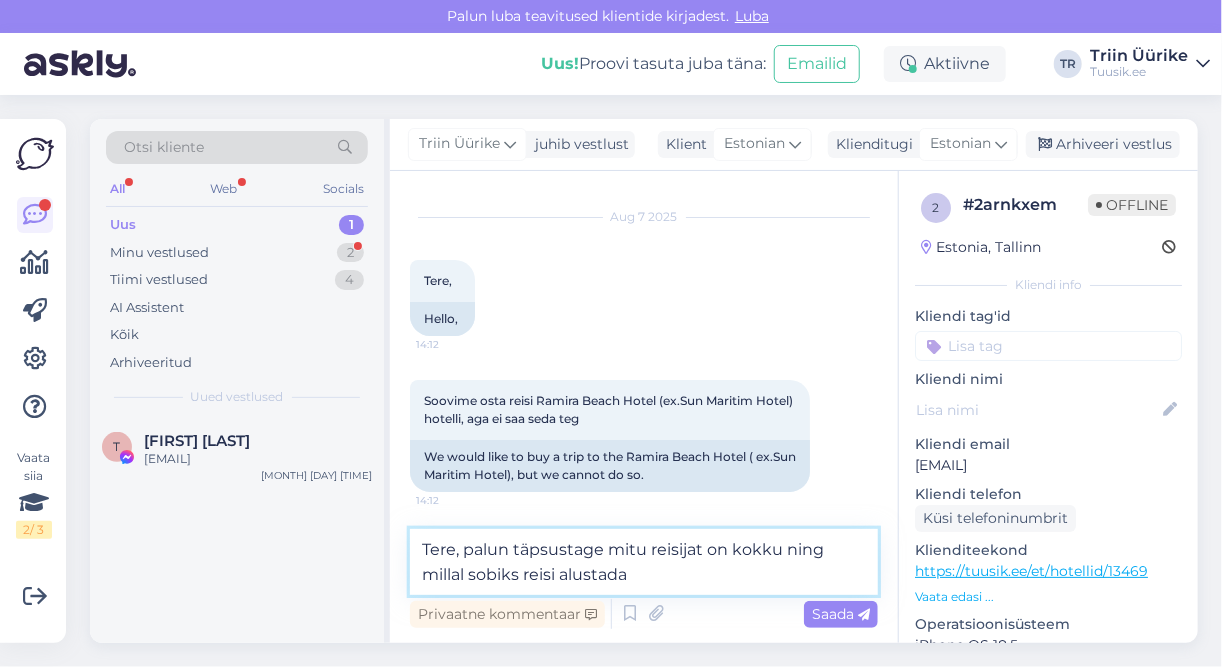 type on "Tere, palun täpsustage mitu reisijat on kokku ning millal sobiks reisi alustada?" 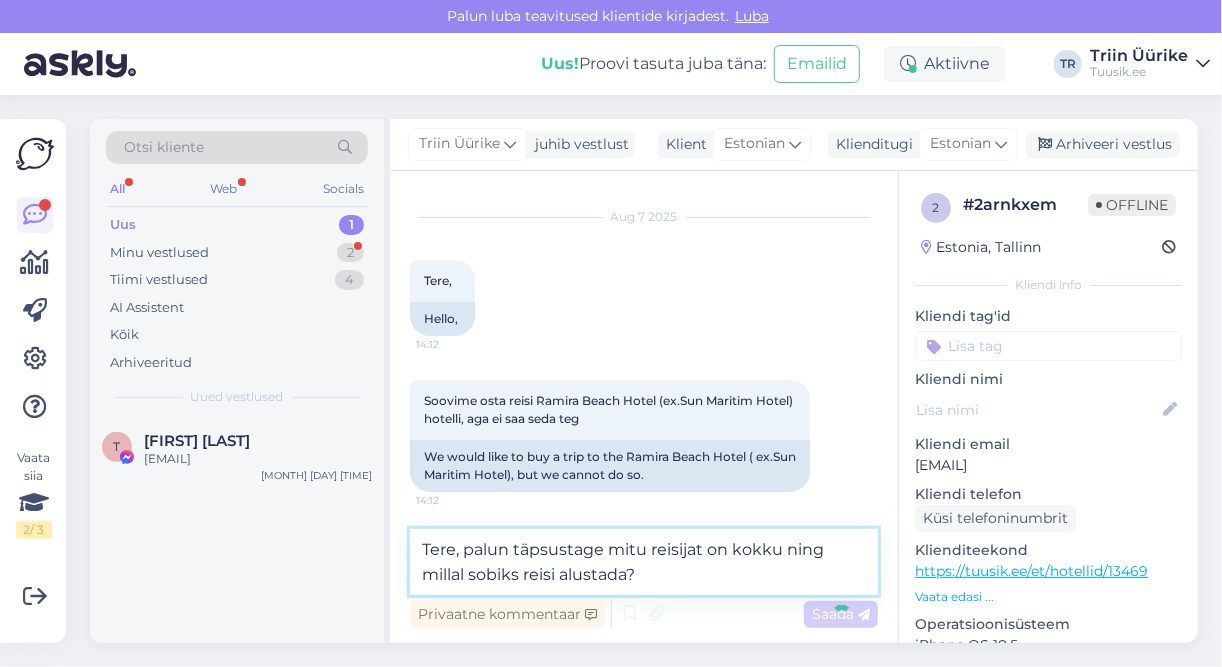 type 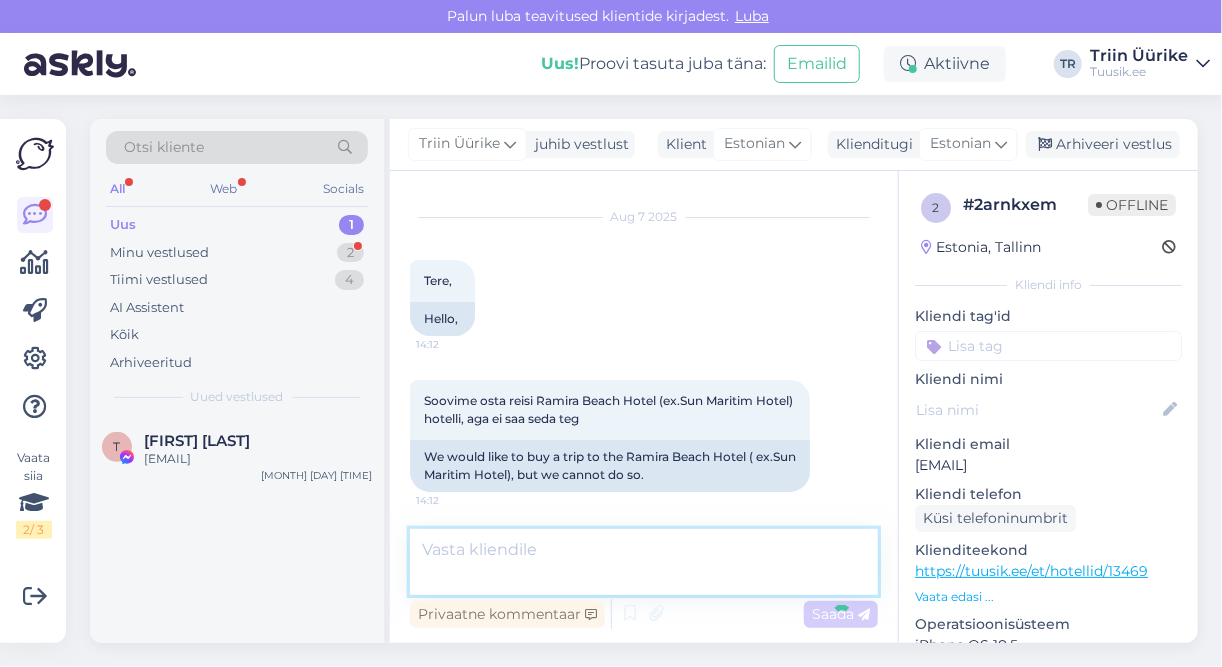scroll, scrollTop: 119, scrollLeft: 0, axis: vertical 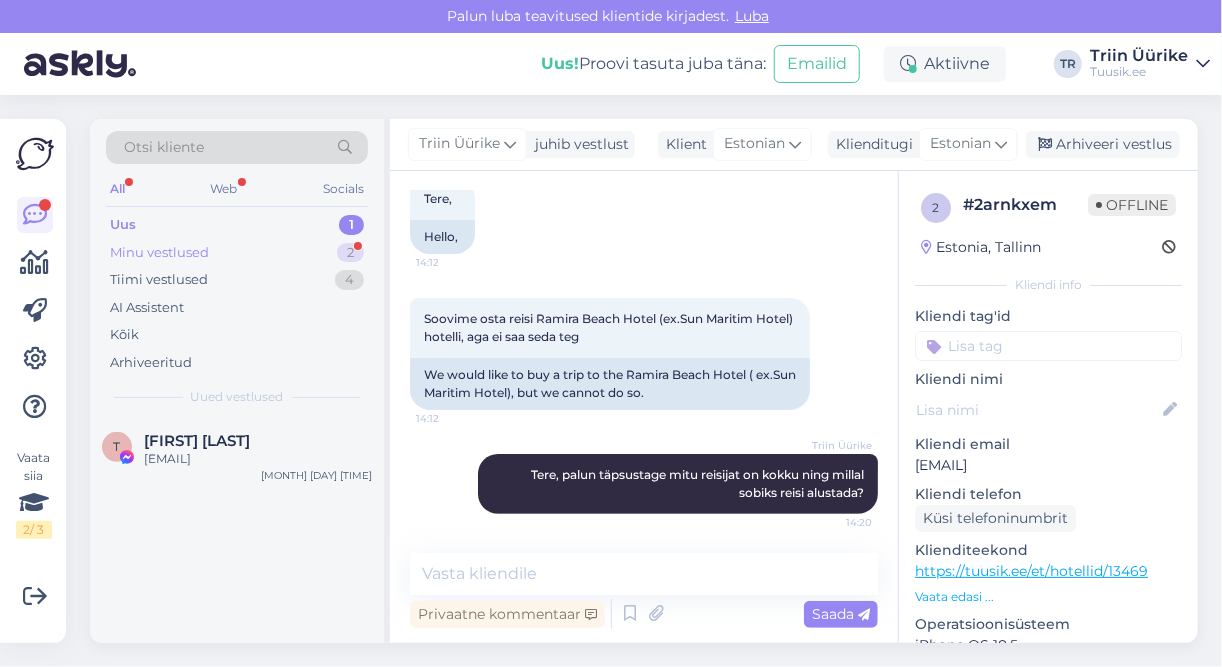 click on "Minu vestlused 2" at bounding box center [237, 253] 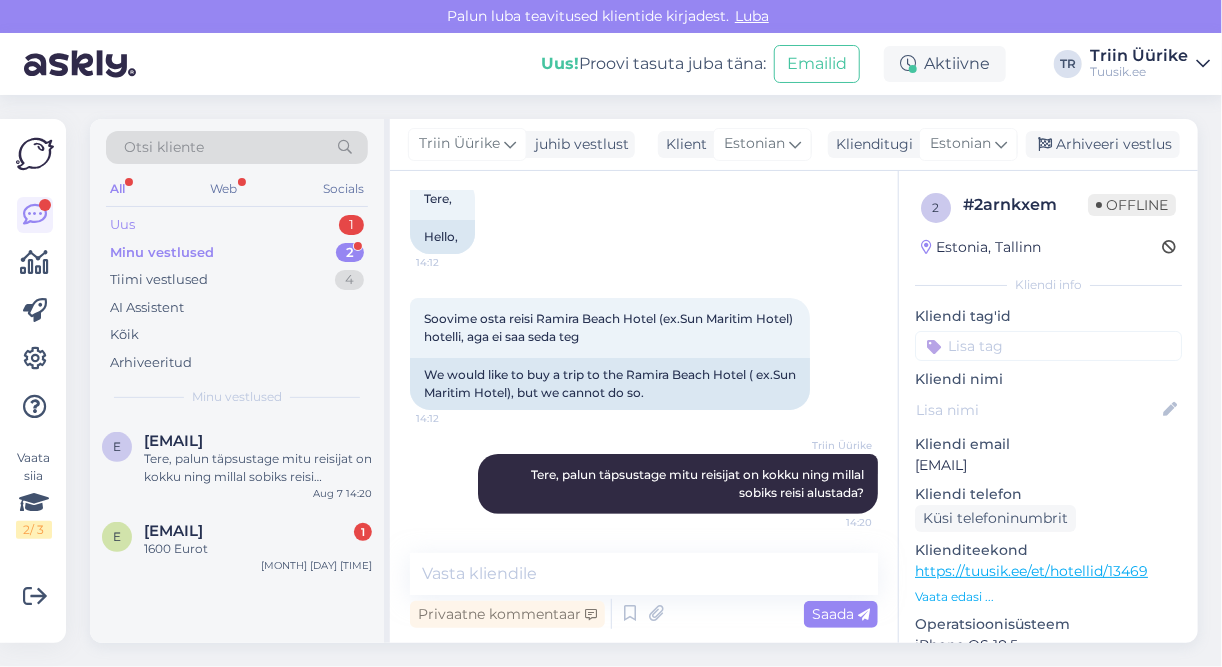 click on "Uus 1" at bounding box center (237, 225) 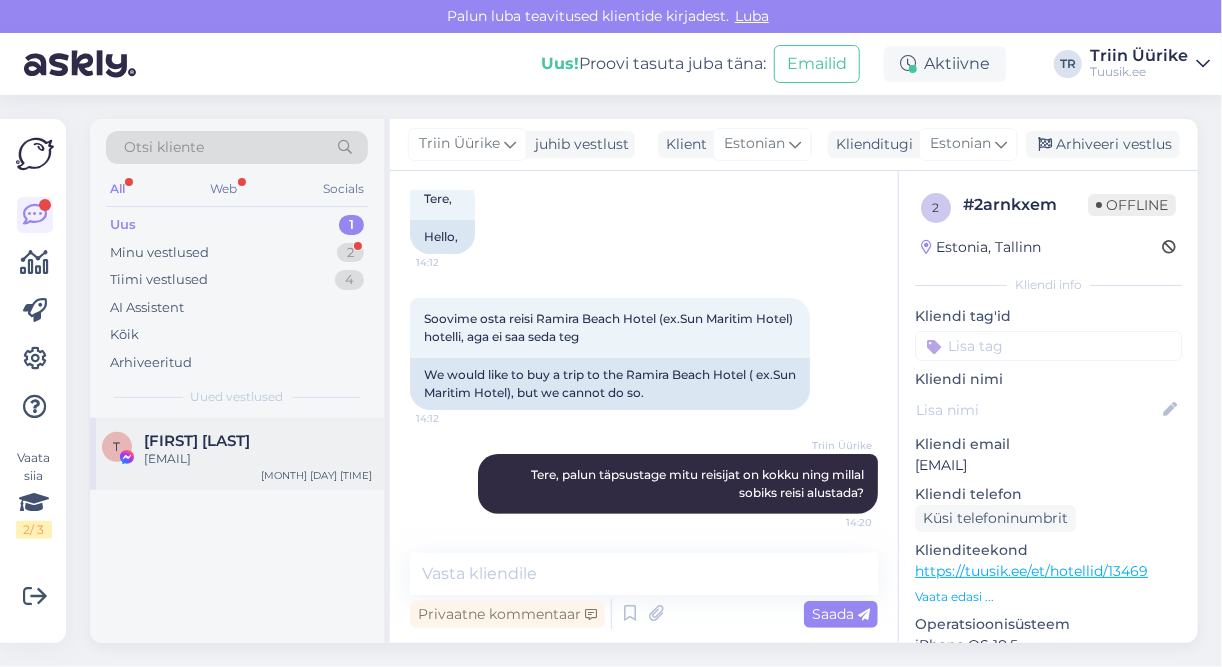 click on "[FIRST] [LAST]" at bounding box center (258, 441) 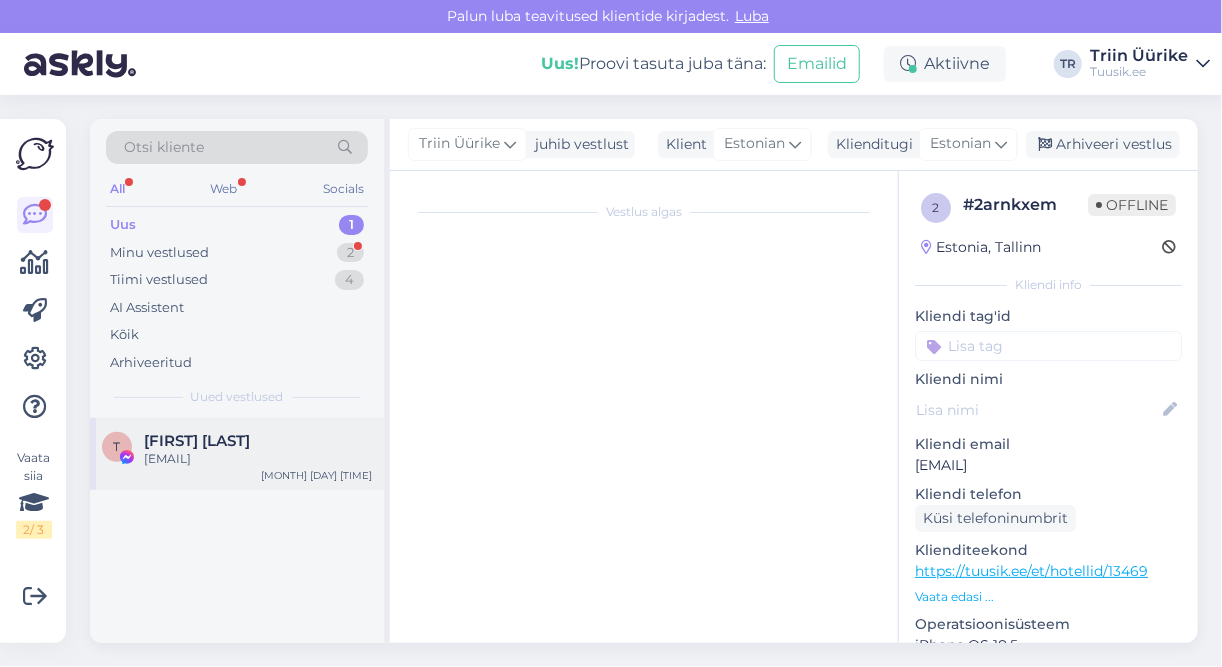 scroll, scrollTop: 12226, scrollLeft: 0, axis: vertical 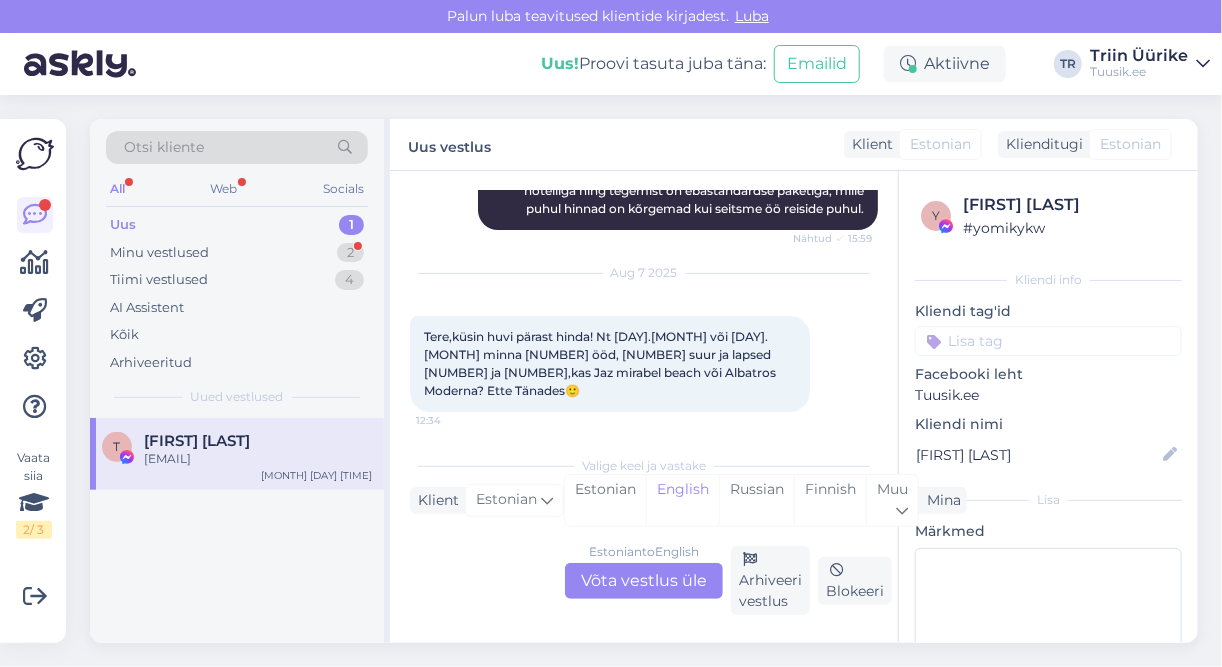 click on "Estonian  to  English Võta vestlus üle" at bounding box center [644, 581] 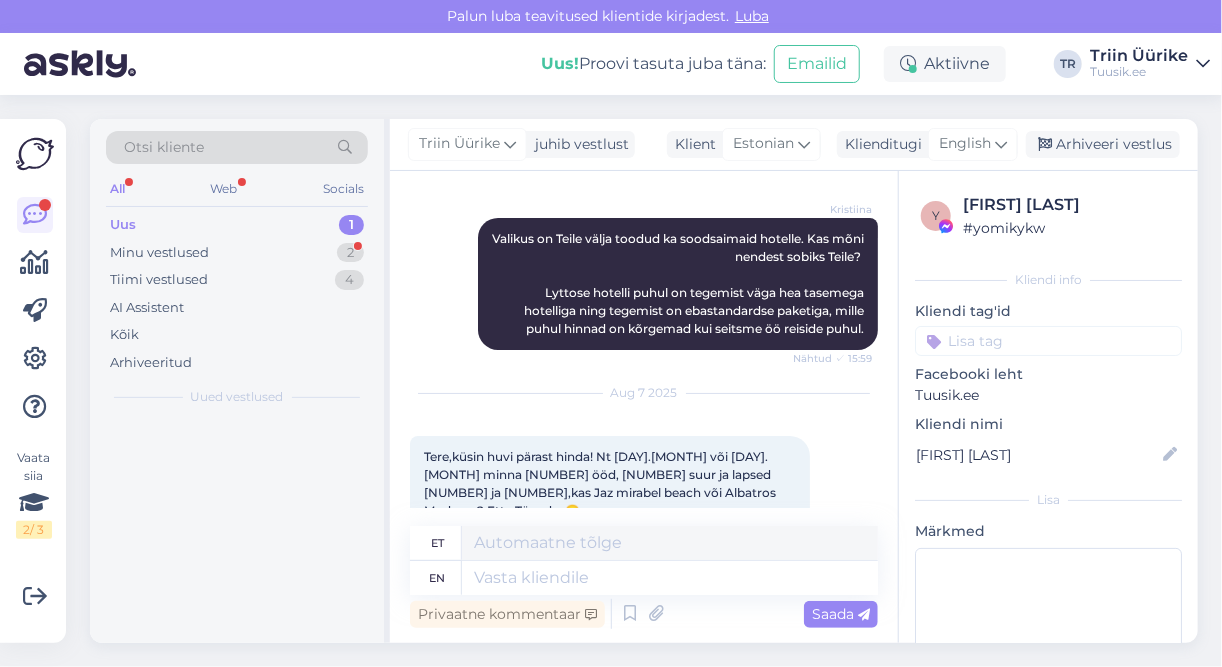 scroll, scrollTop: 12346, scrollLeft: 0, axis: vertical 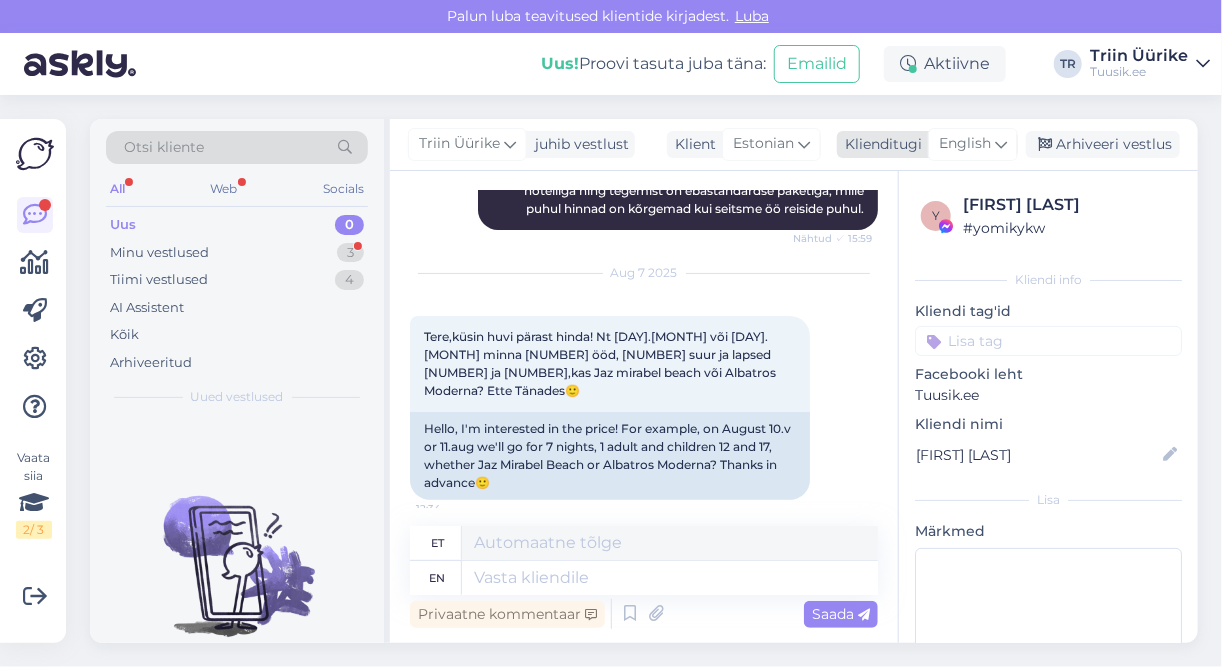click on "English" at bounding box center [973, 144] 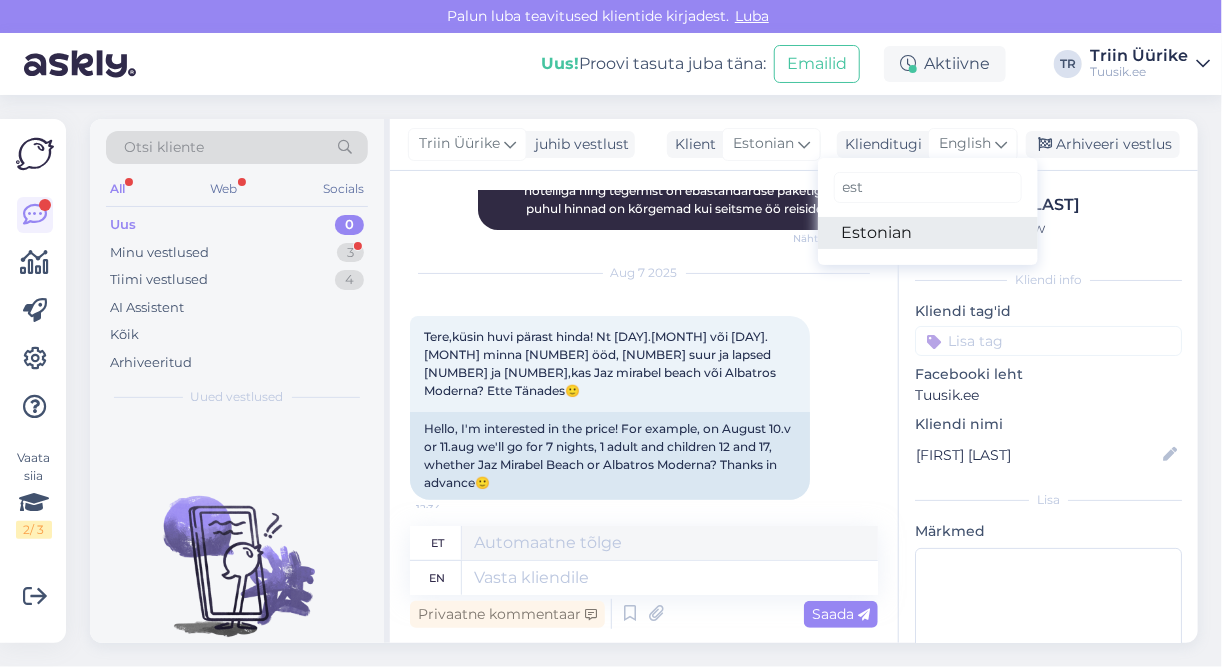 click on "Estonian" at bounding box center (928, 233) 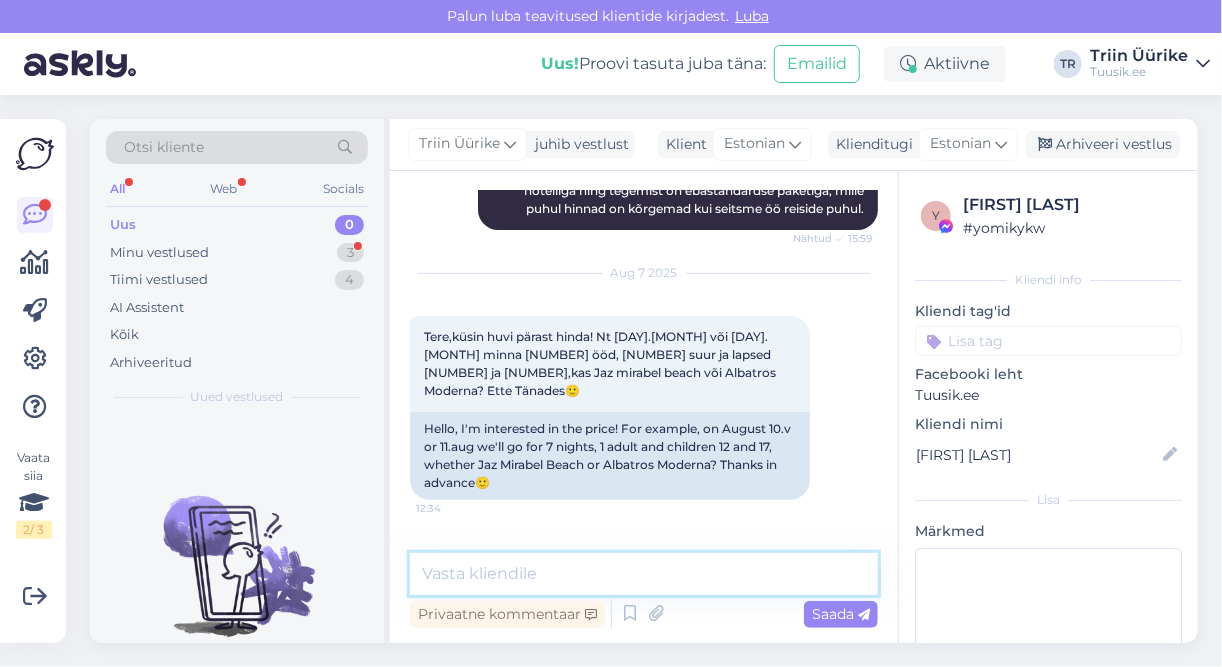 click at bounding box center (644, 574) 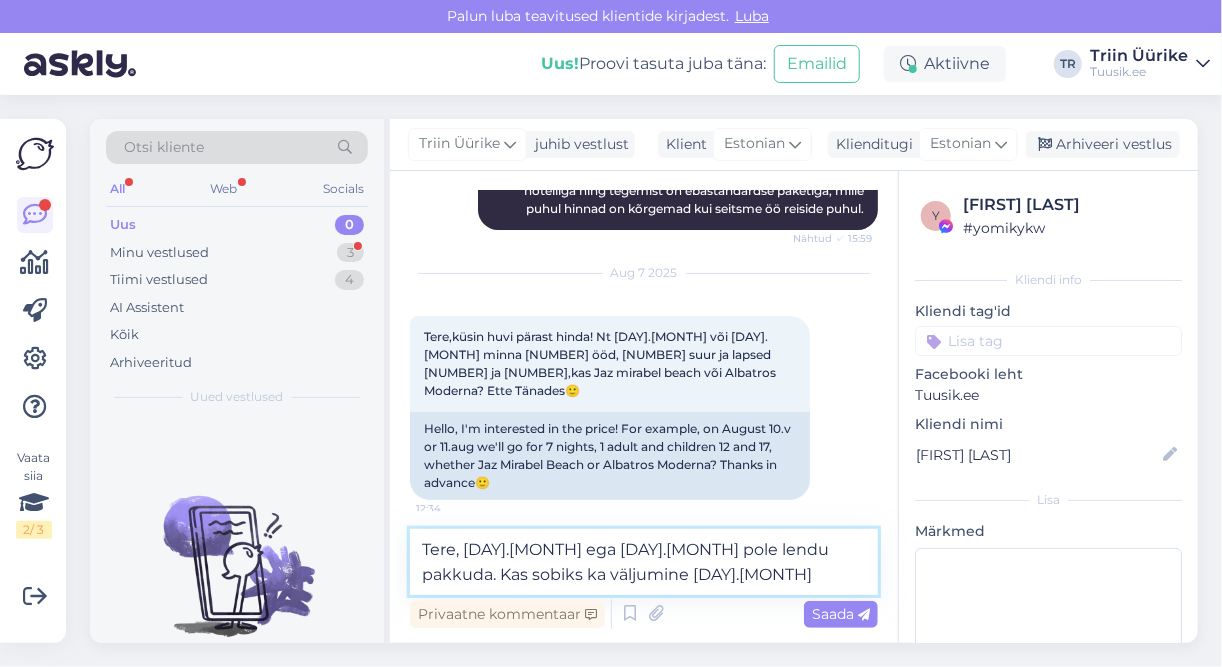 type on "Tere, 11.08 ega 12.08 pole lendu pakkuda. Kas sobiks ka väljumine 16.08?" 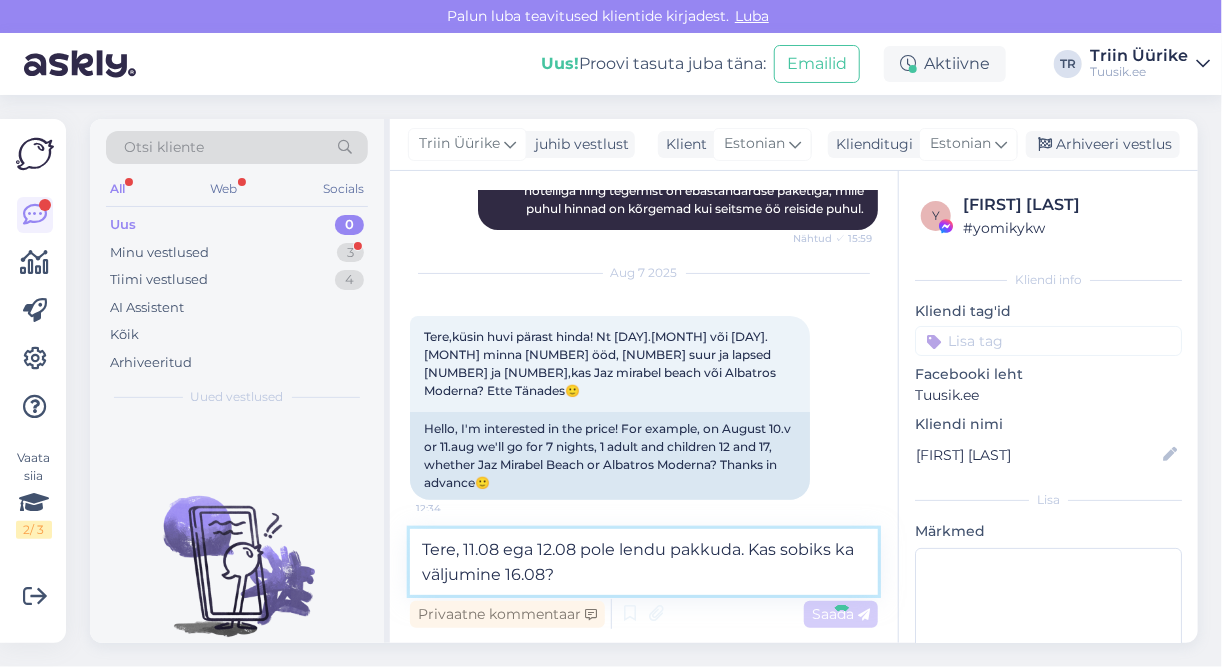 type 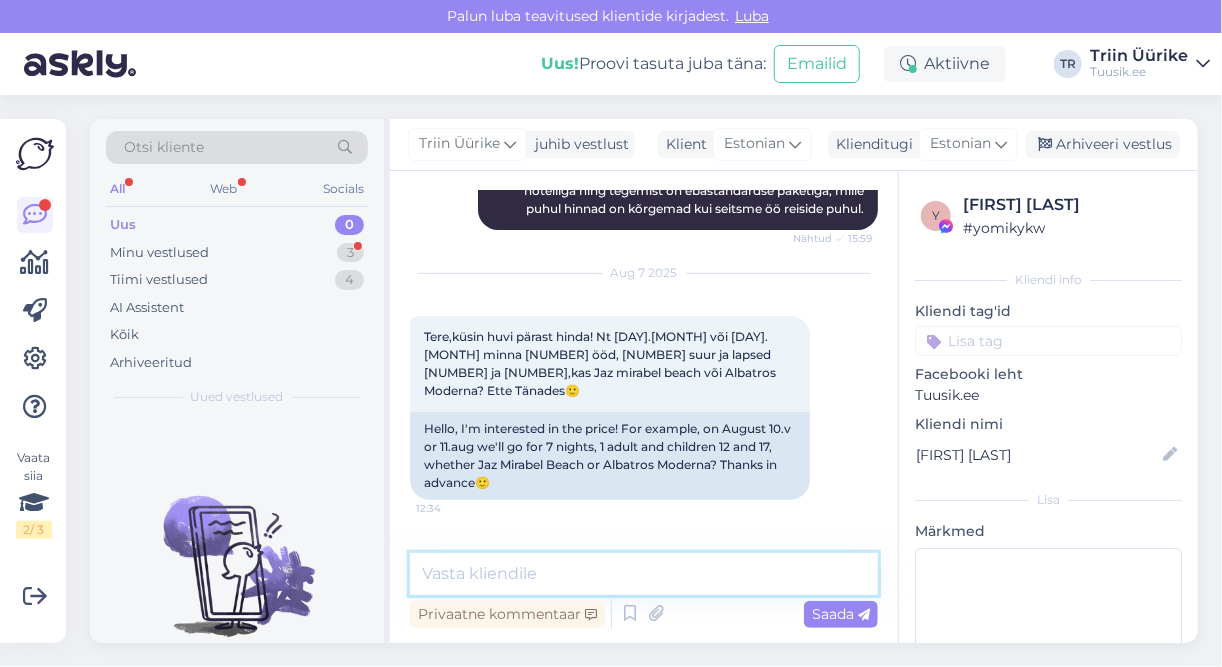 scroll, scrollTop: 12465, scrollLeft: 0, axis: vertical 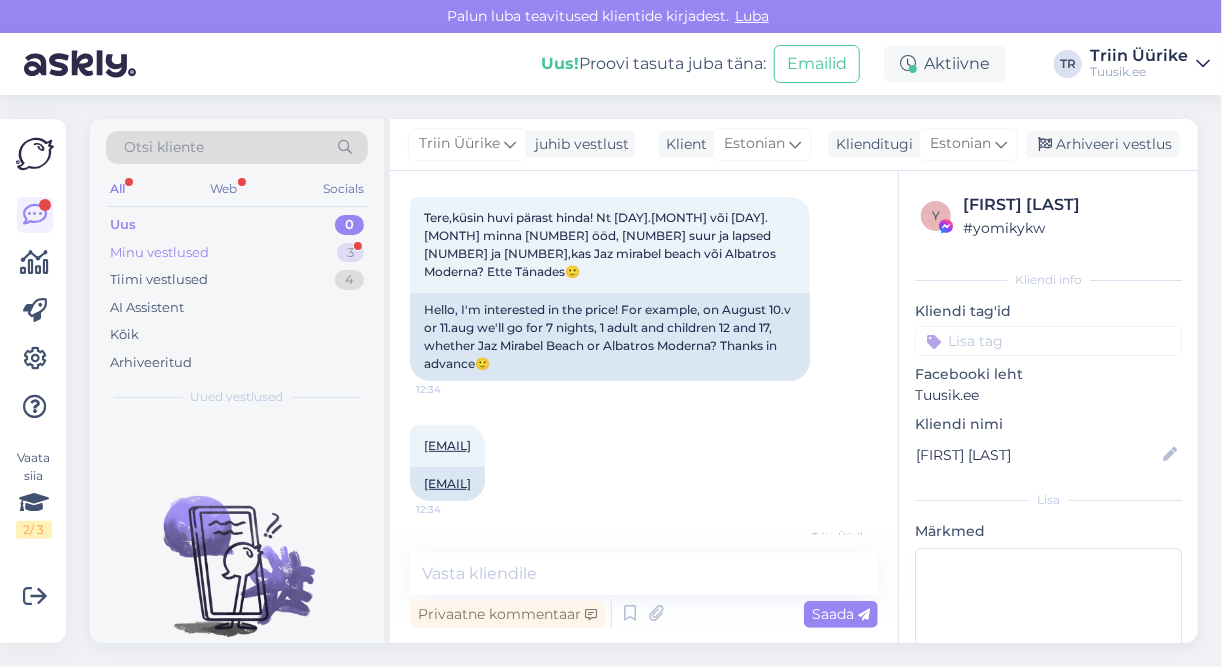 click on "Minu vestlused 3" at bounding box center (237, 253) 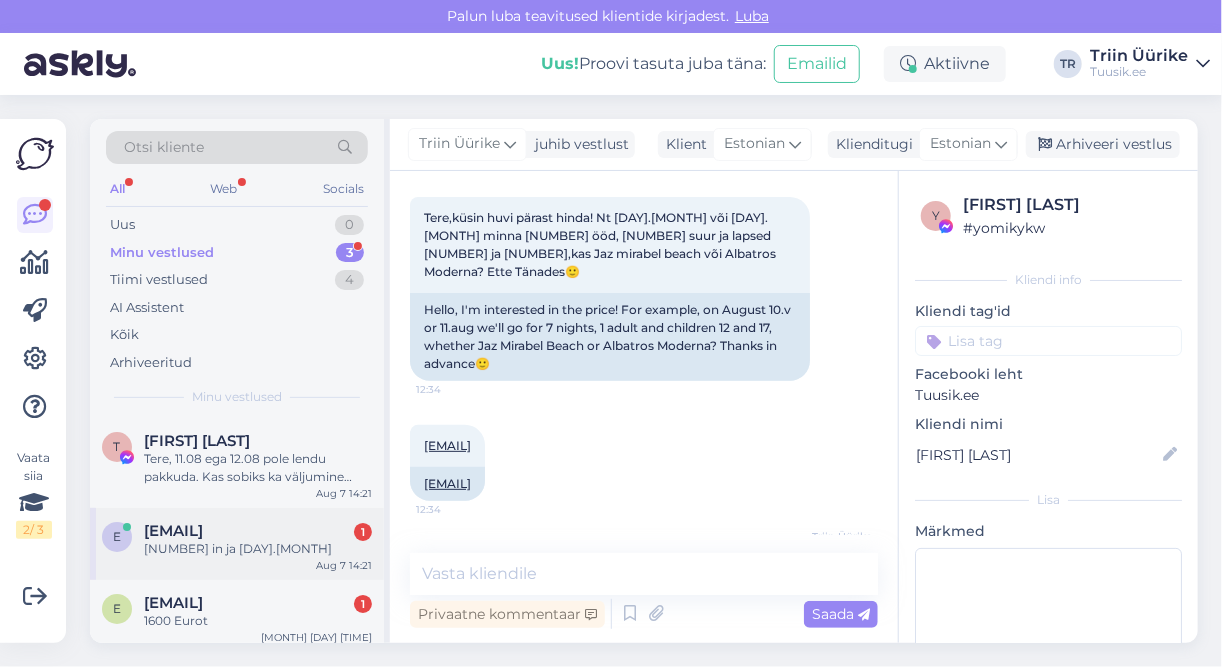 click on "[EMAIL]" at bounding box center [173, 531] 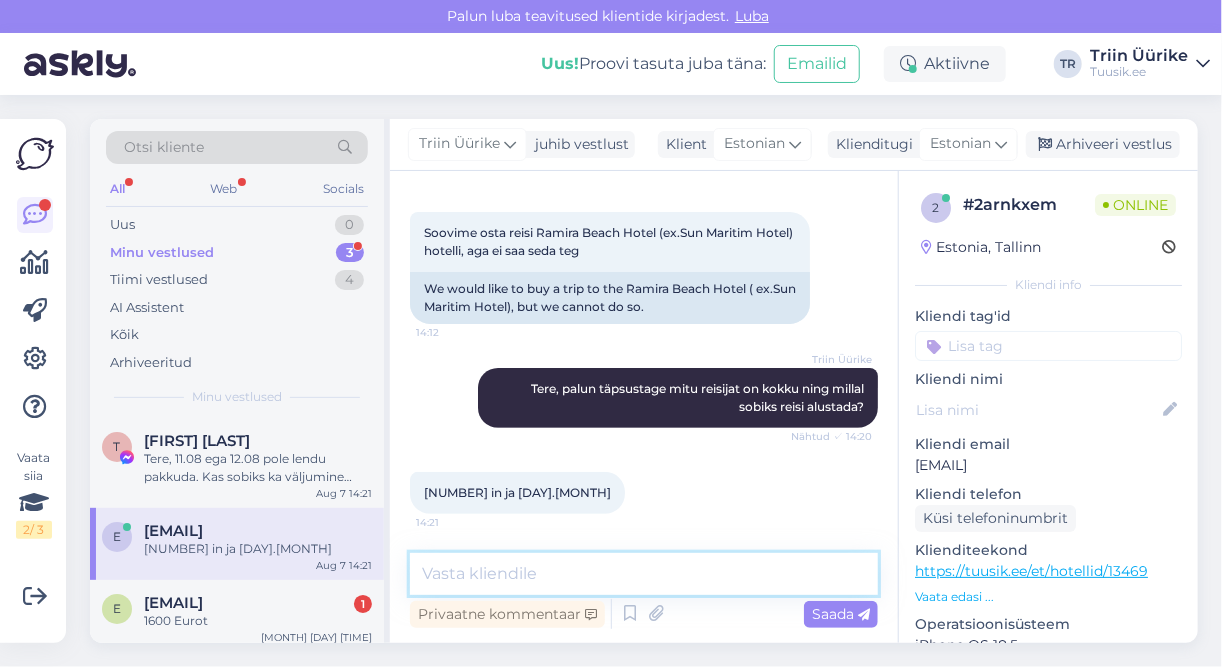 click at bounding box center [644, 574] 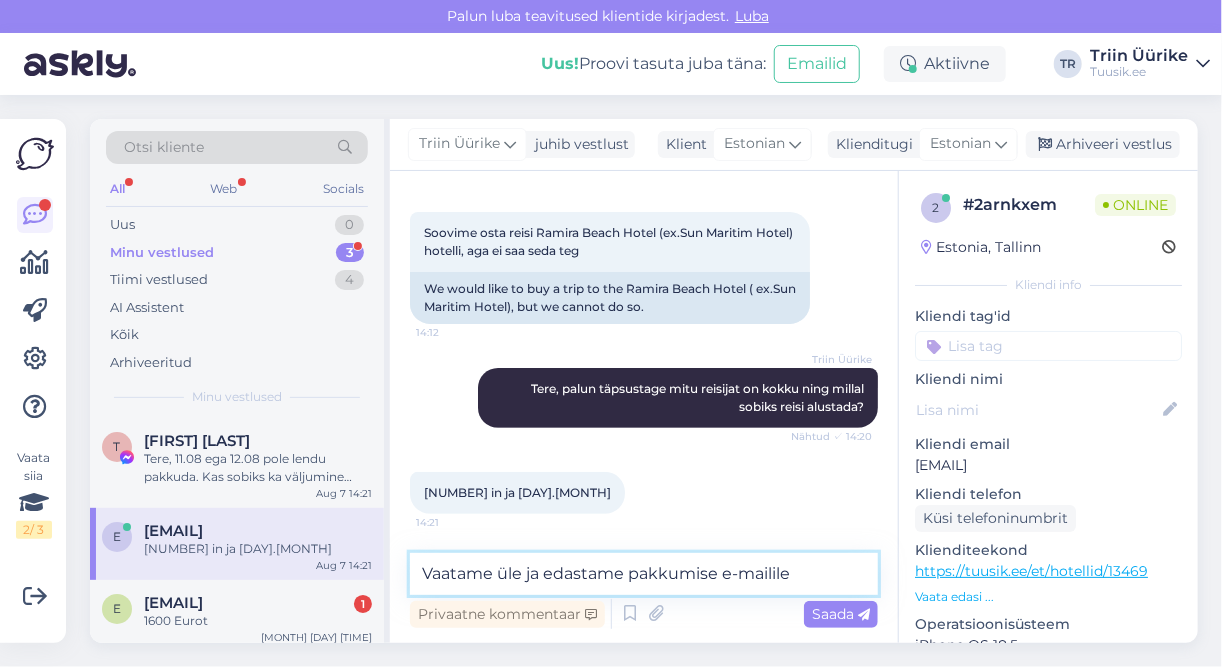 type on "Vaatame üle ja edastame pakkumise e-mailile." 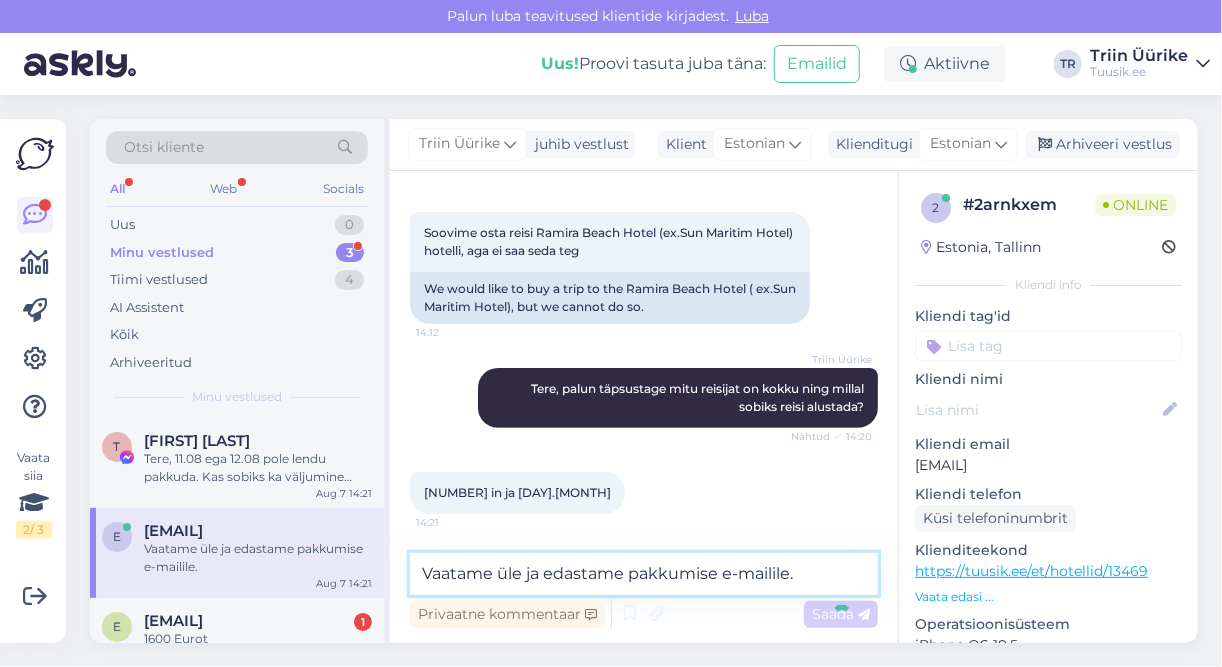 type 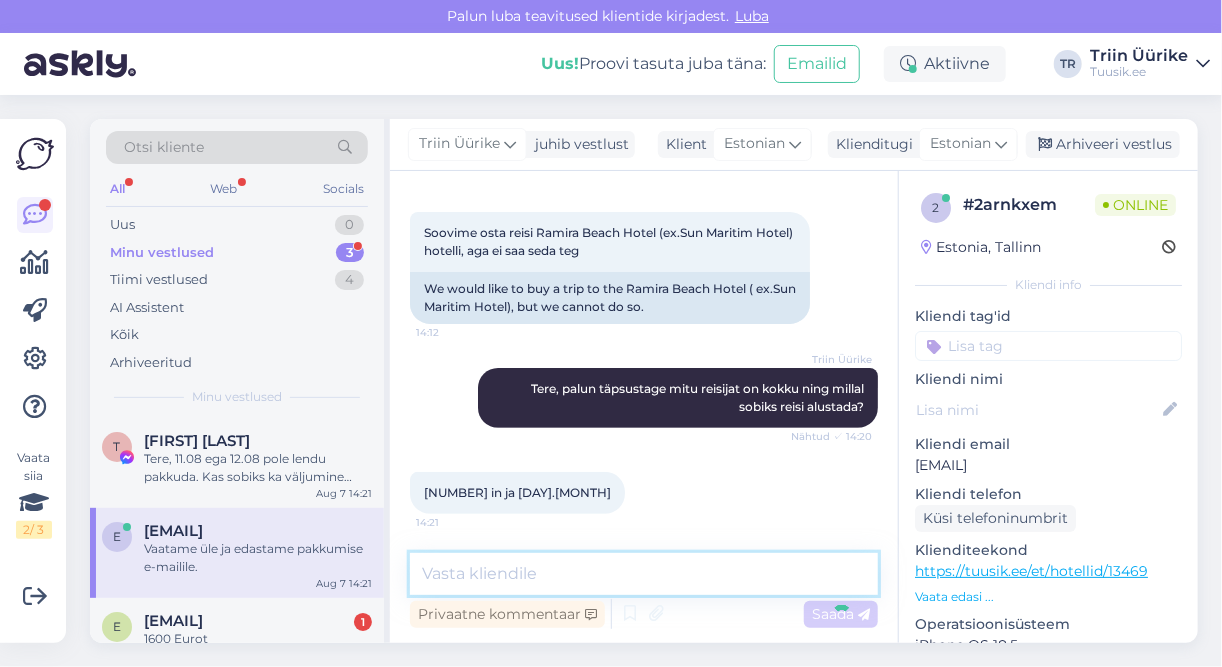 scroll, scrollTop: 291, scrollLeft: 0, axis: vertical 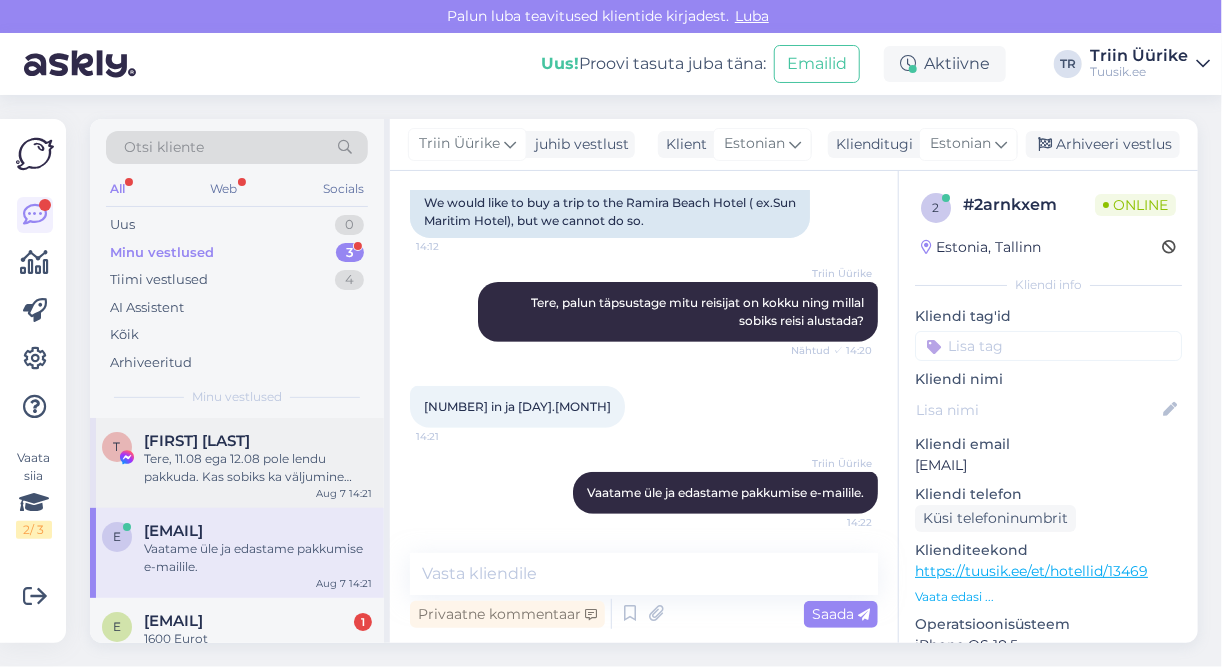click on "T [INITIAL] [LAST] Tere, [DAY].[MONTH] ega [DAY].[MONTH] pole lendu pakkuda. Kas sobiks ka väljumine [DAY].[MONTH]? [MONTH] [DAY] [TIME]" at bounding box center [237, 463] 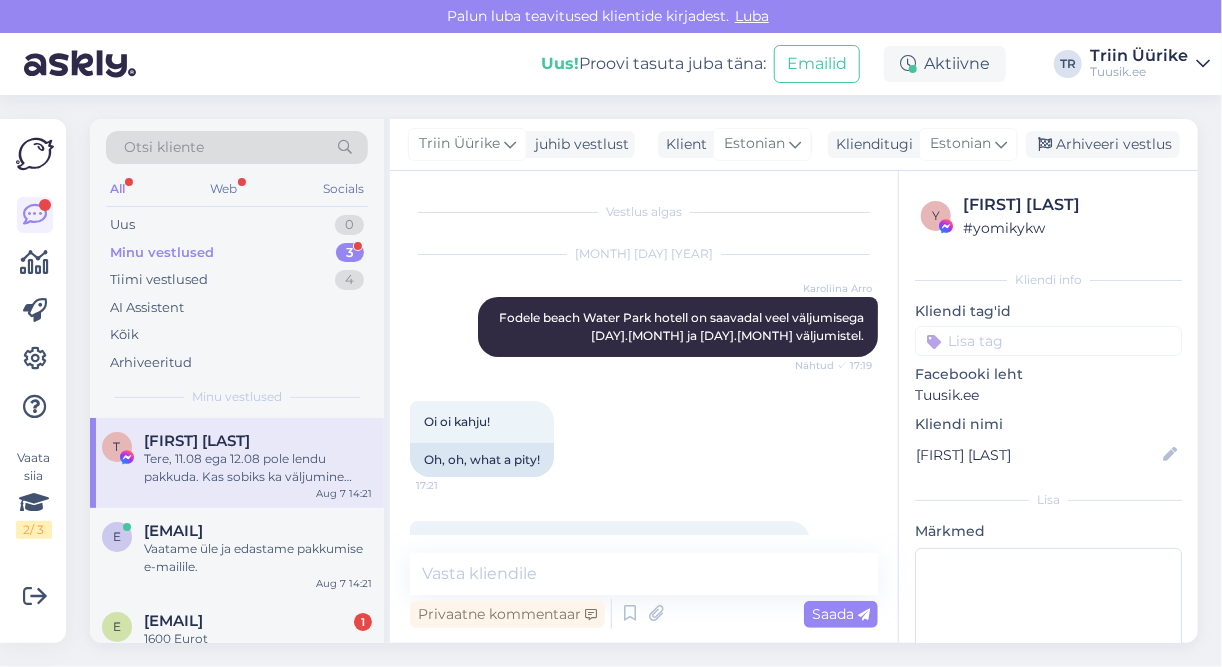 scroll, scrollTop: 12309, scrollLeft: 0, axis: vertical 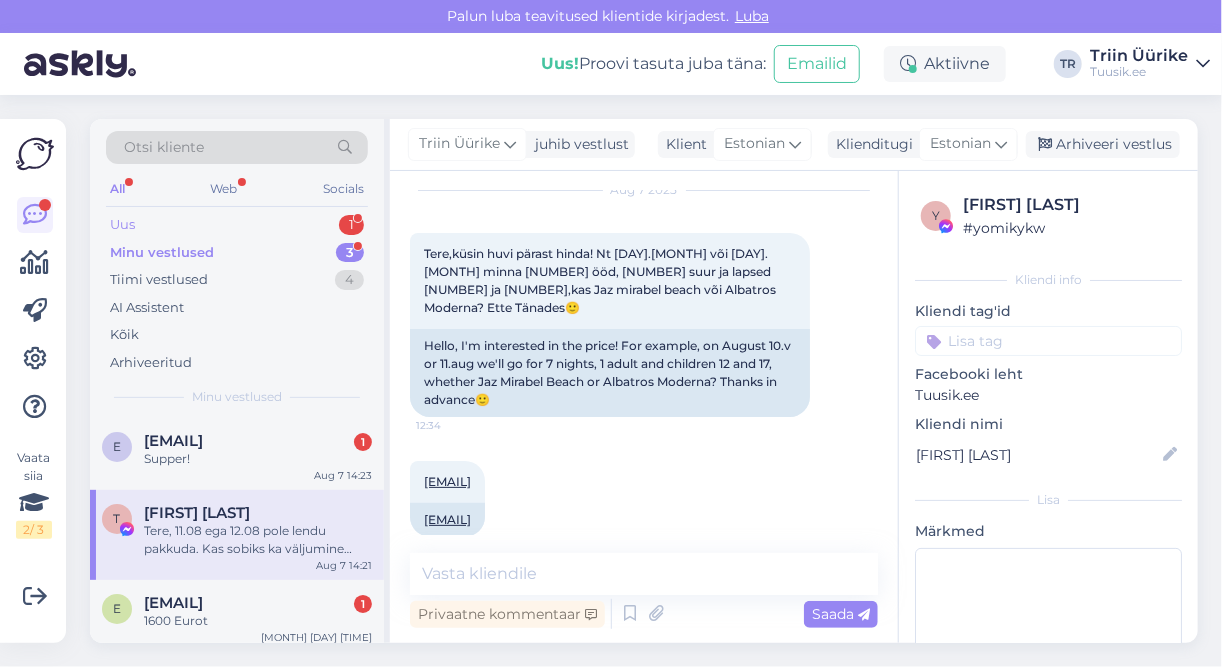 click on "Uus 1" at bounding box center [237, 225] 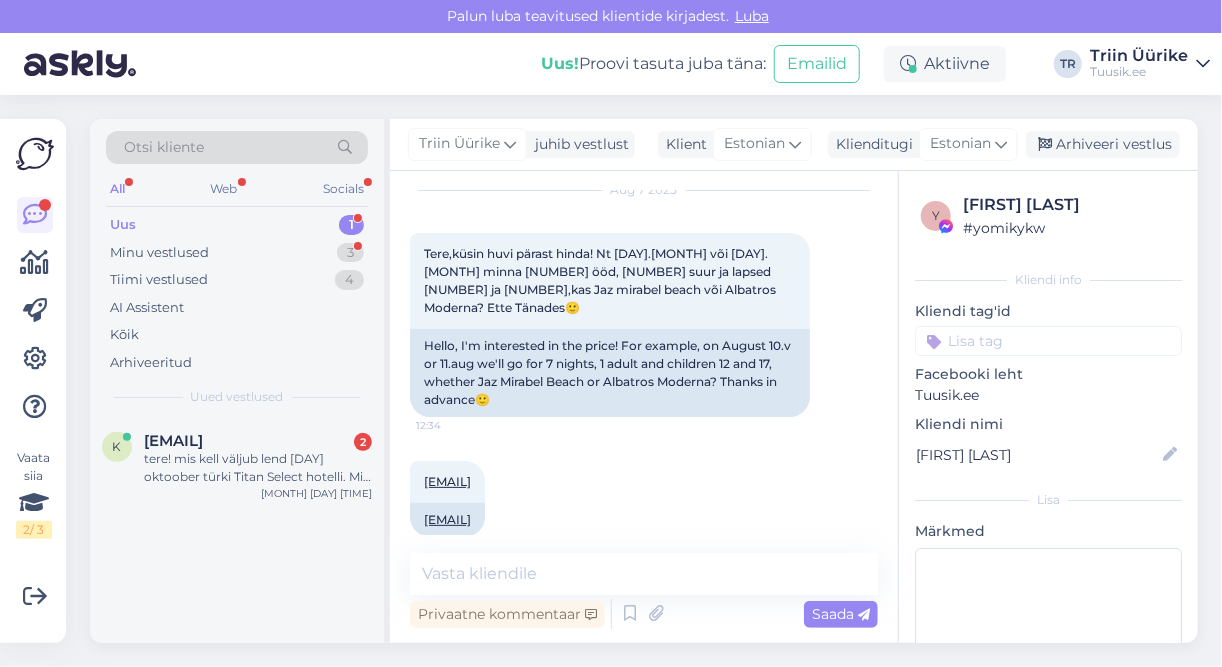 scroll, scrollTop: 12395, scrollLeft: 0, axis: vertical 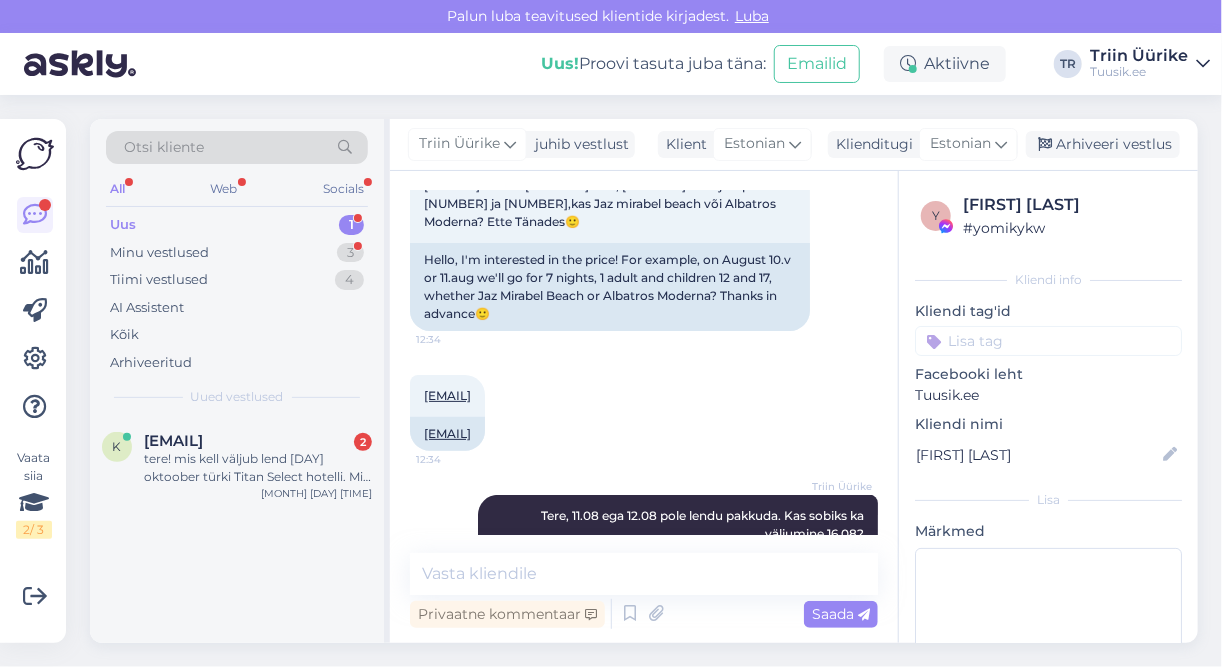 click on "Uus 1" at bounding box center (237, 225) 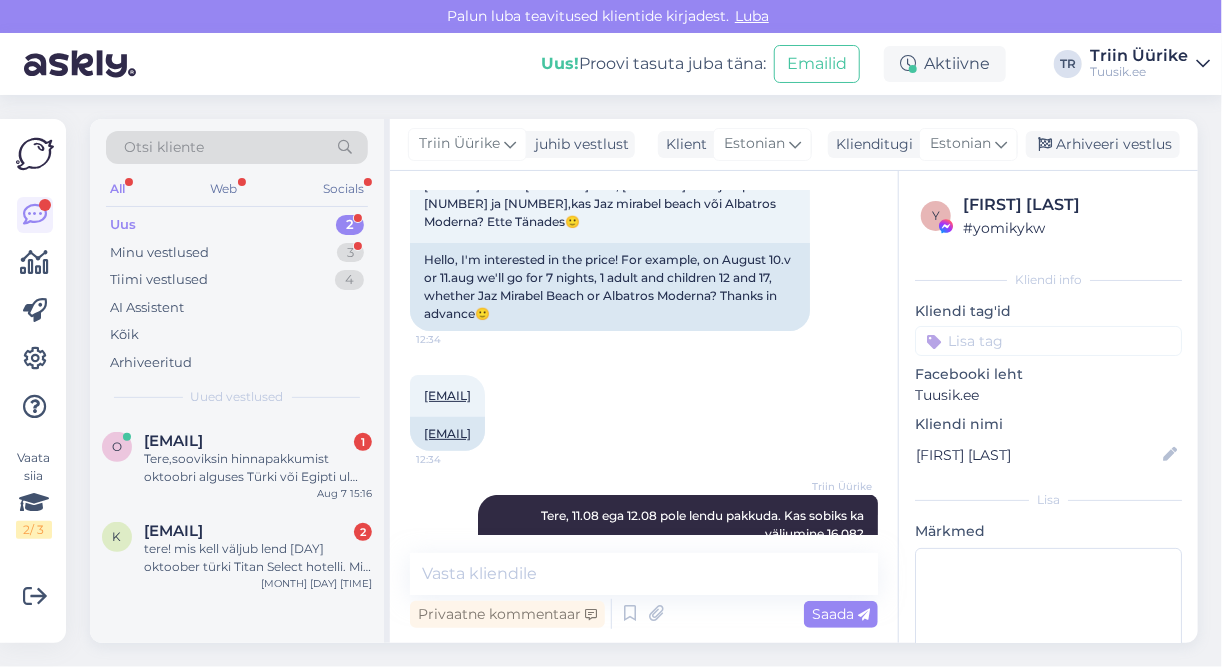 click on "Uus 2" at bounding box center [237, 225] 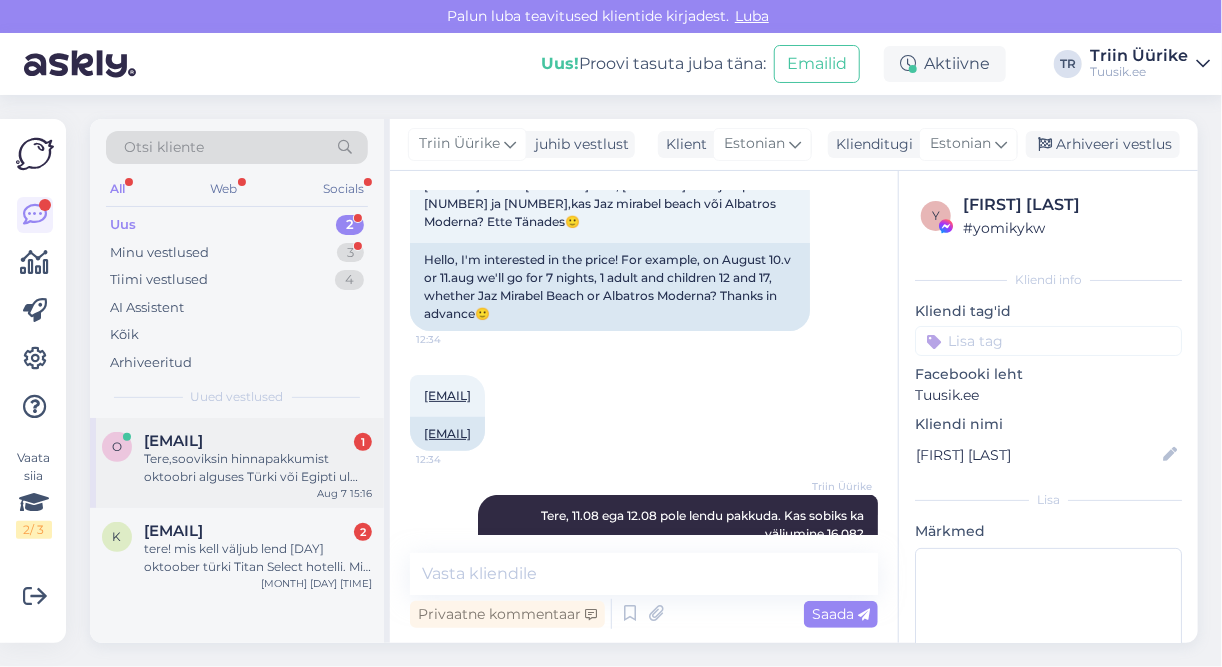 click on "Tere,sooviksin hinnapakkumist oktoobri alguses Türki või Egipti ul kõik hinnas, kokku oleks [NUMBER] täiskasvanut ja üks [NUMBER]a laps,hotellil võiks olla oma rand. Ette tänades" at bounding box center [258, 468] 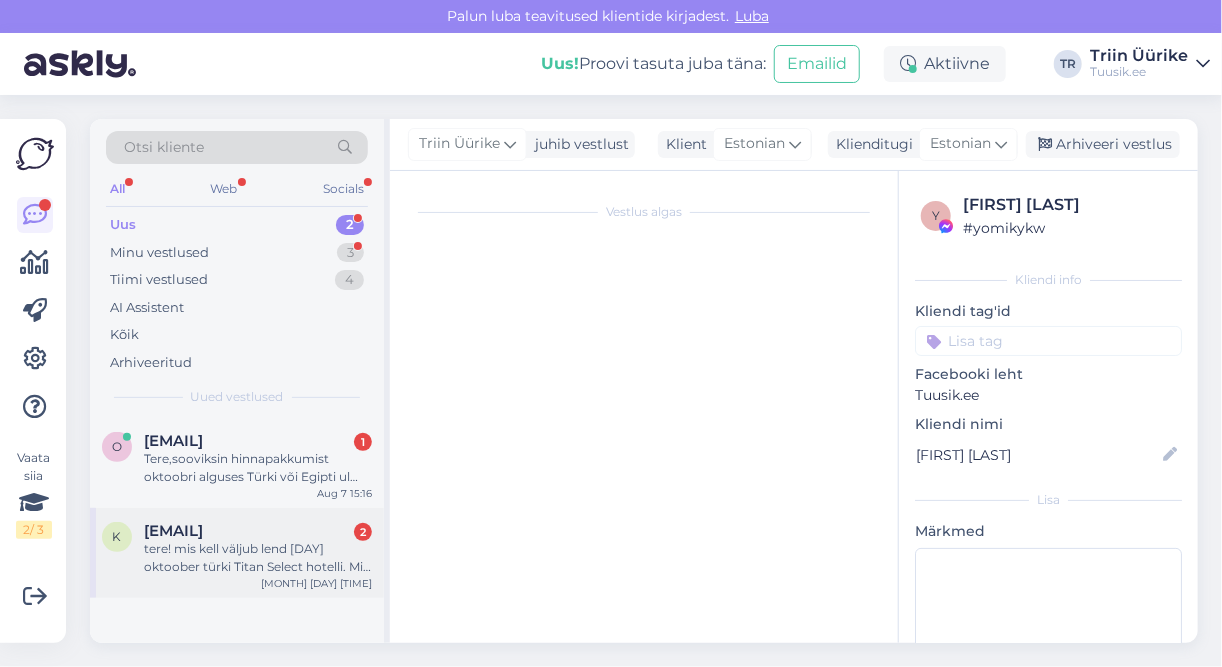 scroll, scrollTop: 0, scrollLeft: 0, axis: both 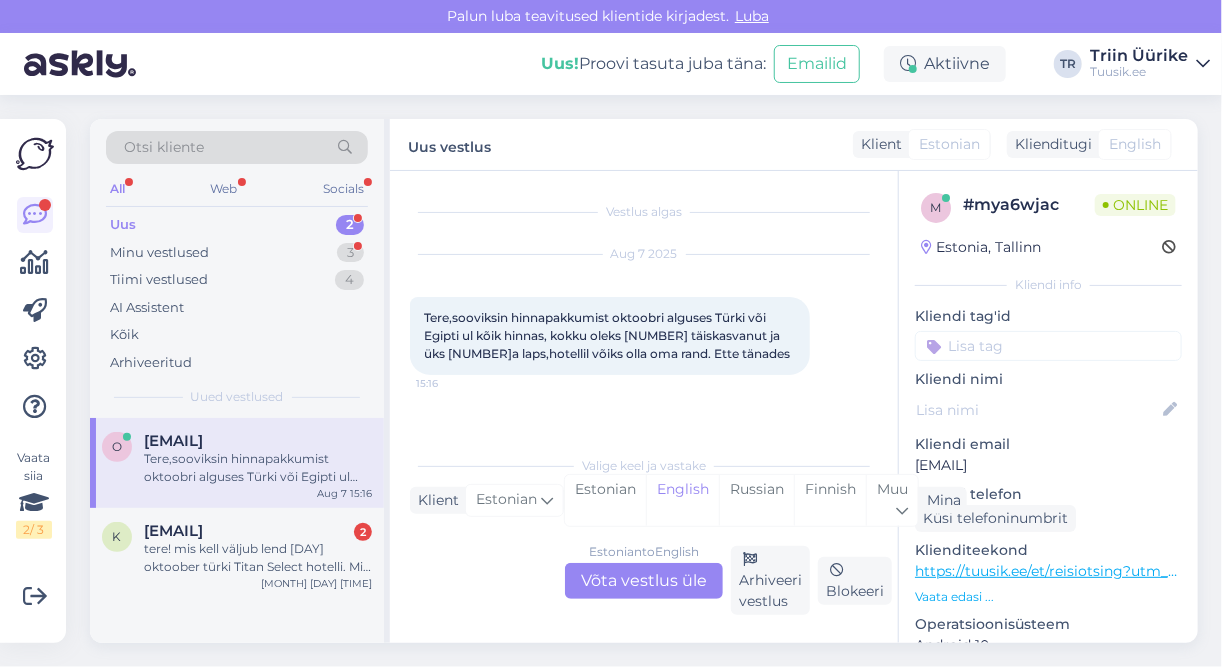 click on "[EMAIL]" at bounding box center (1048, 465) 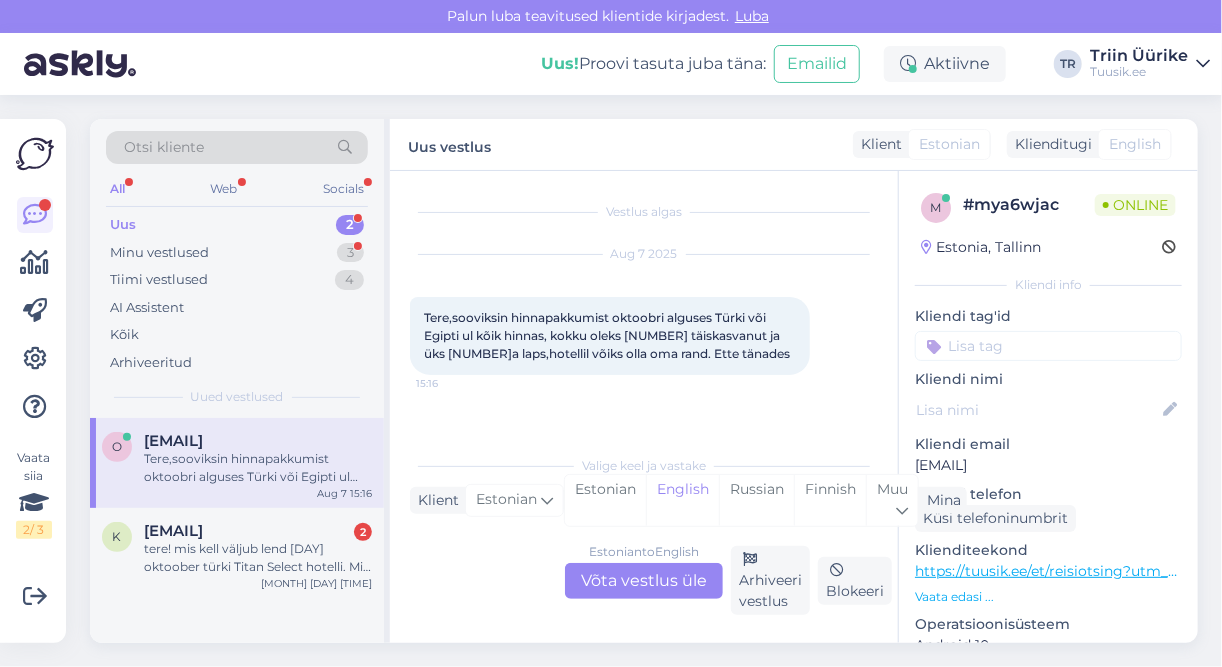 drag, startPoint x: 925, startPoint y: 464, endPoint x: 1079, endPoint y: 466, distance: 154.01299 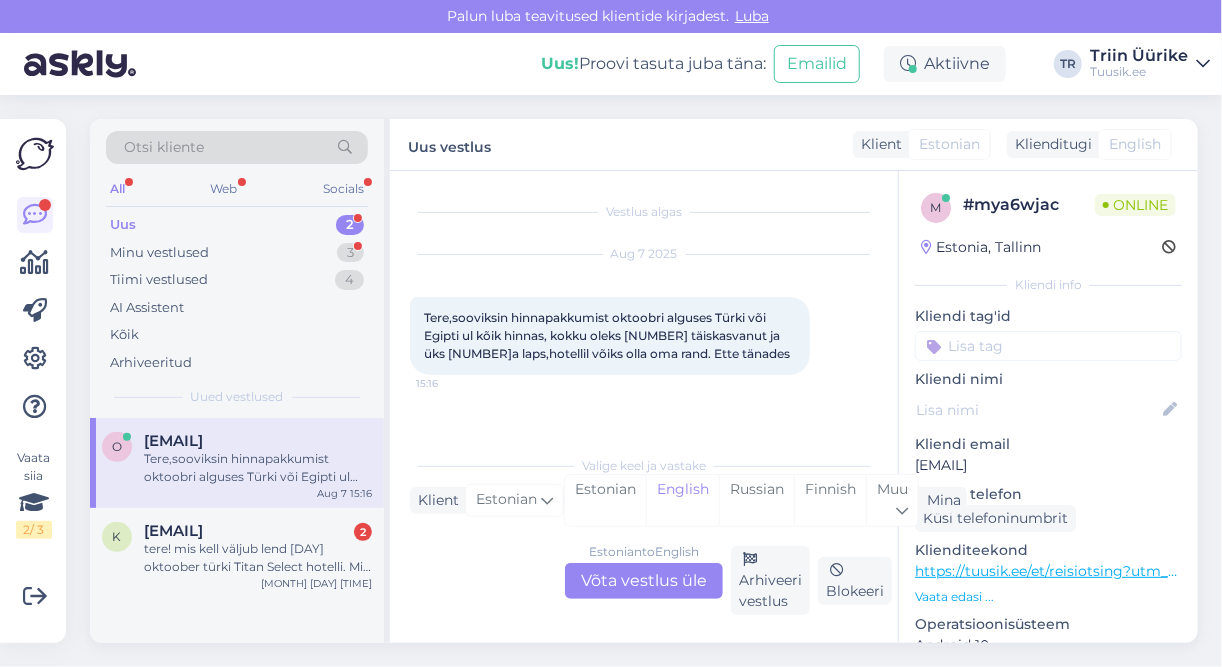 copy on "[EMAIL]" 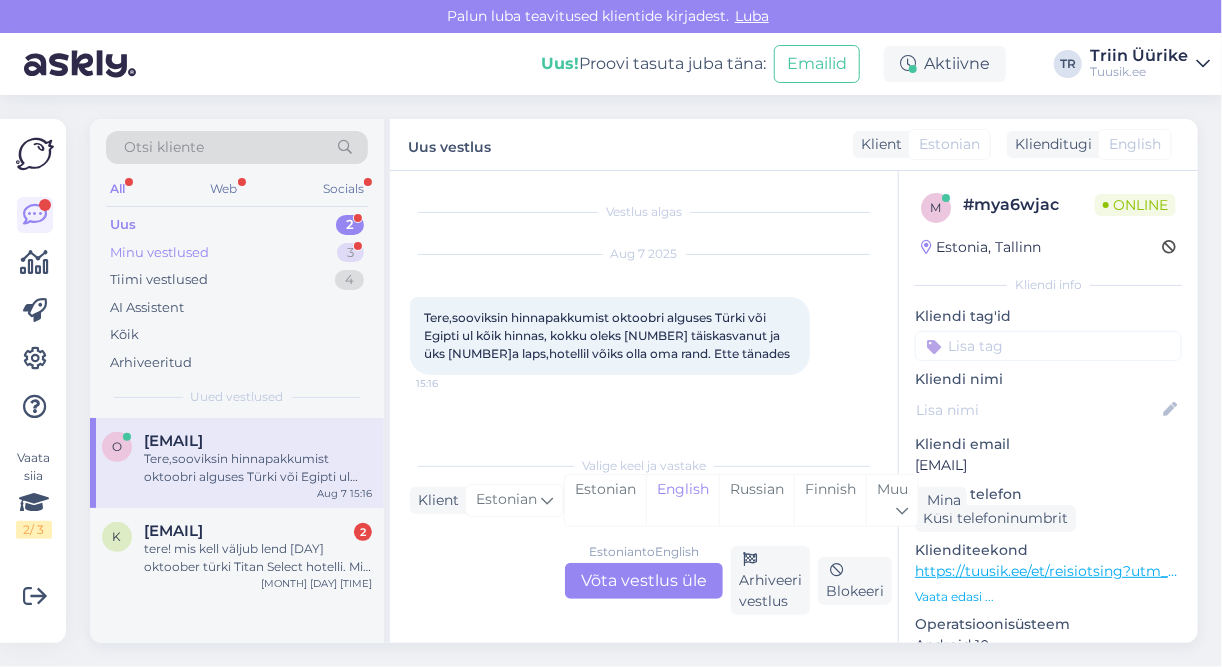 click on "Minu vestlused 3" at bounding box center [237, 253] 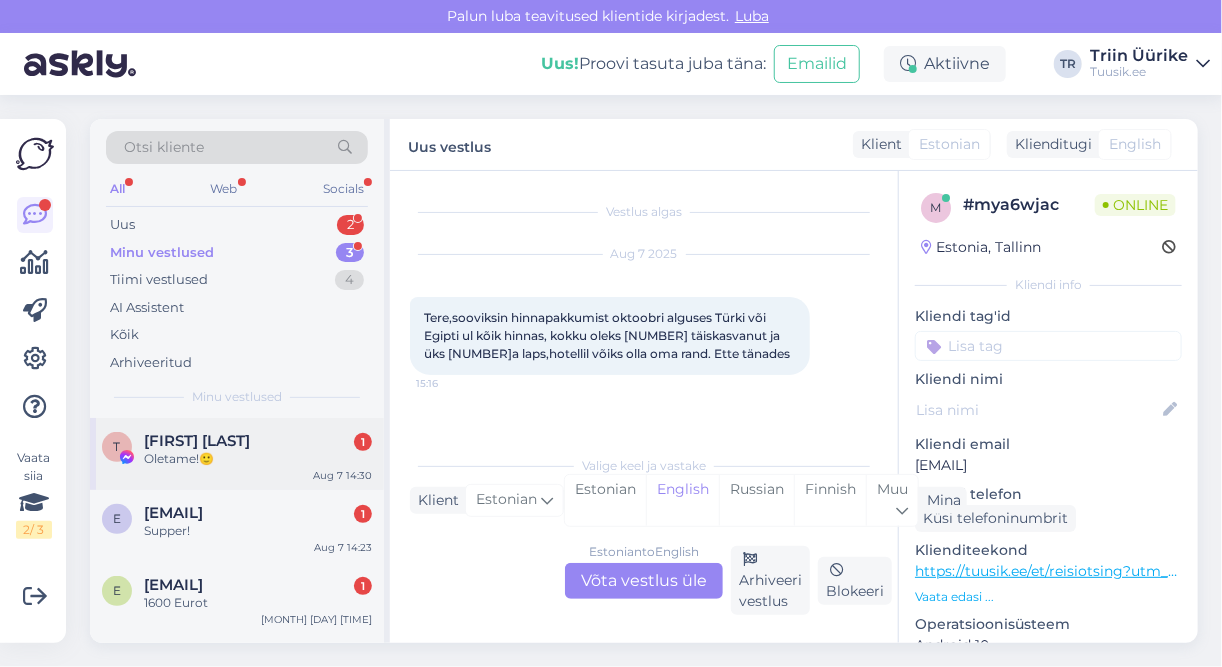 click on "[FIRST] [LAST] [NUMBER]" at bounding box center [258, 441] 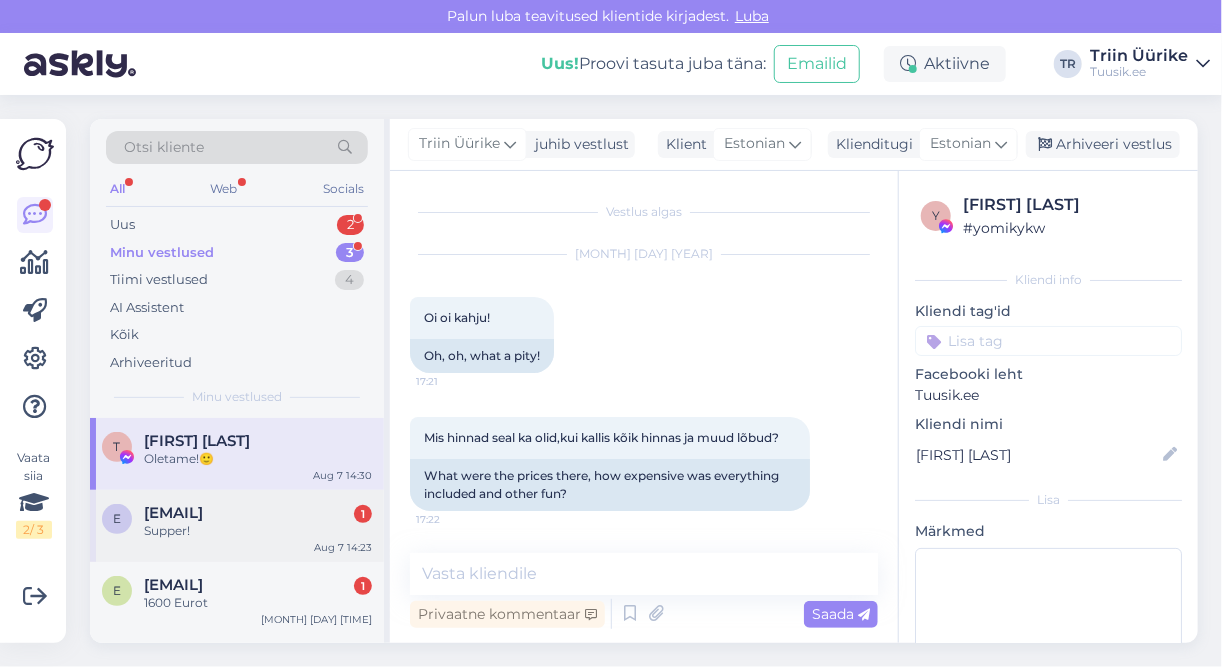 scroll, scrollTop: 12291, scrollLeft: 0, axis: vertical 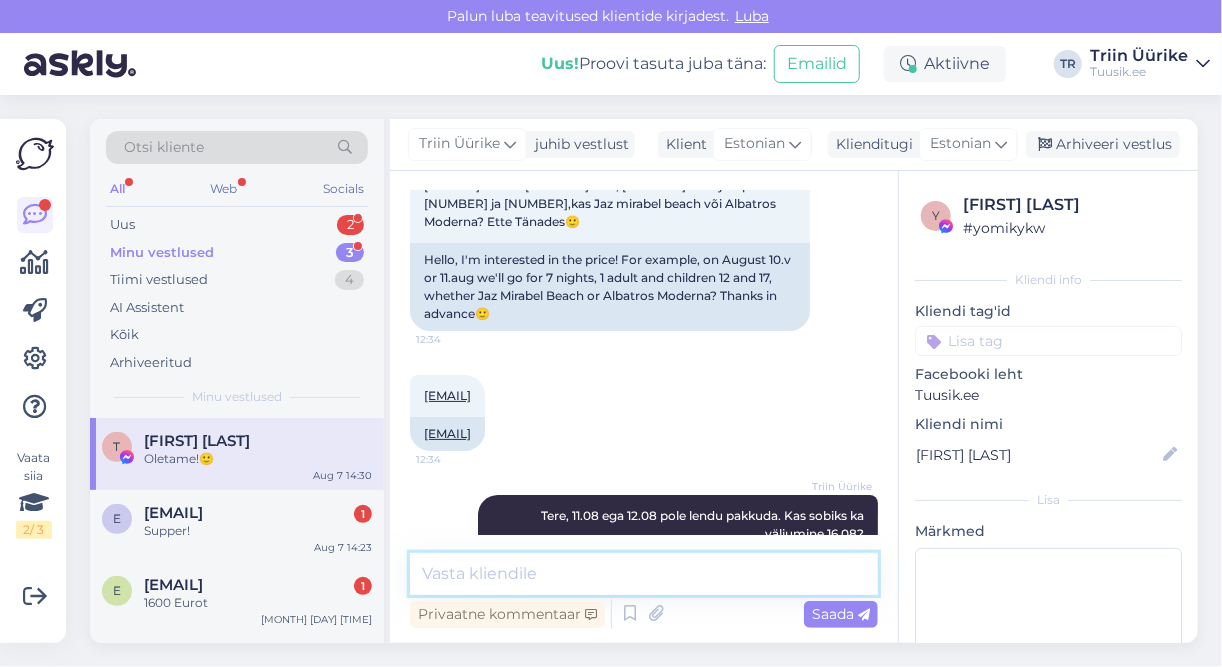 click at bounding box center [644, 574] 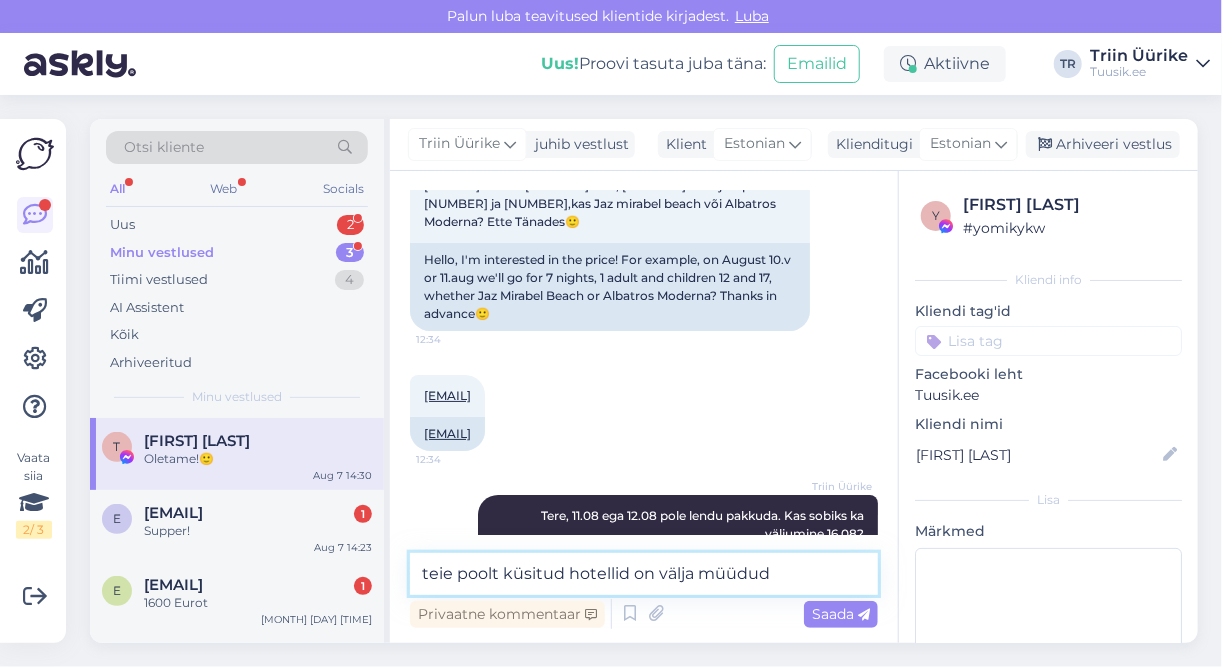 type on "teie poolt küsitud hotellid on välja müüdud." 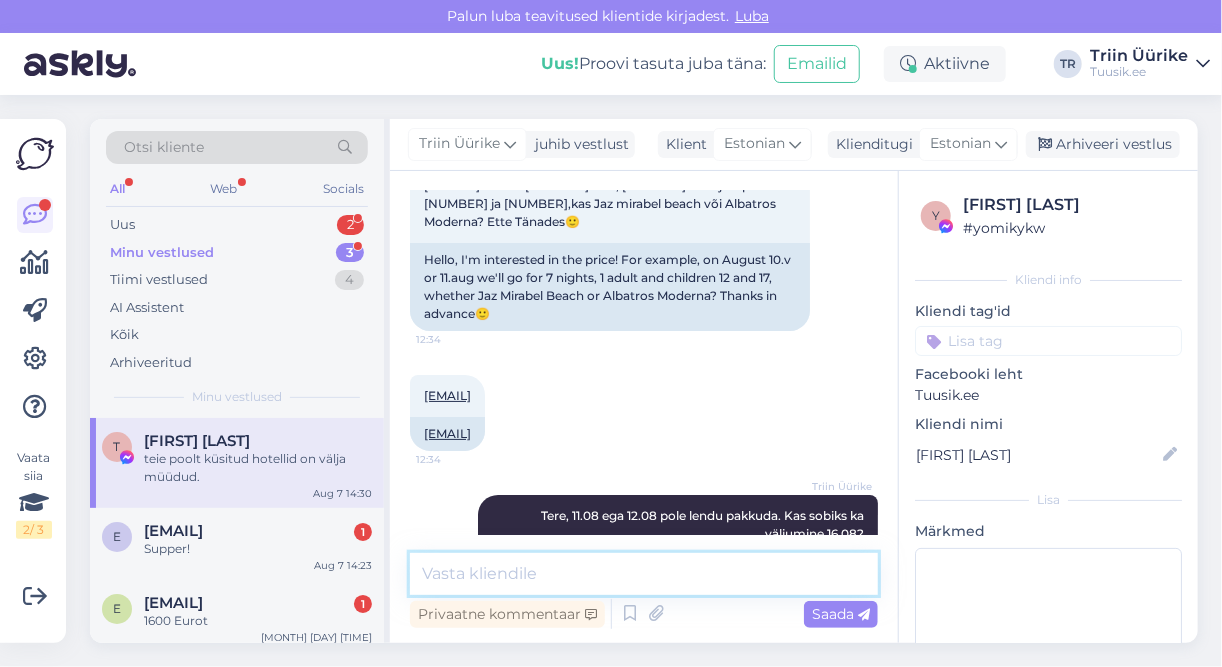 scroll, scrollTop: 12376, scrollLeft: 0, axis: vertical 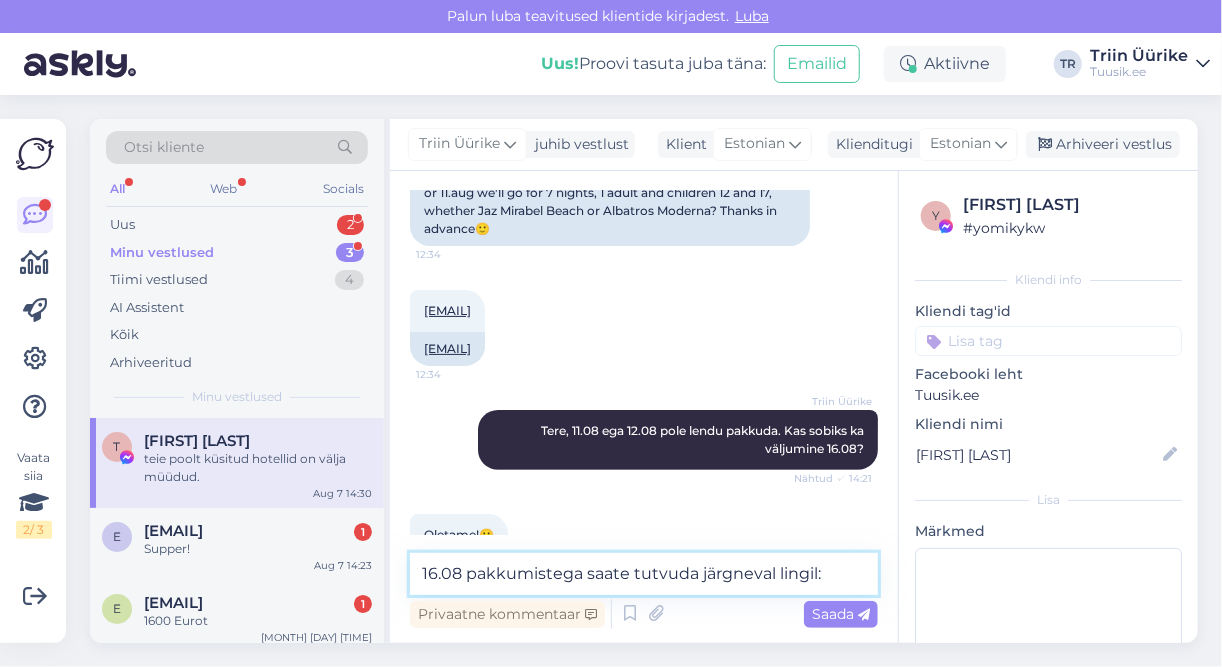 paste on "https://tuusik.ee/et/reisiotsing?country_id=11&after=[DAY].[MONTH].[YEAR]&departure_id=1&nights=[NUMBER]&before=1&page=[NUMBER]&filters=[{%22filter%22:%22rating%22,%22id%22:%225%22},{%22filter%22:%22modal-button%22,%22id%22:%221%22}]&filter=1" 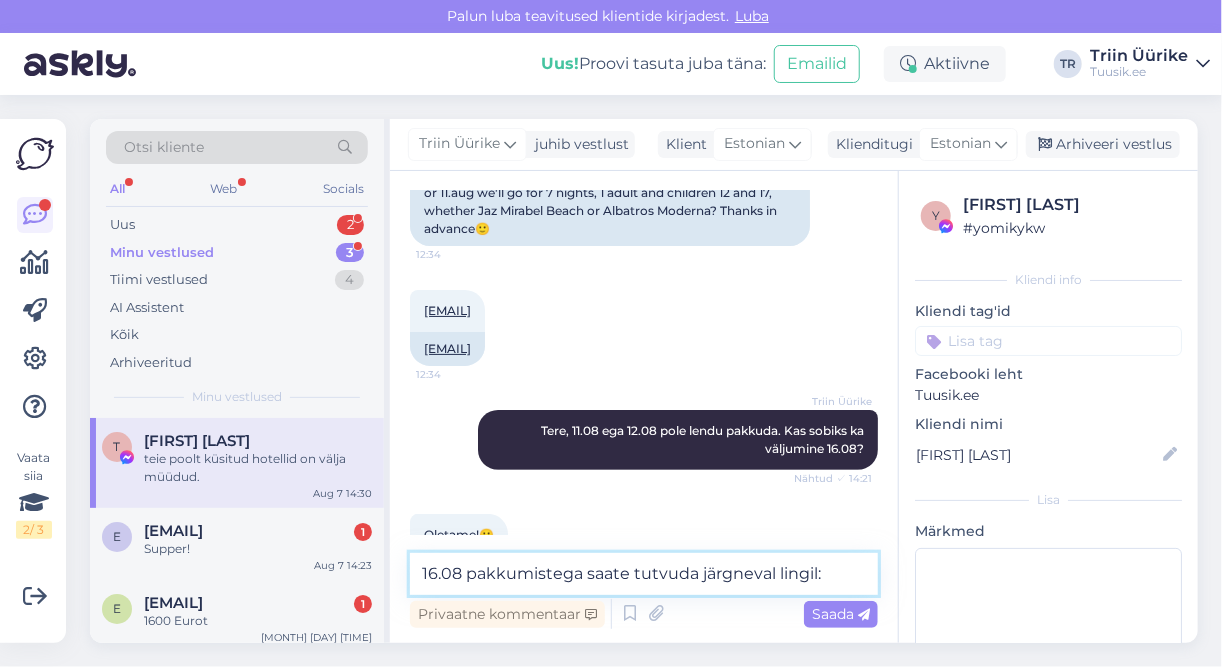 type on "[DAY].[MONTH] pakkumistega saate tutvuda järgneval lingil: https://tuusik.ee/et/reisiotsing?country_id=11&after=[DAY].[MONTH].[YEAR]&departure_id=1&nights=[NUMBER]&before=1&page=[NUMBER]&filters=[{%22filter%22:%22rating%22,%22id%22:%225%22},{%22filter%22:%22modal-button%22,%22id%22:%221%22}]&filter=1" 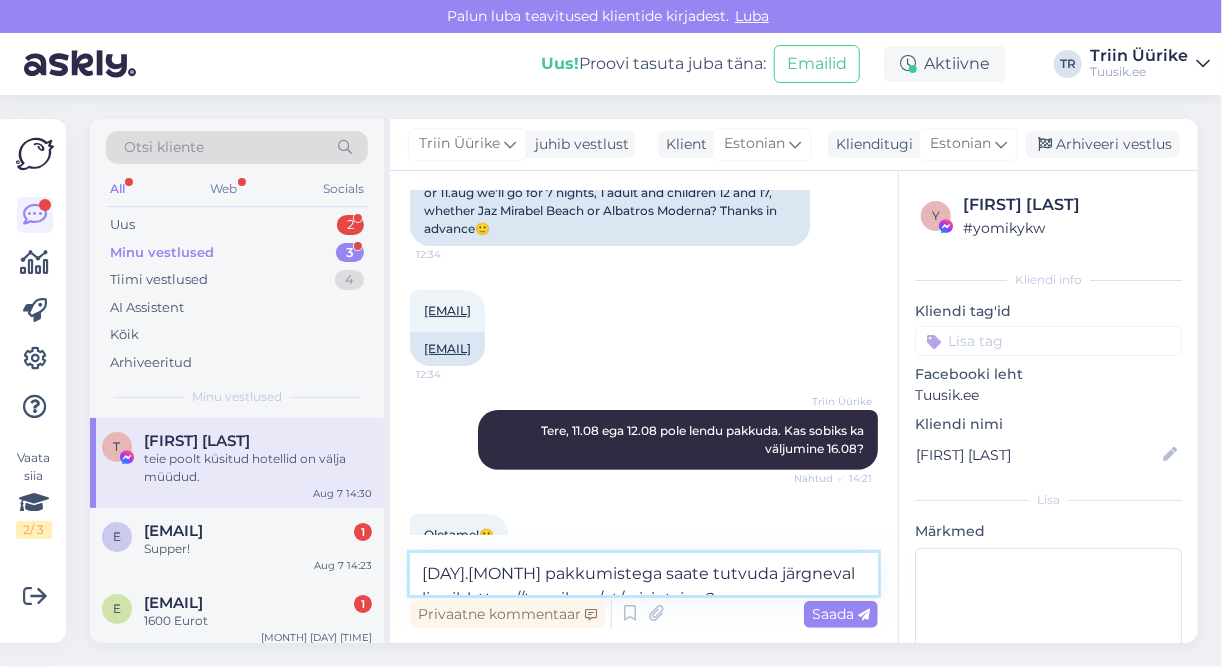 scroll, scrollTop: 25, scrollLeft: 0, axis: vertical 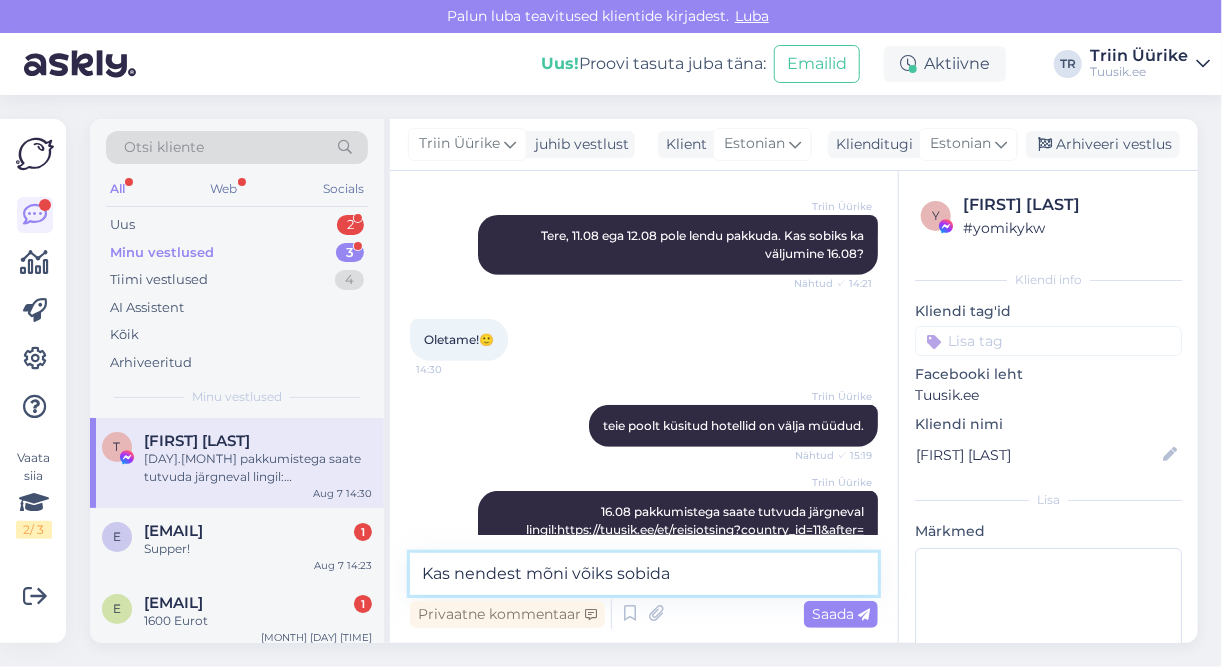 type on "Kas nendest mõni võiks sobida?" 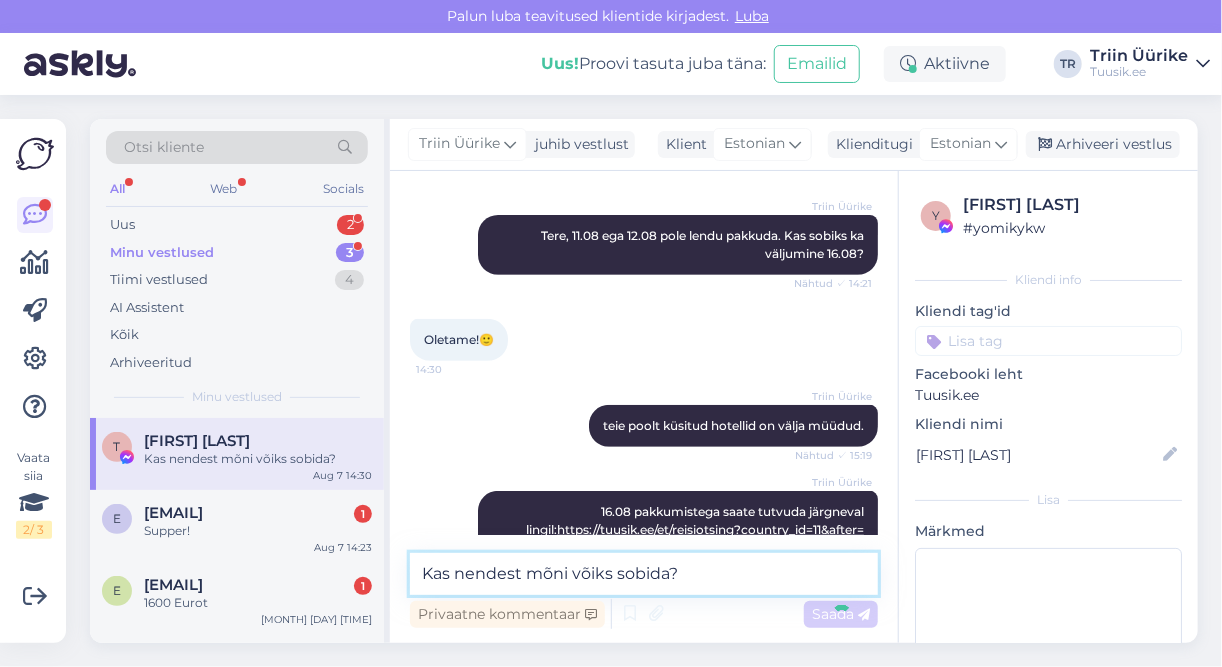 type 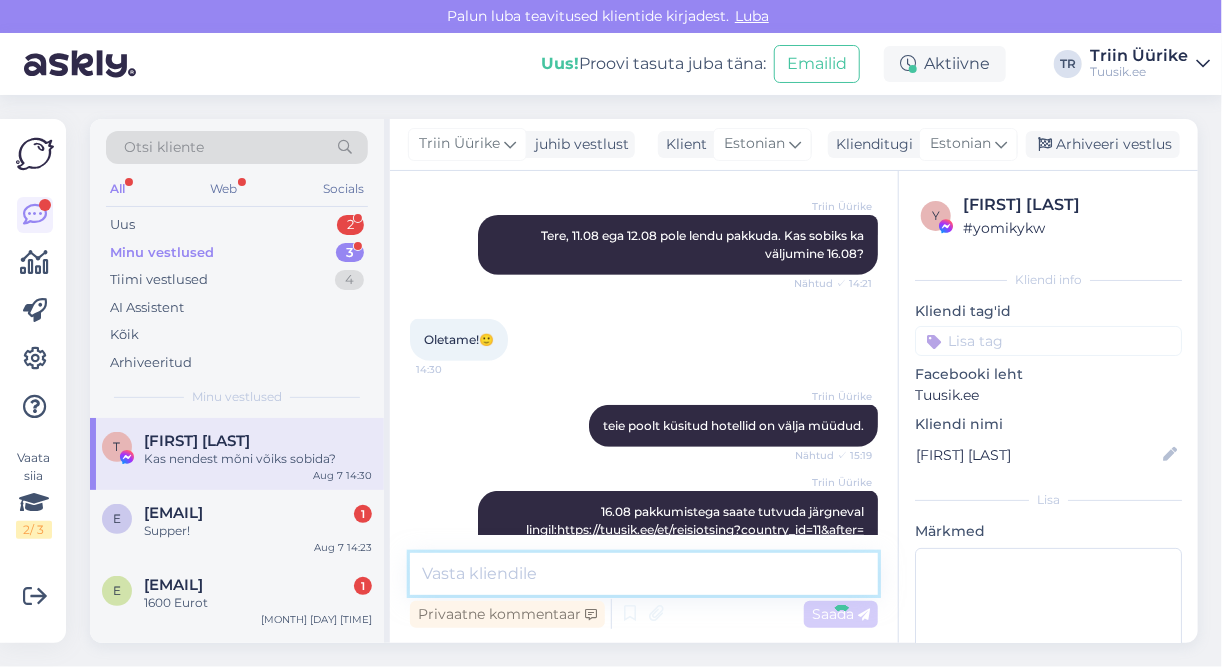 scroll, scrollTop: 12657, scrollLeft: 0, axis: vertical 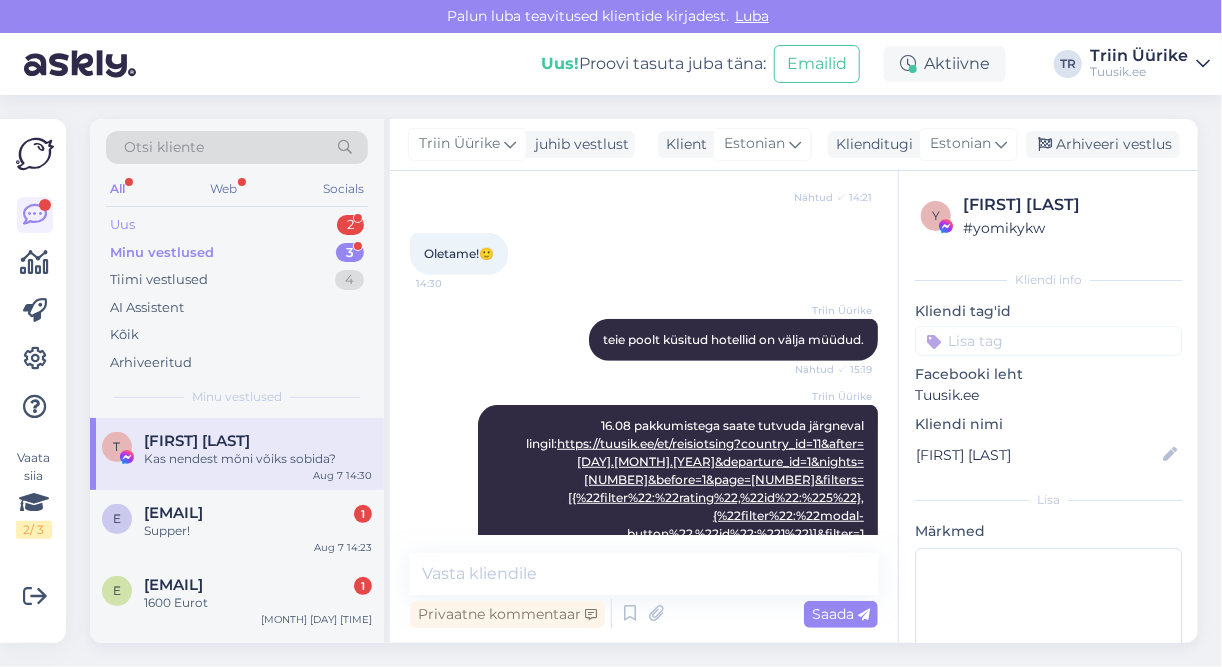 click on "Uus 2" at bounding box center [237, 225] 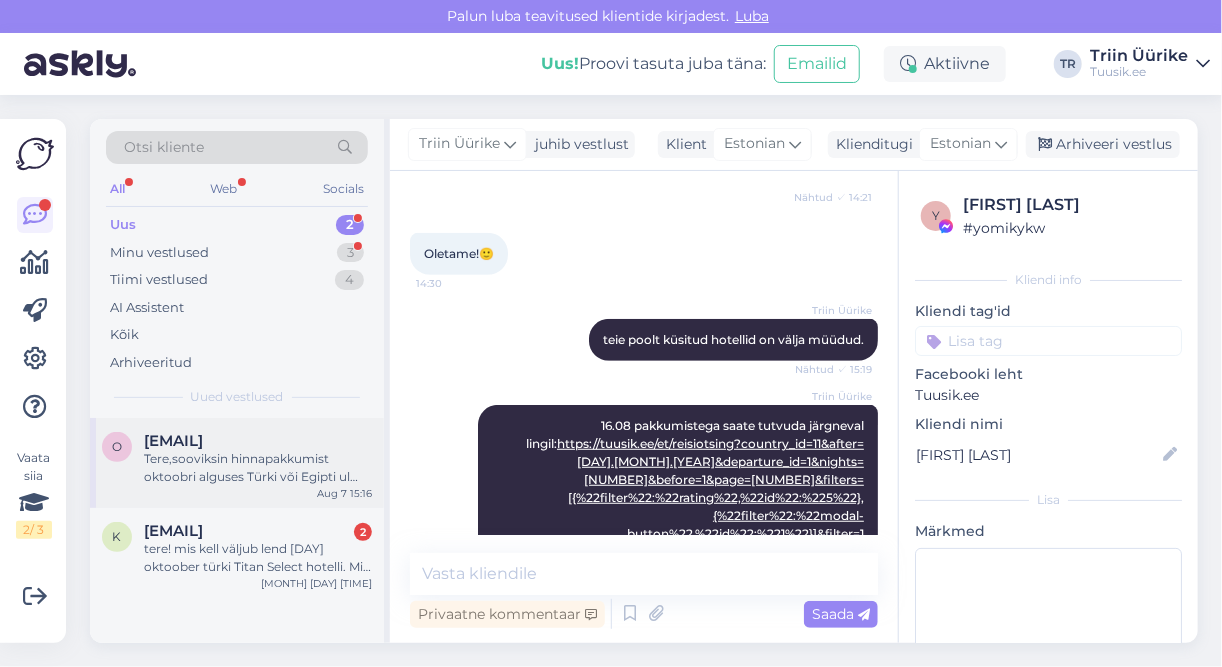 click on "Tere,sooviksin hinnapakkumist oktoobri alguses Türki või Egipti ul kõik hinnas, kokku oleks [NUMBER] täiskasvanut ja üks [NUMBER]a laps,hotellil võiks olla oma rand. Ette tänades" at bounding box center [258, 468] 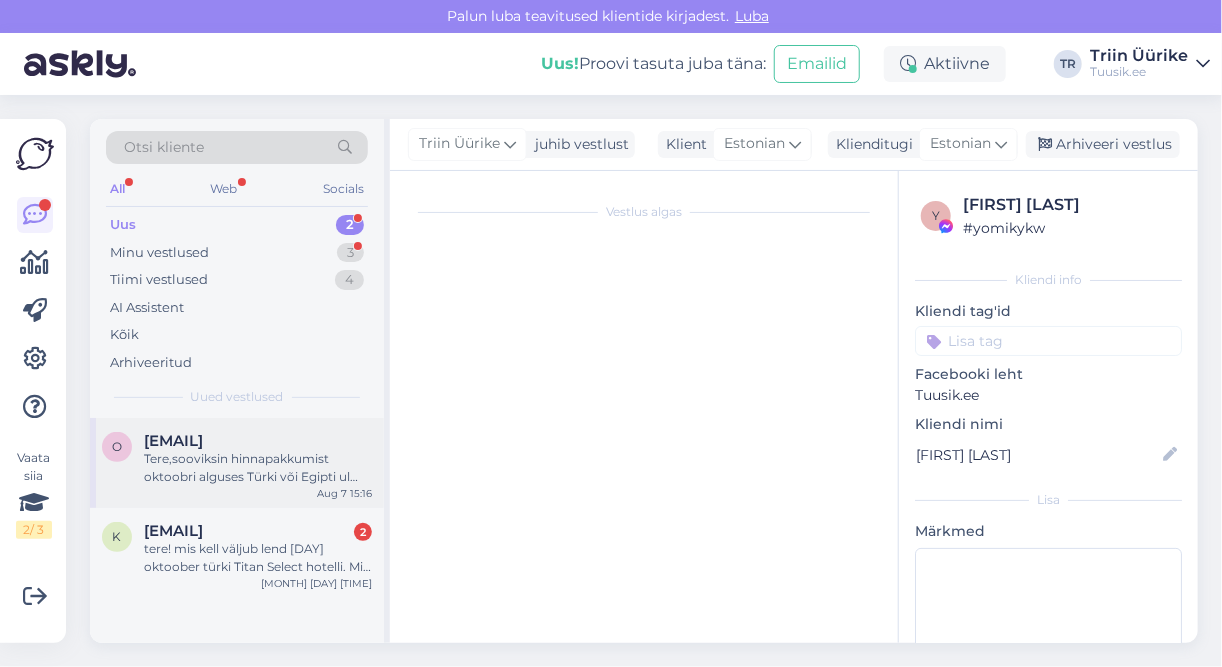scroll, scrollTop: 0, scrollLeft: 0, axis: both 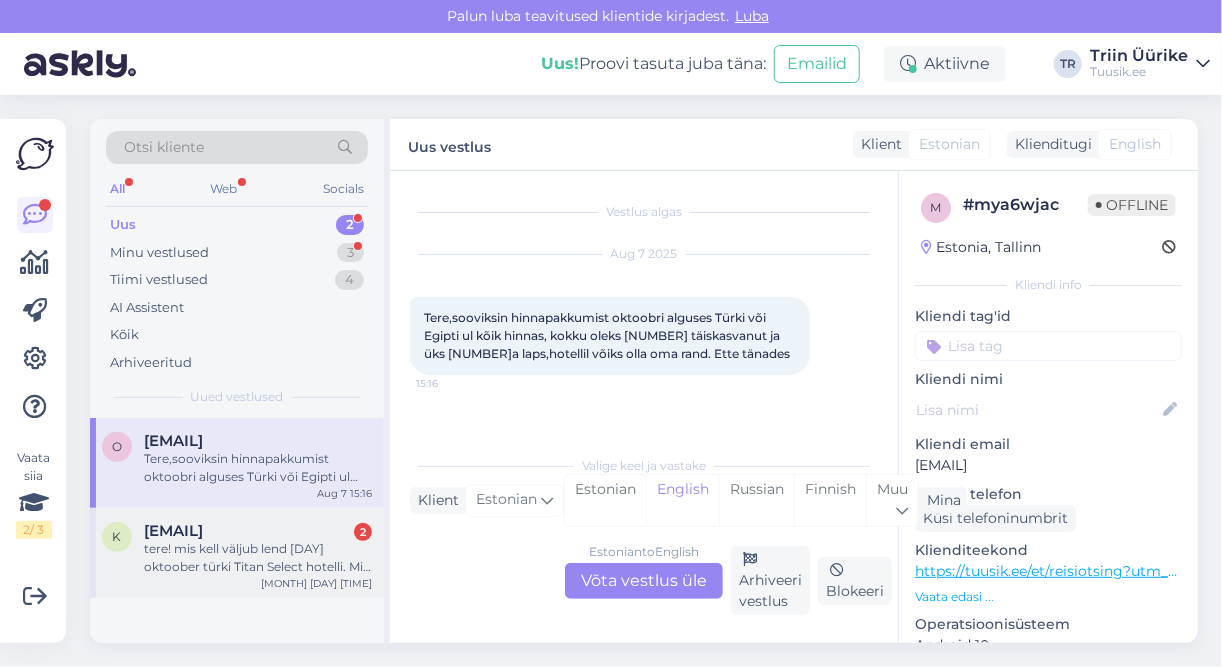 click on "tere! mis kell väljub lend [DAY] oktoober türki Titan Select hotelli. Mis oleks hind kahele reisijale." at bounding box center [258, 558] 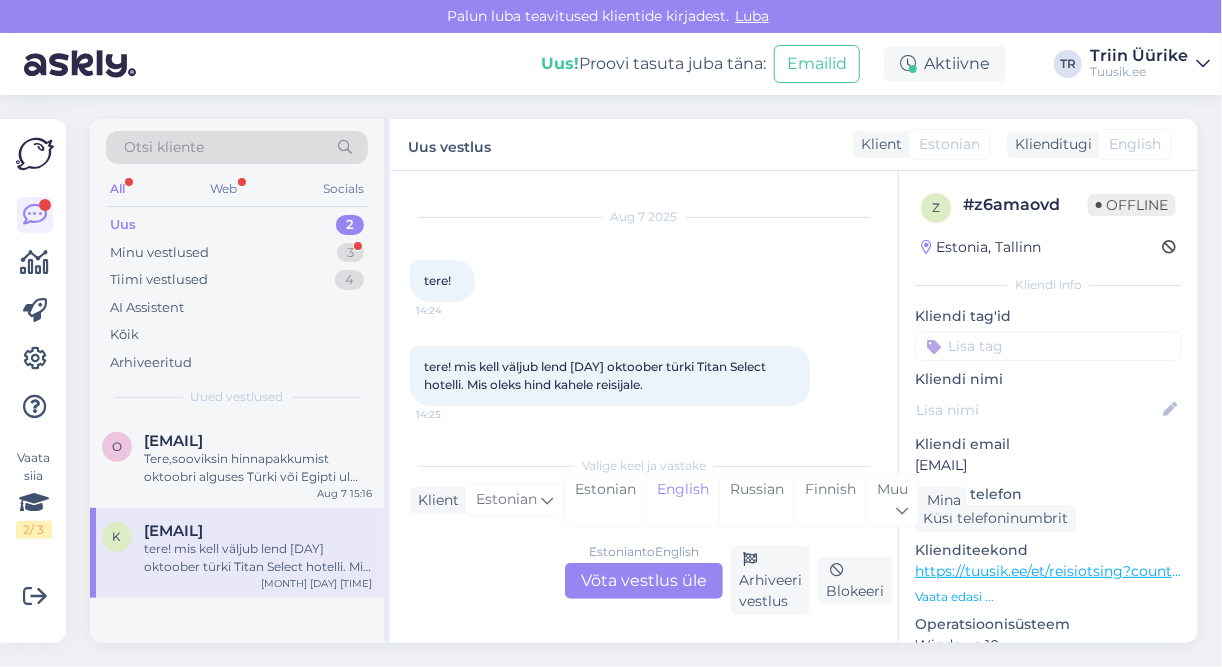 click on "Estonian  to  English Võta vestlus üle" at bounding box center (644, 581) 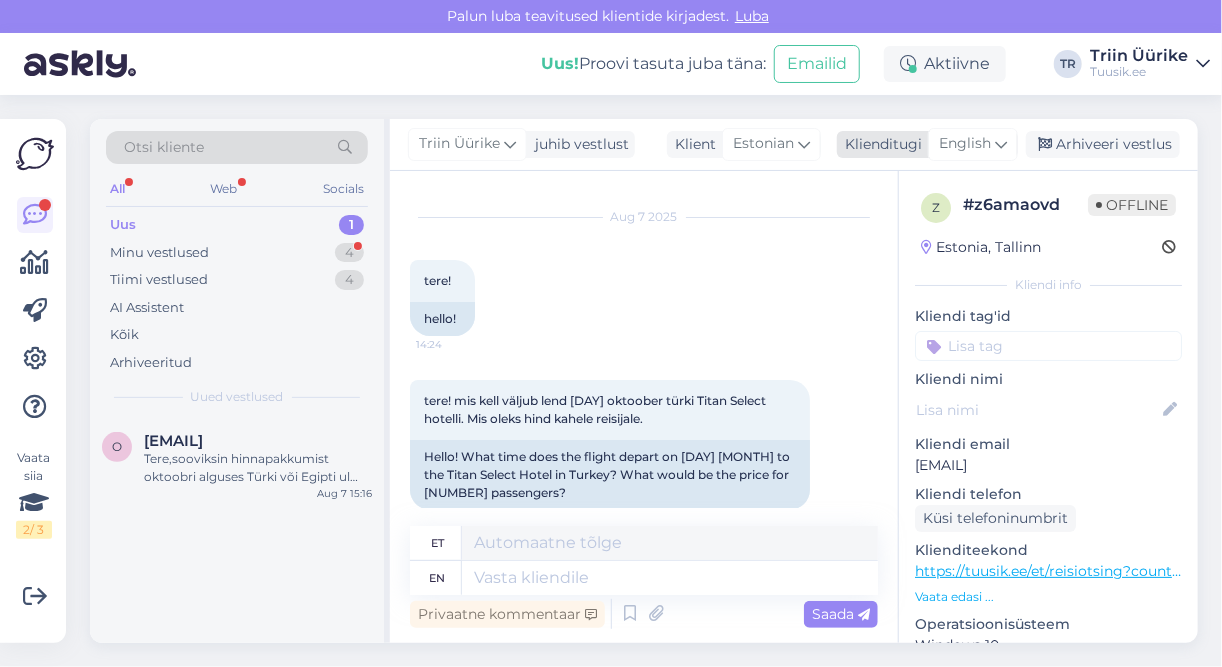 click at bounding box center [1001, 144] 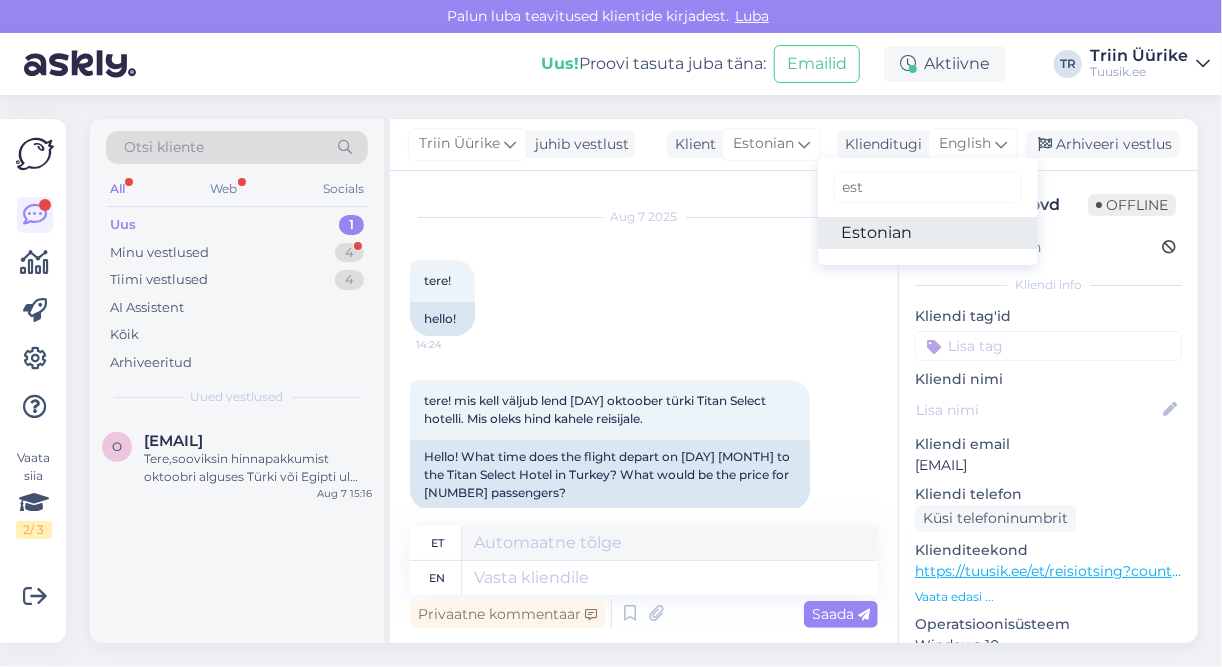drag, startPoint x: 947, startPoint y: 232, endPoint x: 901, endPoint y: 290, distance: 74.02702 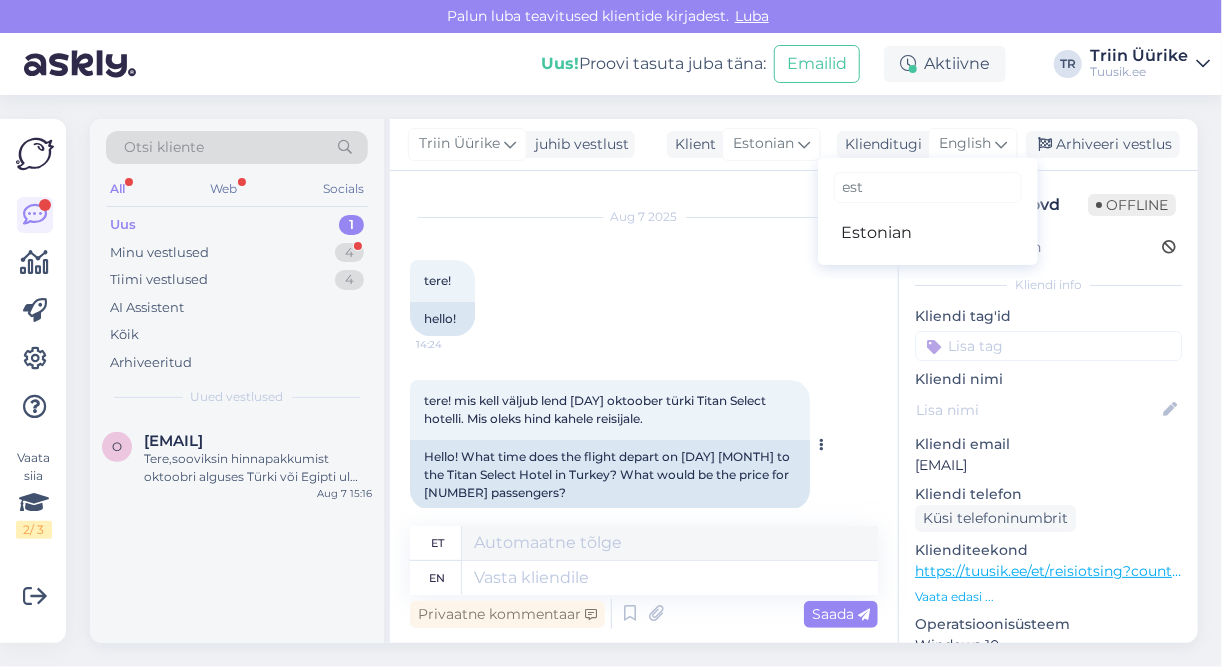 scroll, scrollTop: 33, scrollLeft: 0, axis: vertical 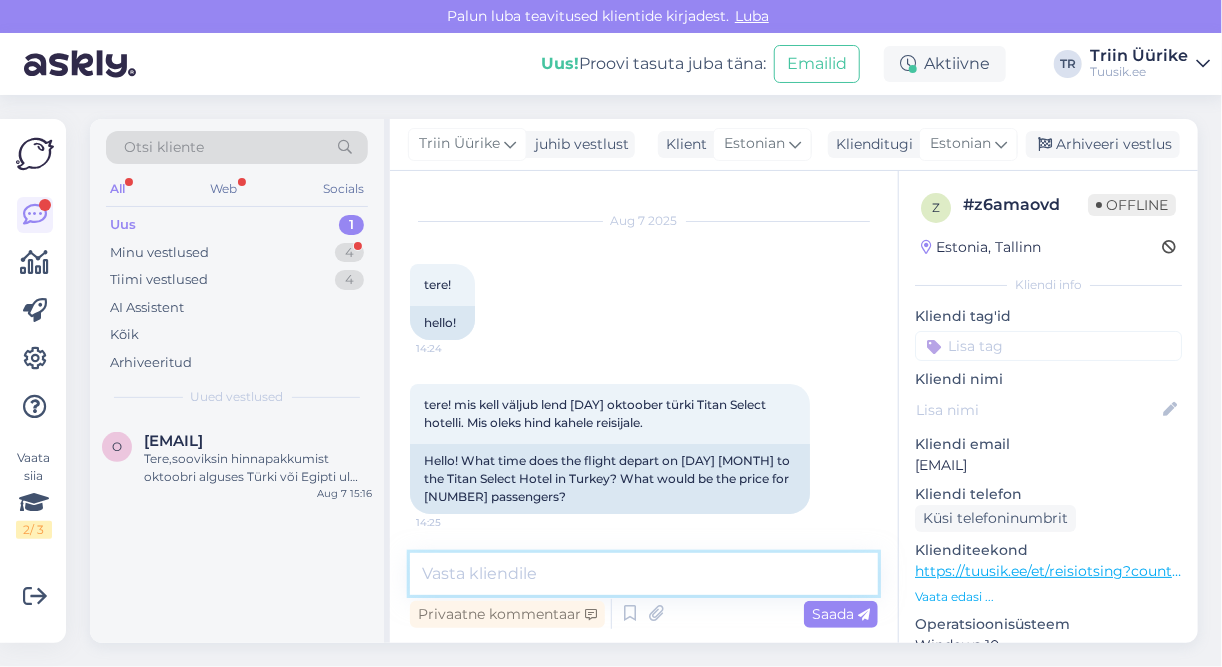 click at bounding box center (644, 574) 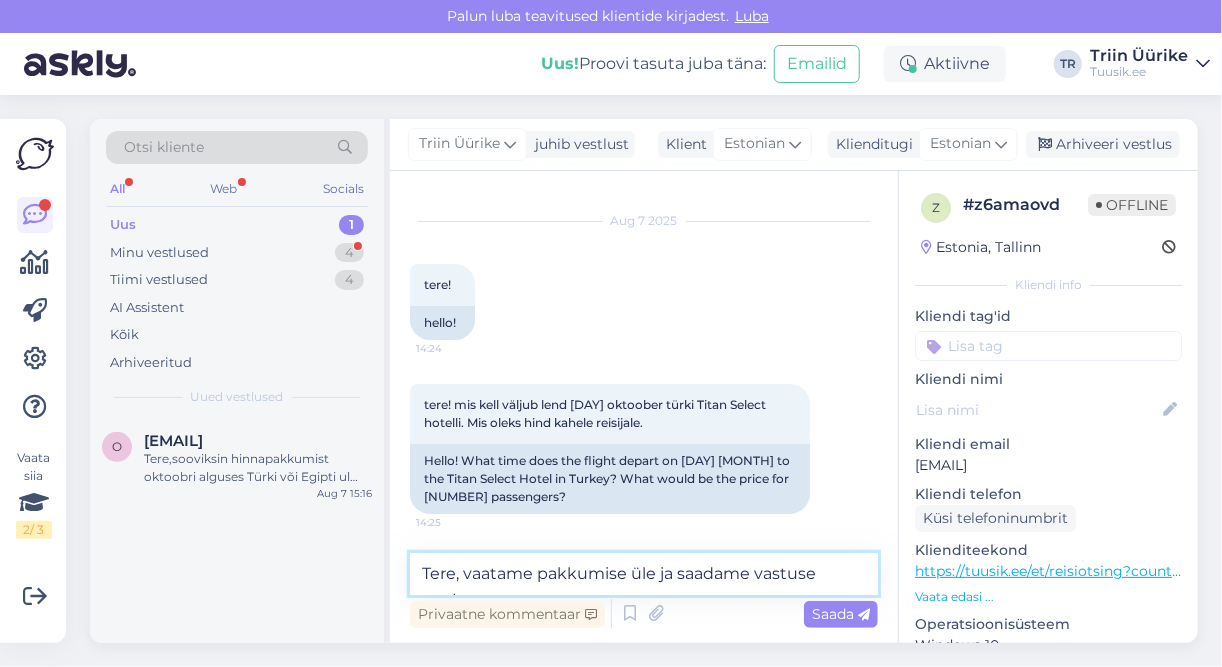 scroll, scrollTop: 37, scrollLeft: 0, axis: vertical 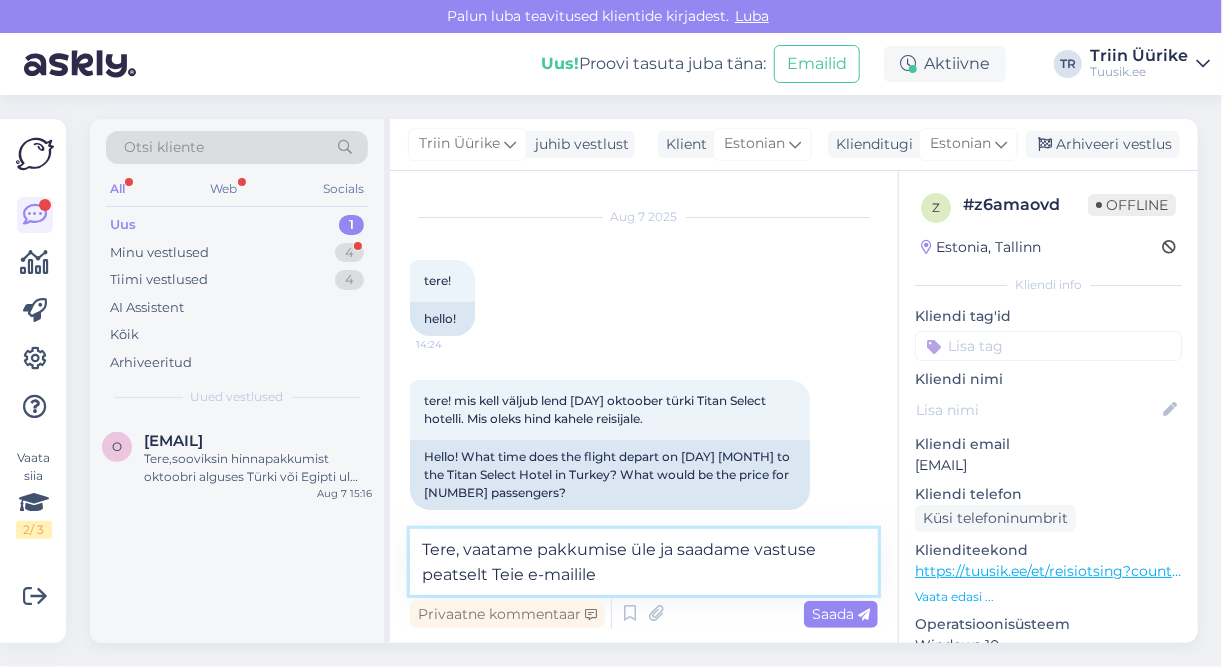 type on "Tere, vaatame pakkumise üle ja saadame vastuse peatselt Teie e-mailile." 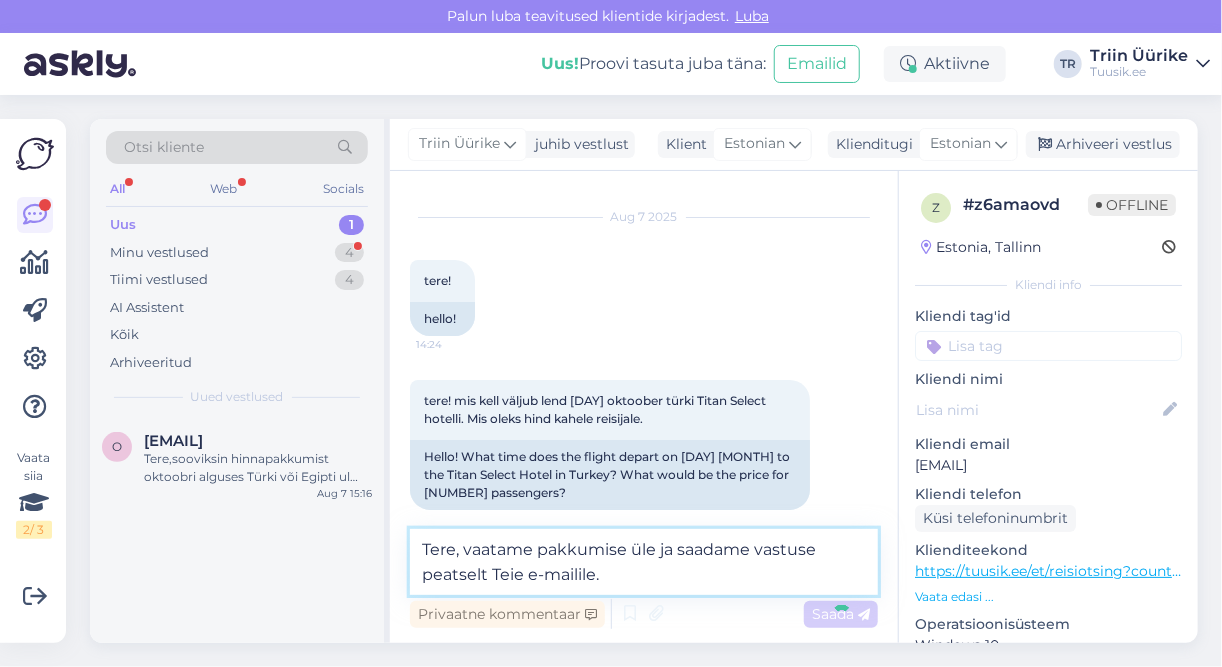 type 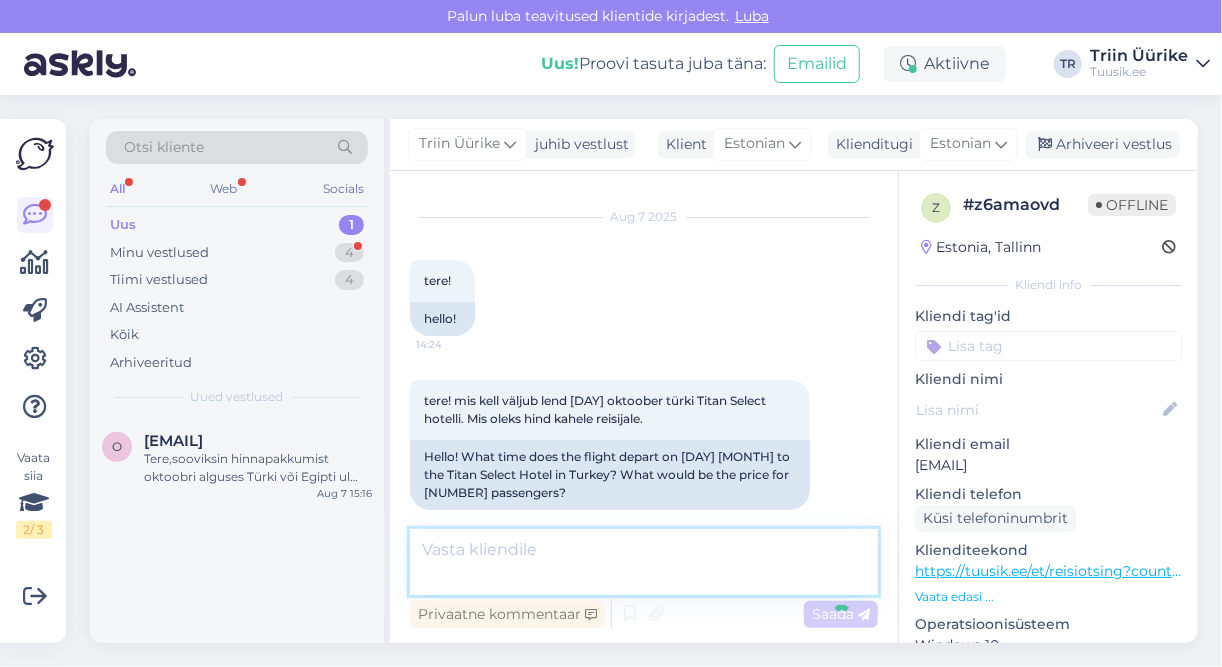 scroll, scrollTop: 137, scrollLeft: 0, axis: vertical 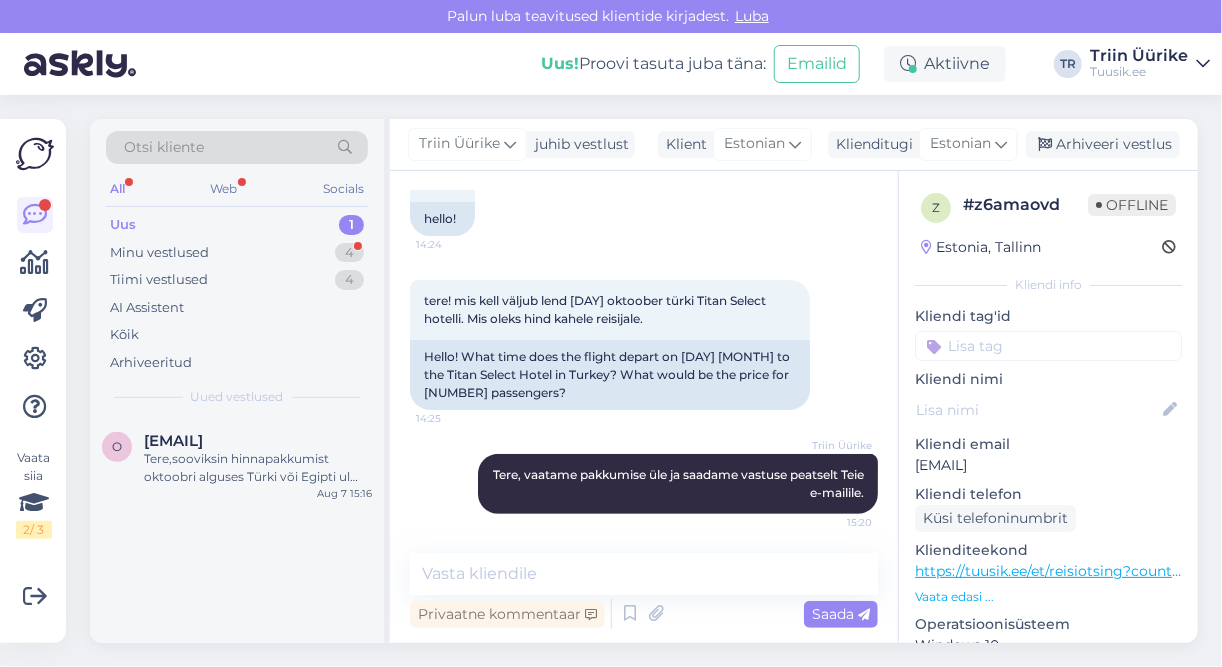 click on "Uus 1" at bounding box center [237, 225] 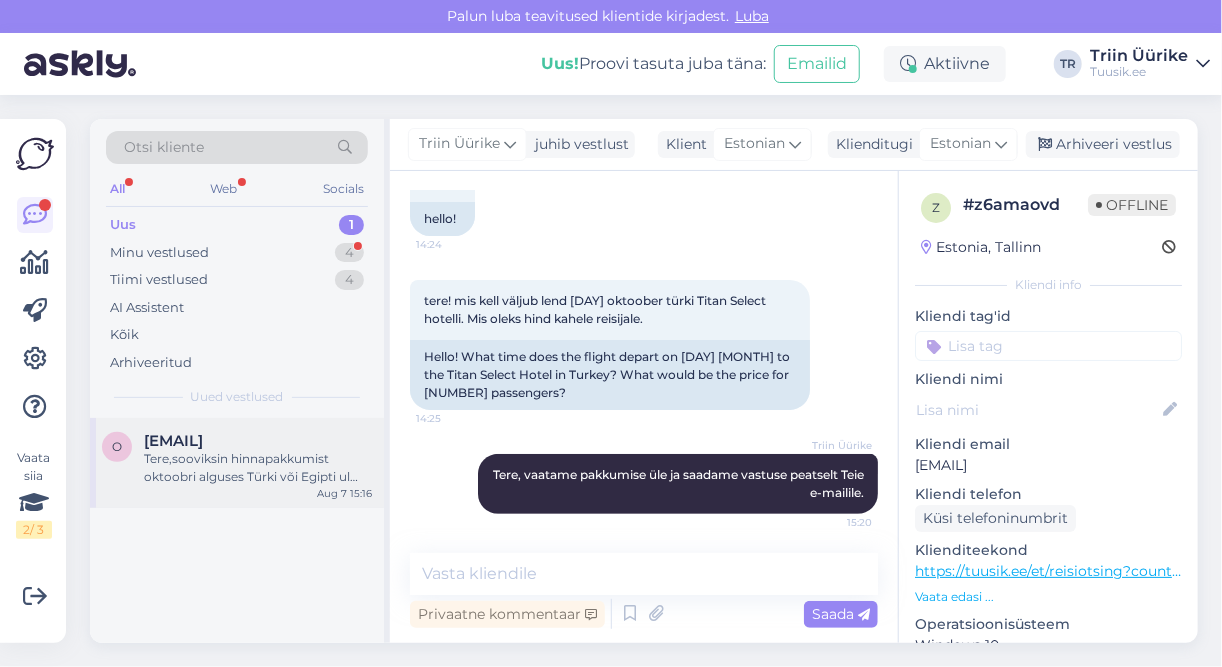 click on "[EMAIL]" at bounding box center [173, 441] 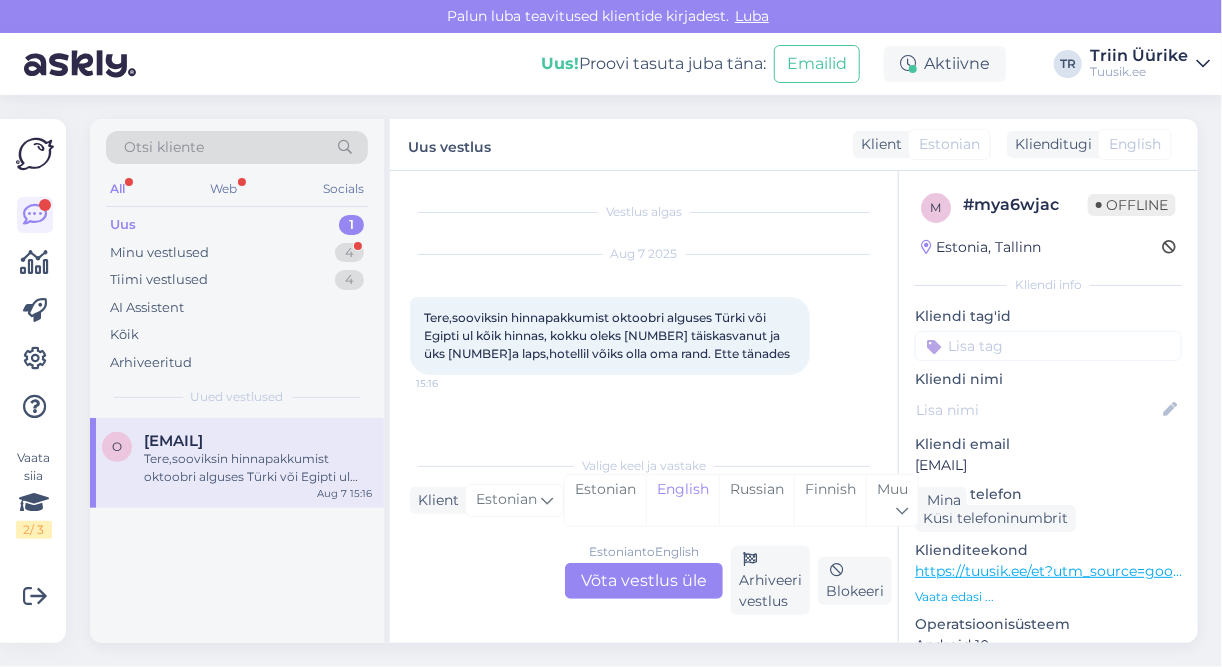 click on "Estonian  to  English Võta vestlus üle" at bounding box center (644, 581) 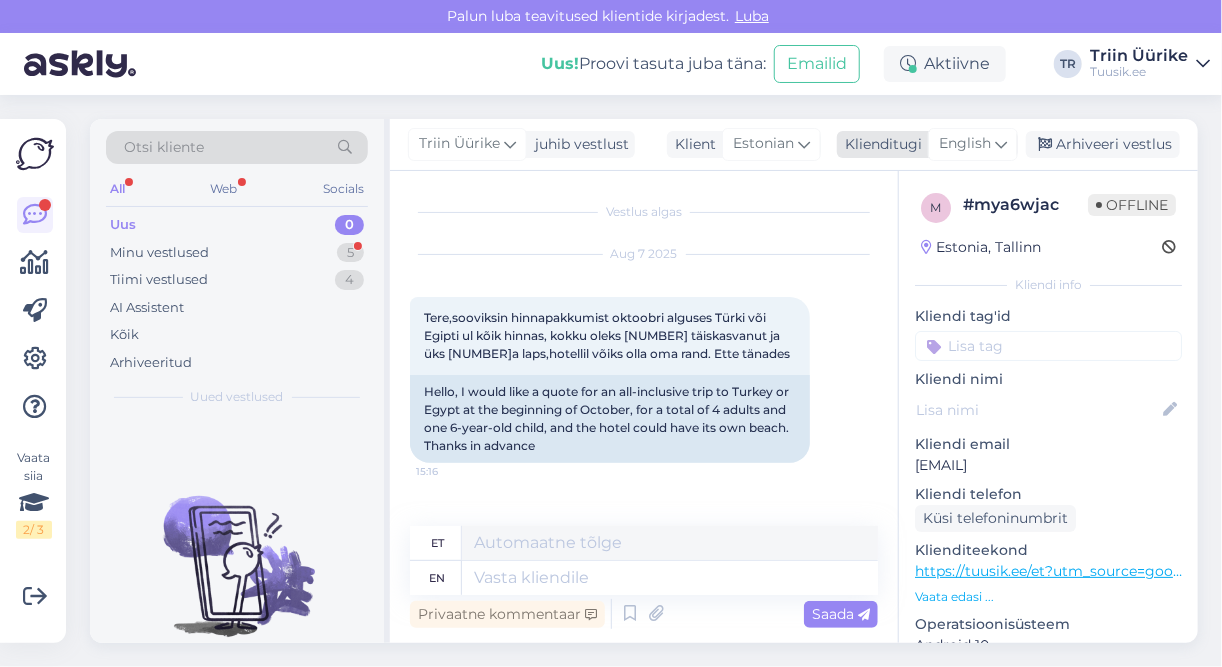 click on "English" at bounding box center (973, 144) 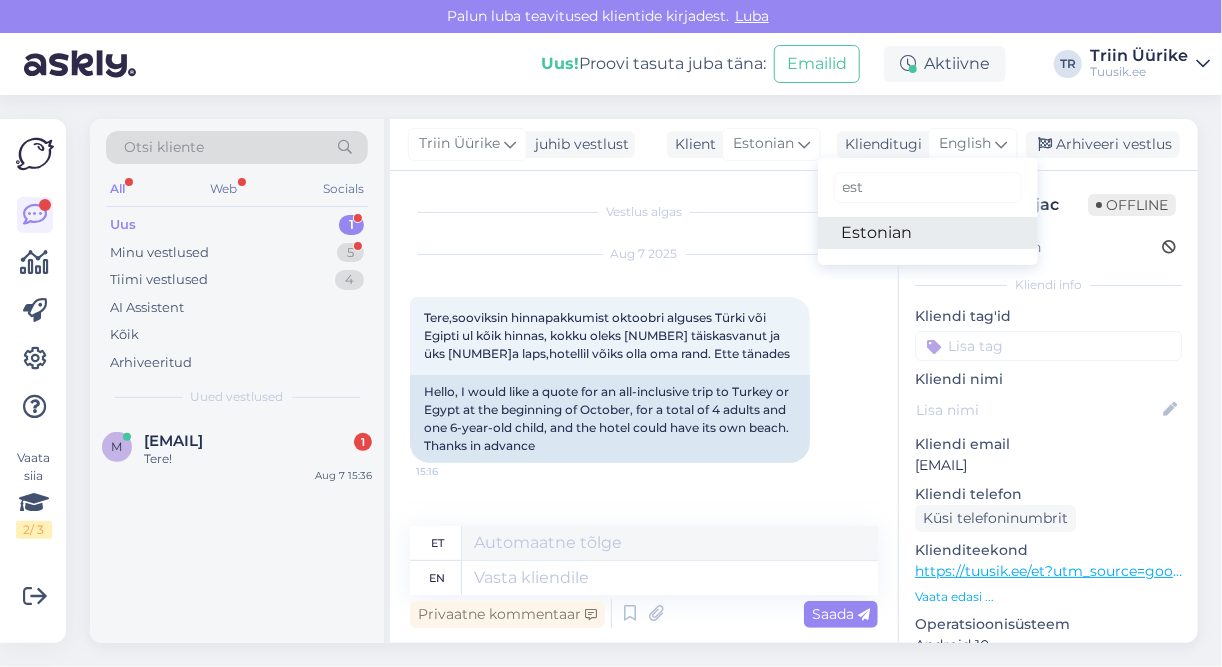 click on "Estonian" at bounding box center [928, 233] 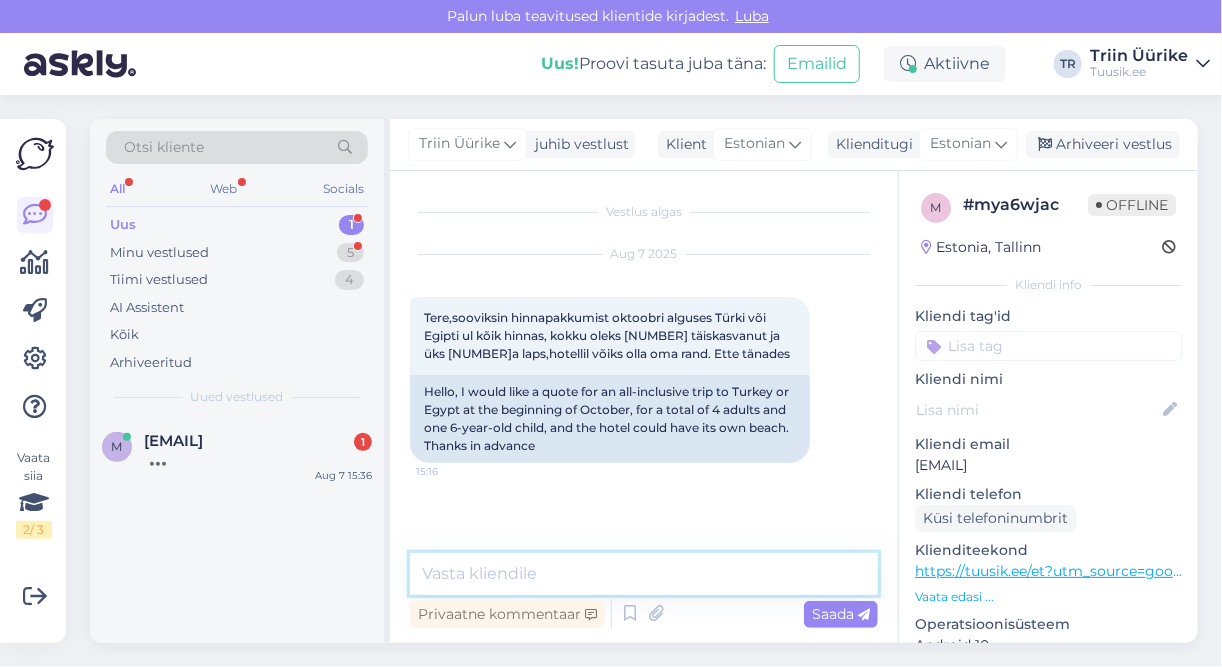 click at bounding box center [644, 574] 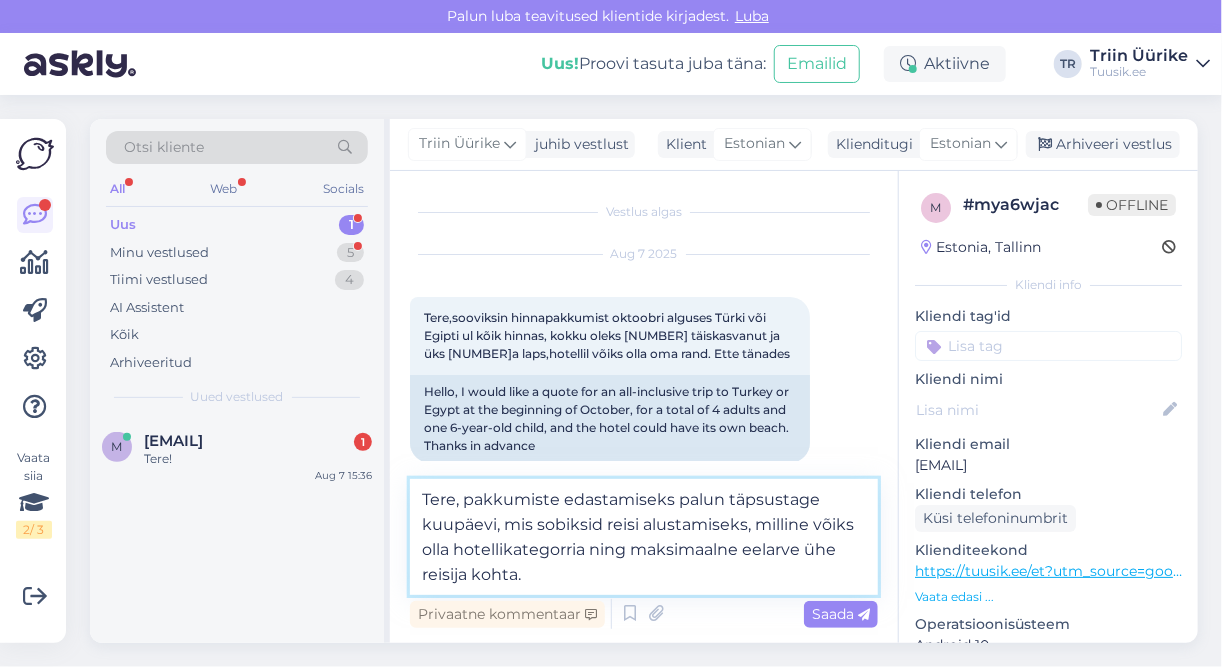 click on "Tere, pakkumiste edastamiseks palun täpsustage kuupäevi, mis sobiksid reisi alustamiseks, milline võiks olla hotellikategorria ning maksimaalne eelarve ühe reisija kohta." at bounding box center (644, 537) 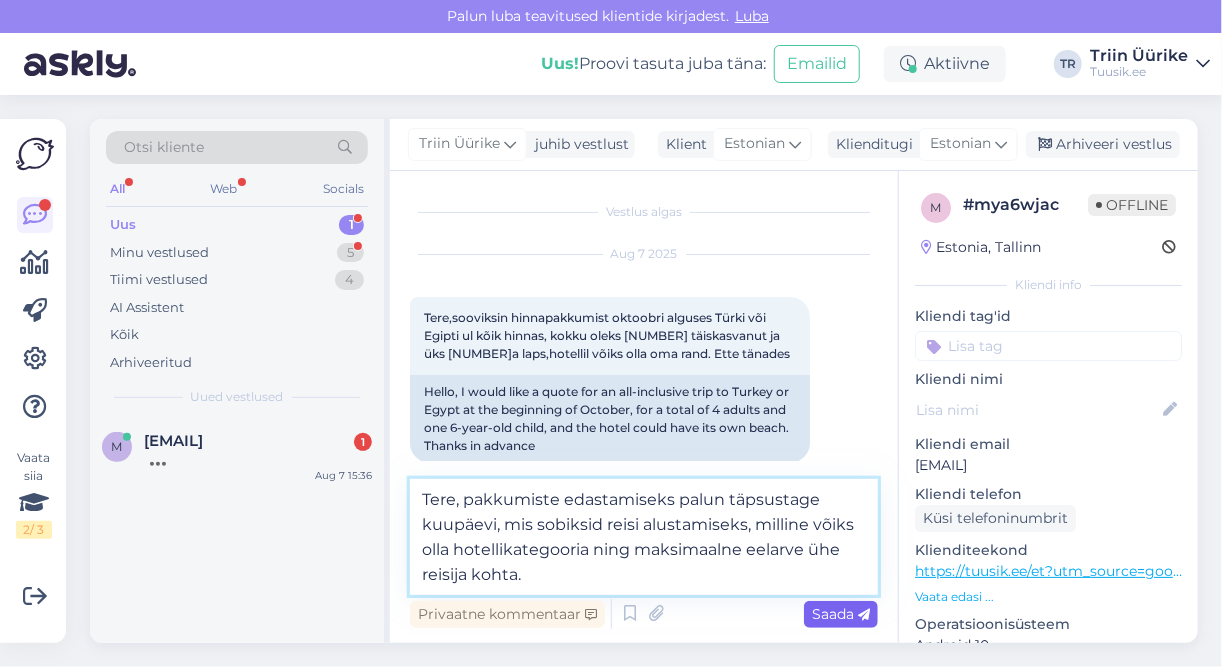 type on "Tere, pakkumiste edastamiseks palun täpsustage kuupäevi, mis sobiksid reisi alustamiseks, milline võiks olla hotellikategooria ning maksimaalne eelarve ühe reisija kohta." 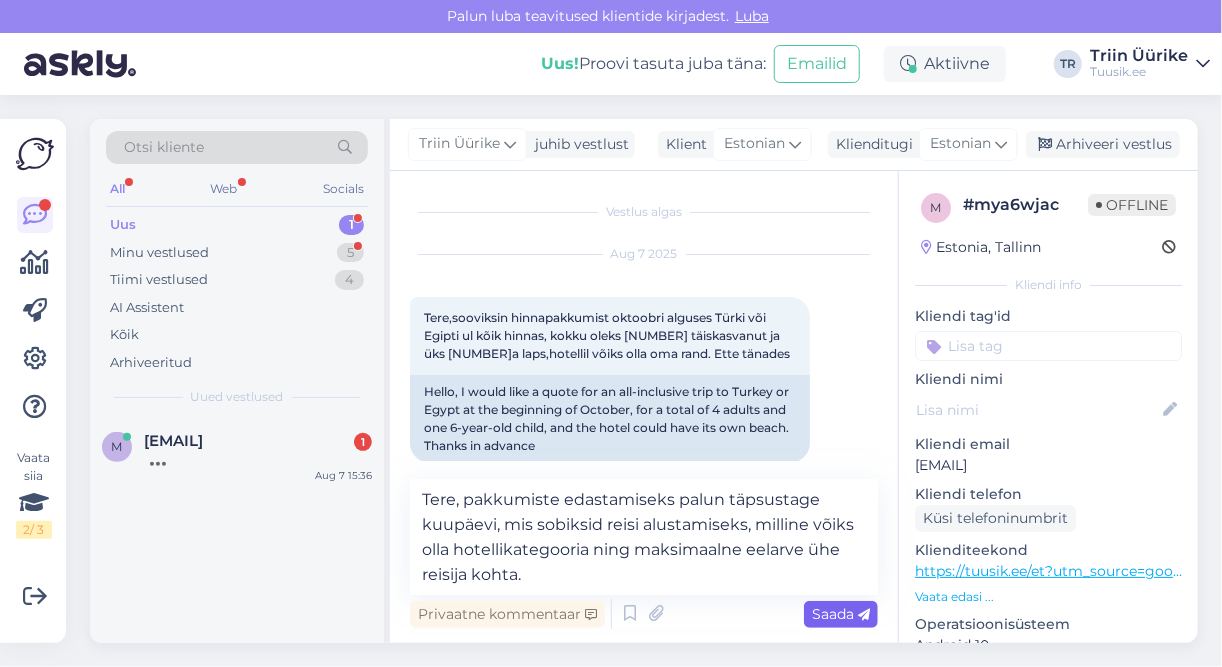 click on "Saada" at bounding box center (841, 614) 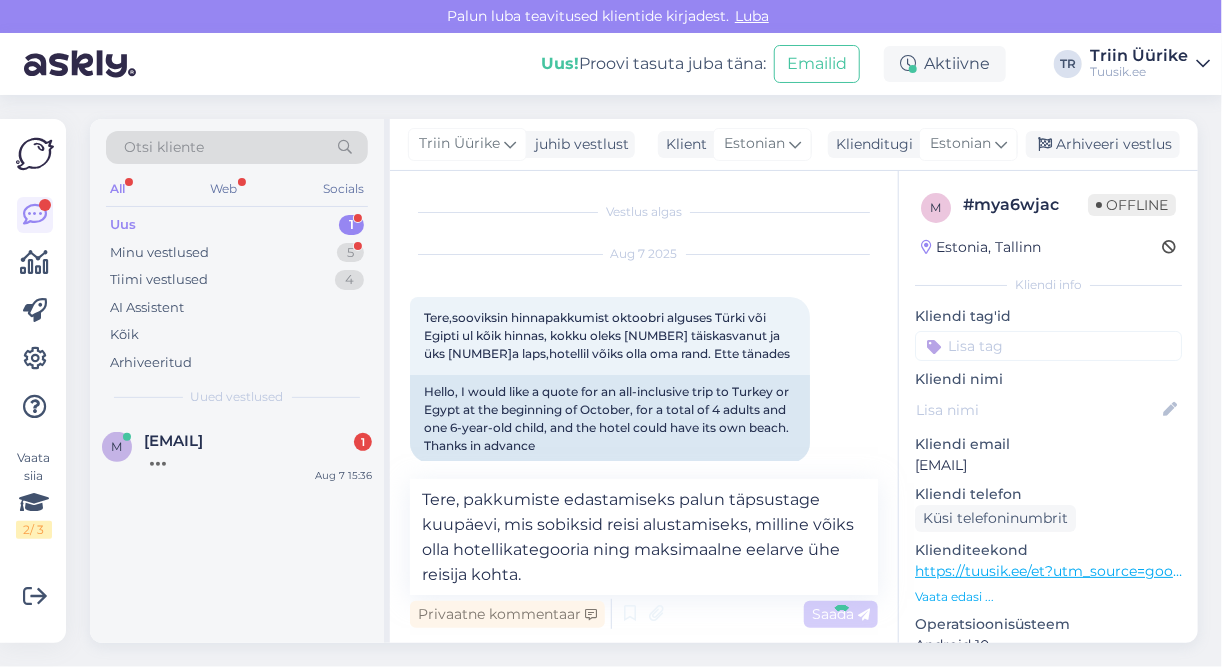 type 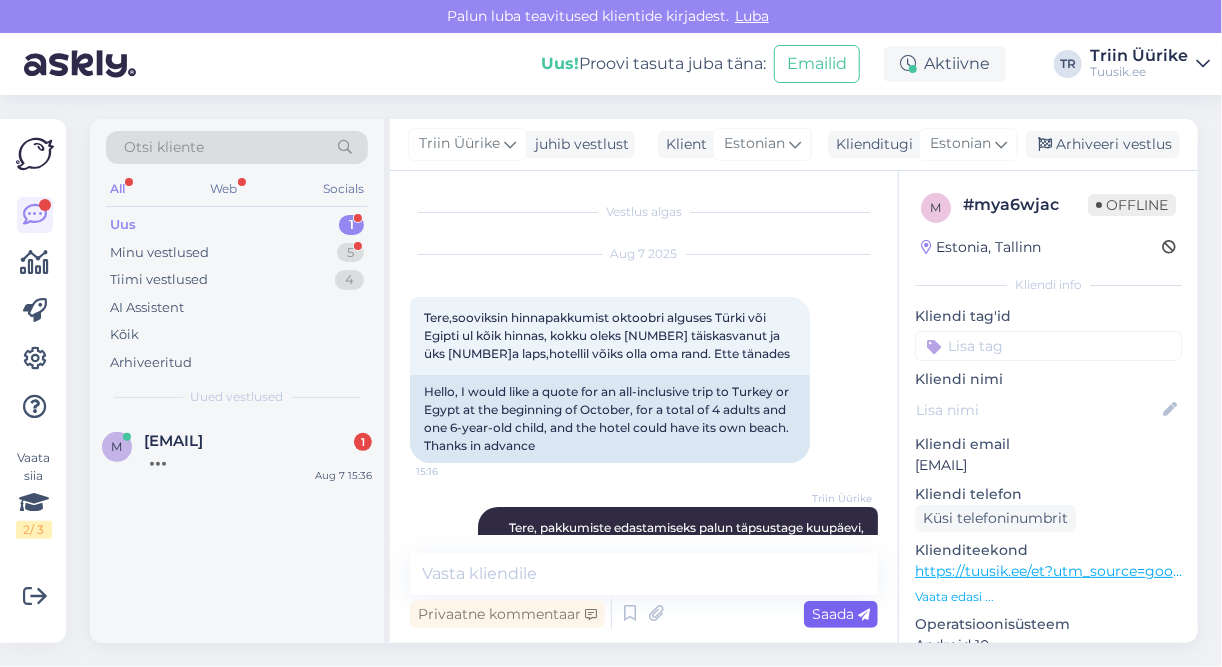 scroll, scrollTop: 89, scrollLeft: 0, axis: vertical 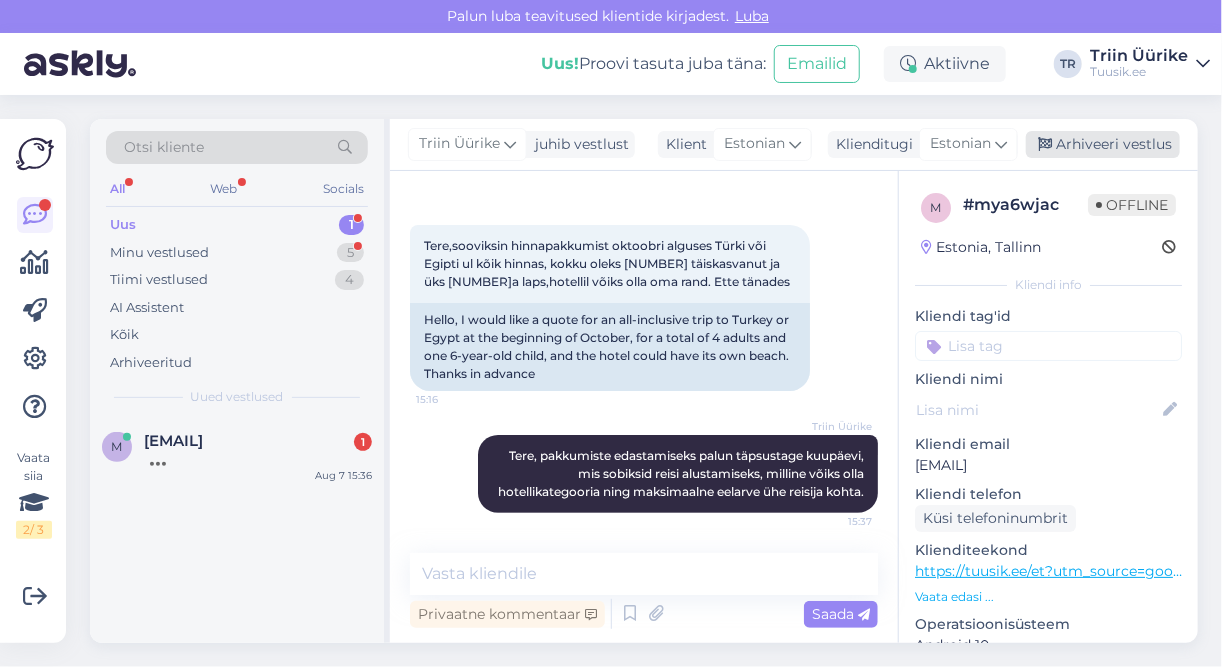 click on "Arhiveeri vestlus" at bounding box center (1103, 144) 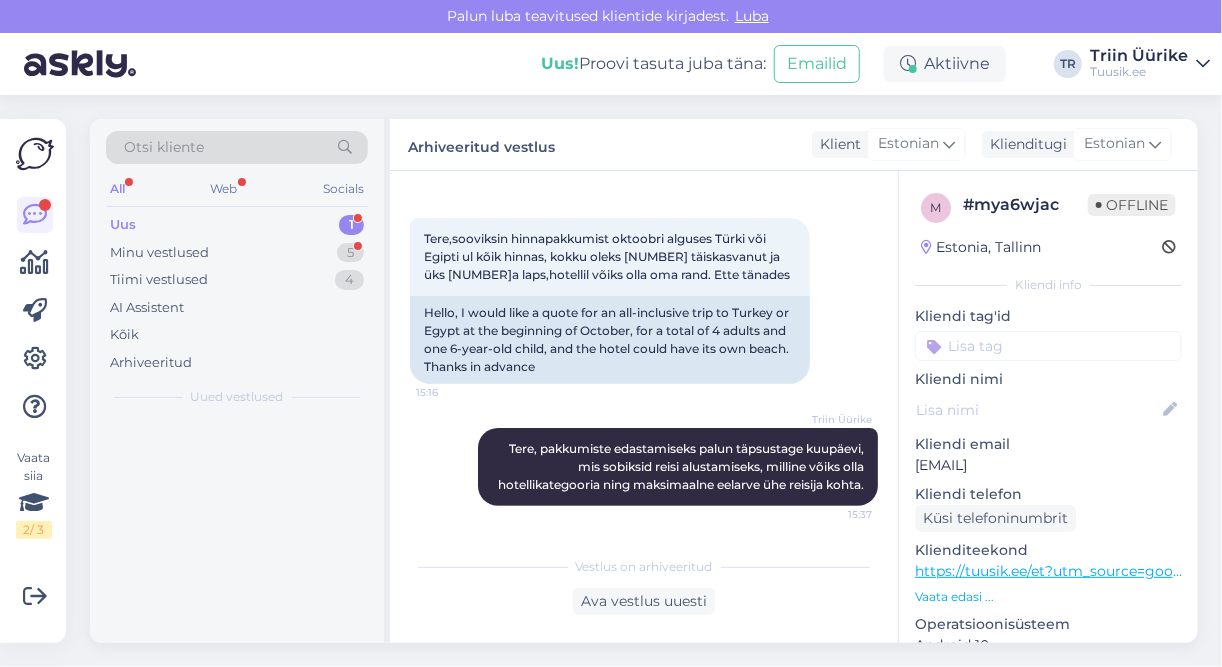 scroll, scrollTop: 96, scrollLeft: 0, axis: vertical 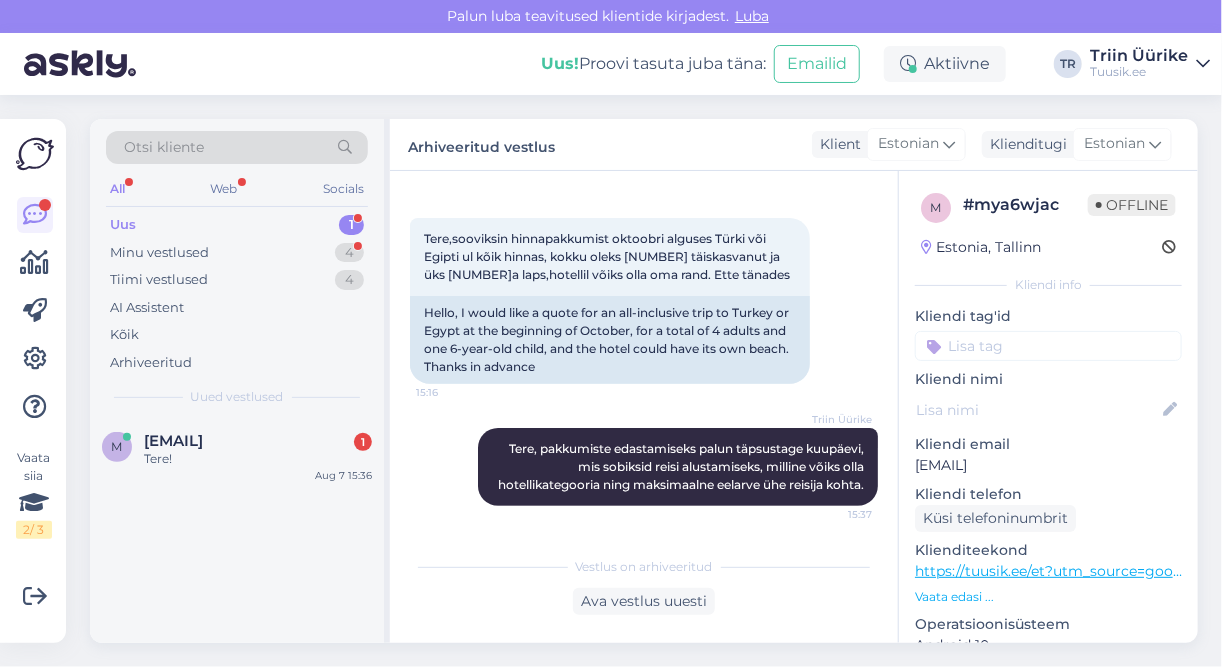click on "Uus 1" at bounding box center [237, 225] 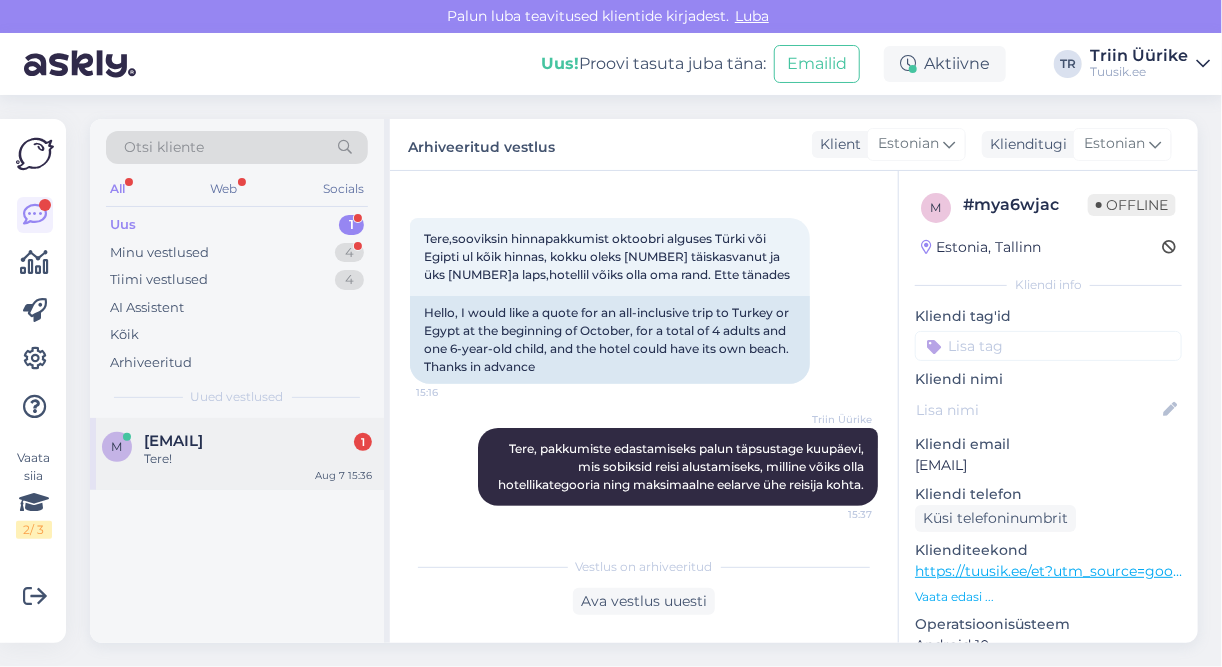 click on "Tere!" at bounding box center [258, 459] 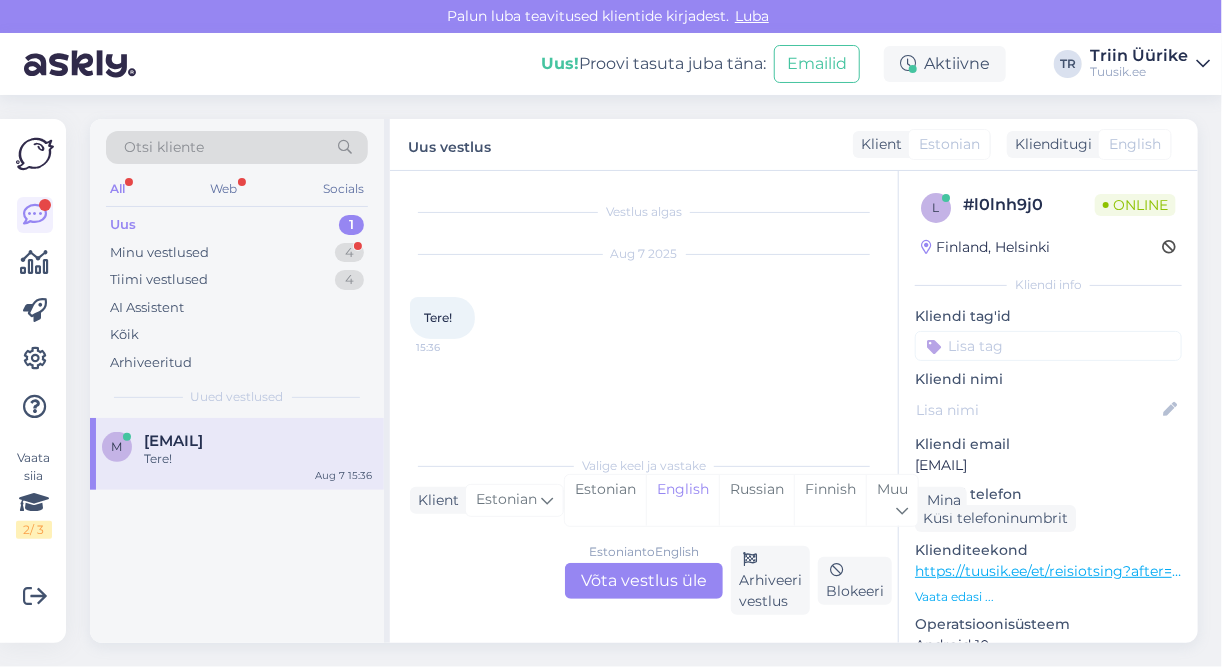 click on "Uus 1" at bounding box center [237, 225] 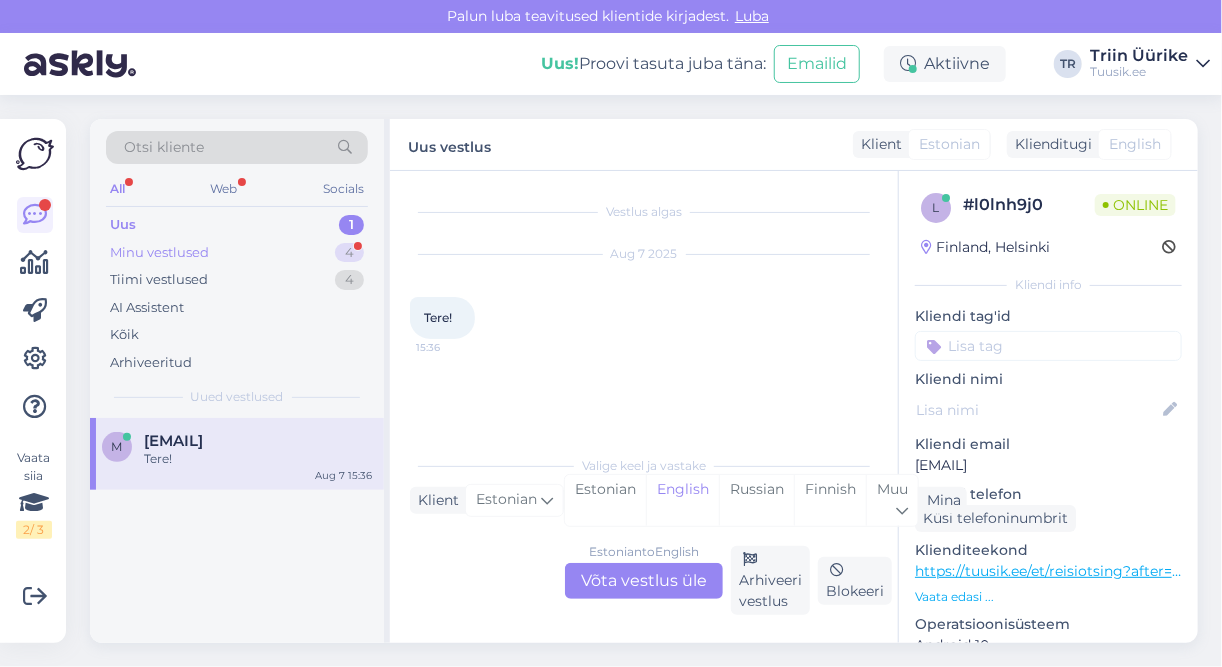 click on "Minu vestlused" at bounding box center (159, 253) 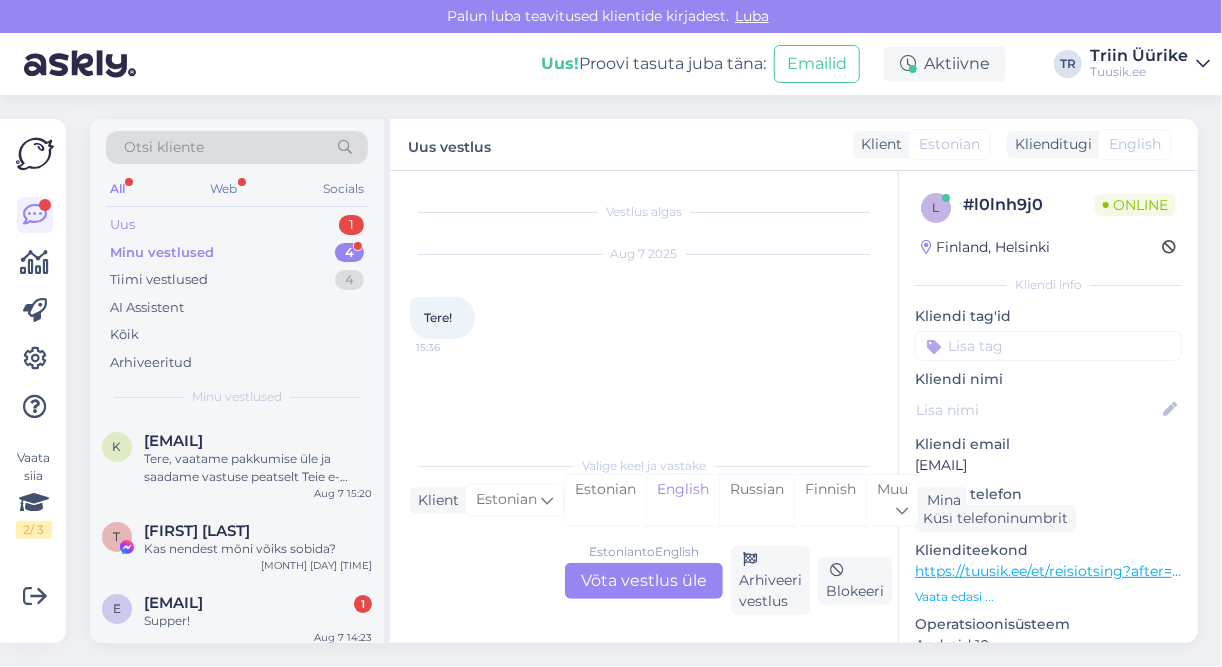 click on "Uus 1" at bounding box center (237, 225) 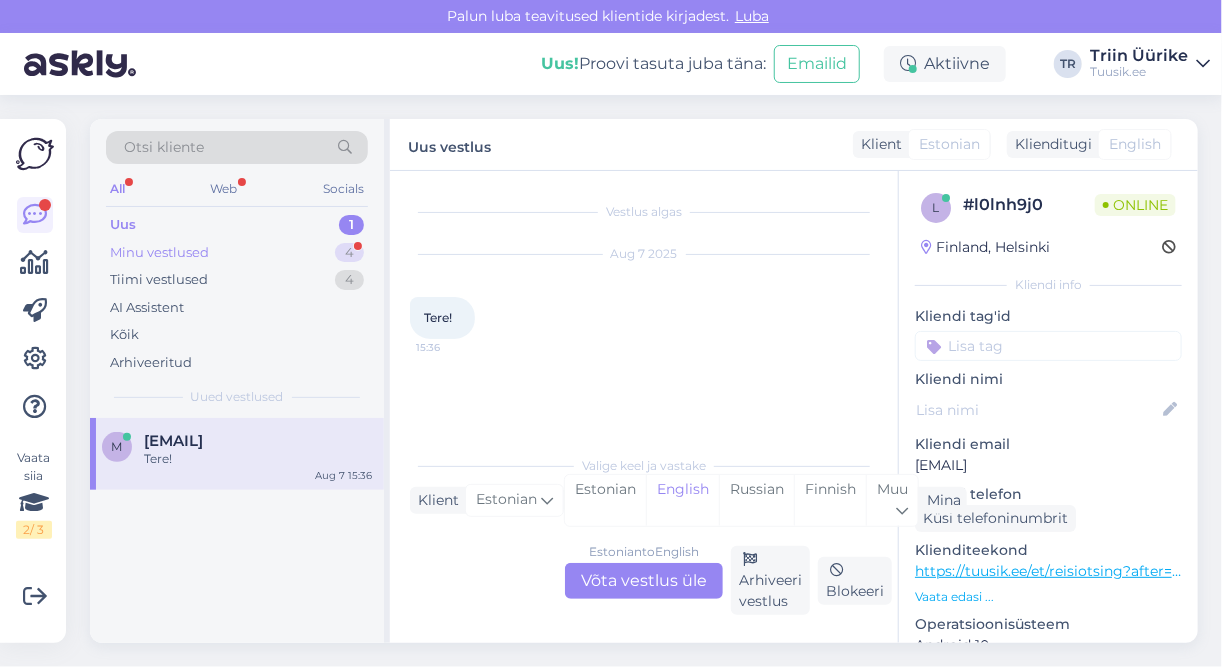 click on "Minu vestlused 4" at bounding box center (237, 253) 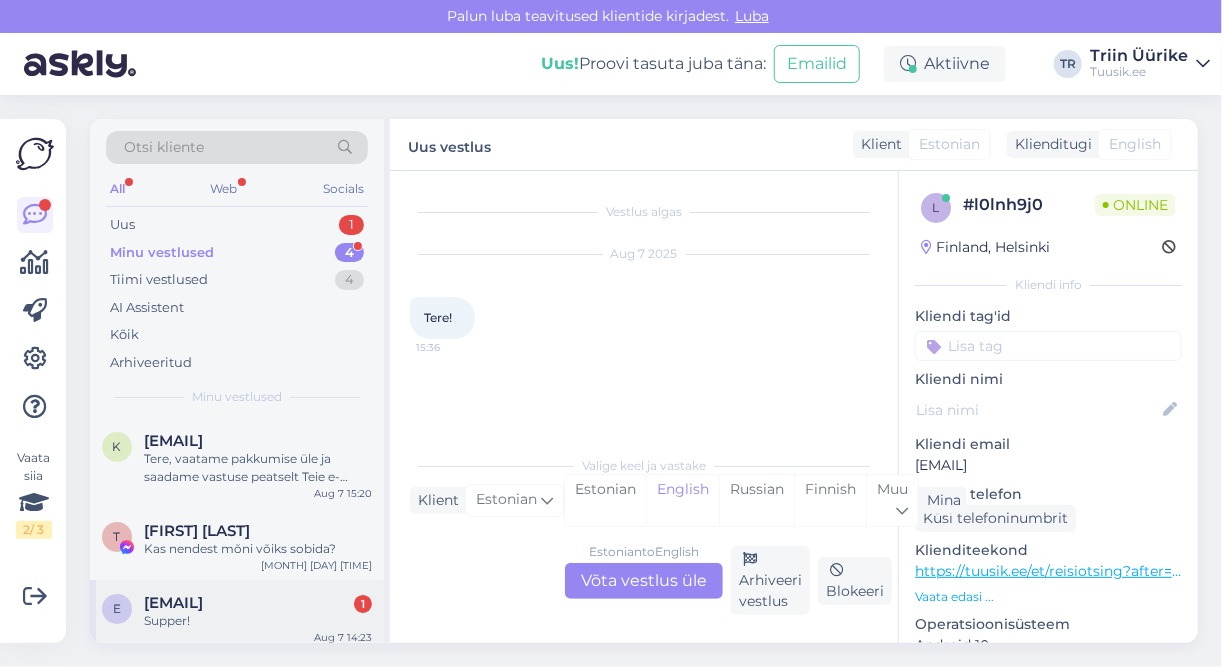 click on "Supper!" at bounding box center [258, 621] 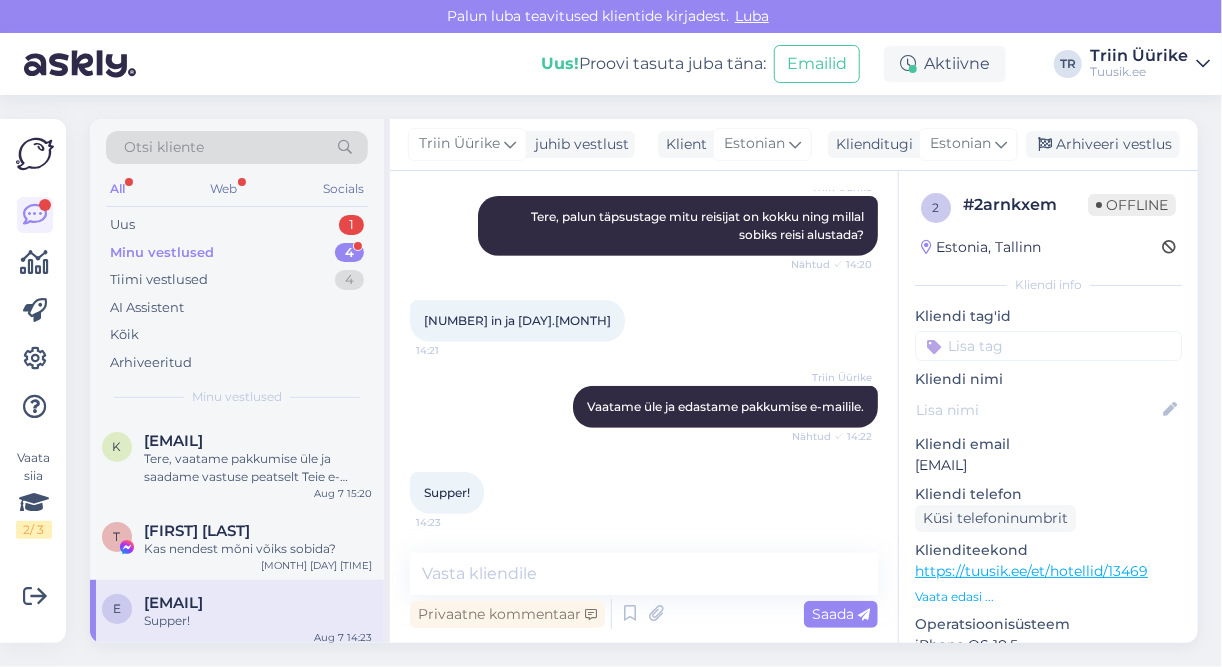 drag, startPoint x: 919, startPoint y: 466, endPoint x: 1109, endPoint y: 457, distance: 190.21304 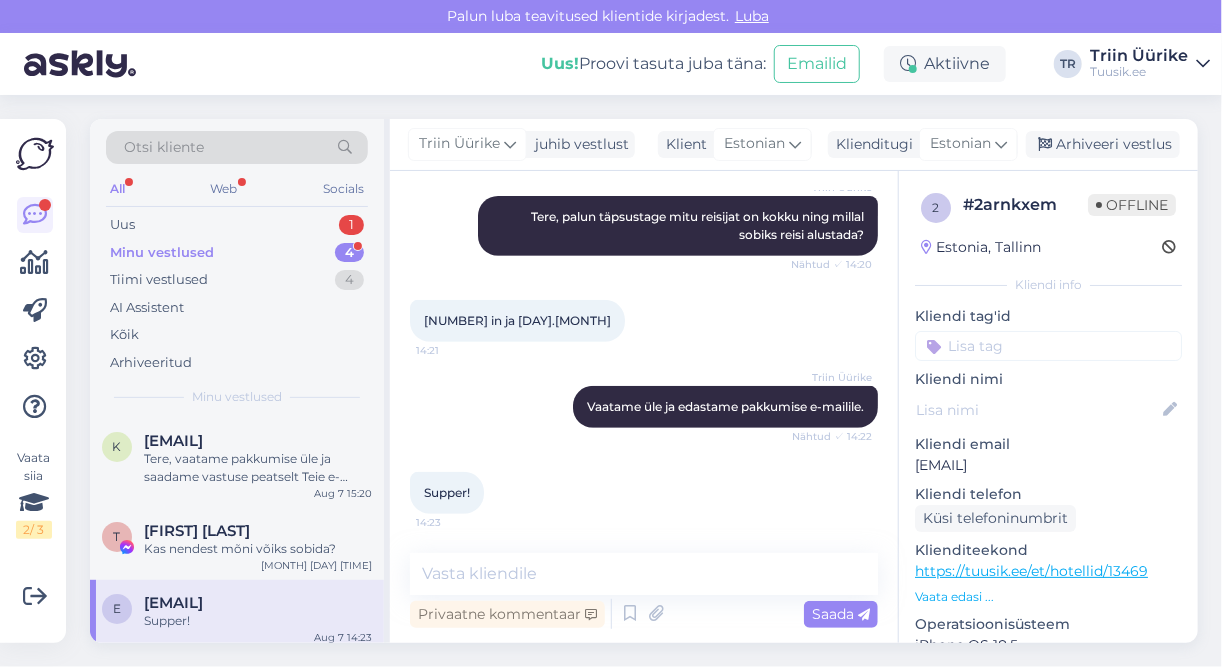 click on "[EMAIL]" at bounding box center [1048, 465] 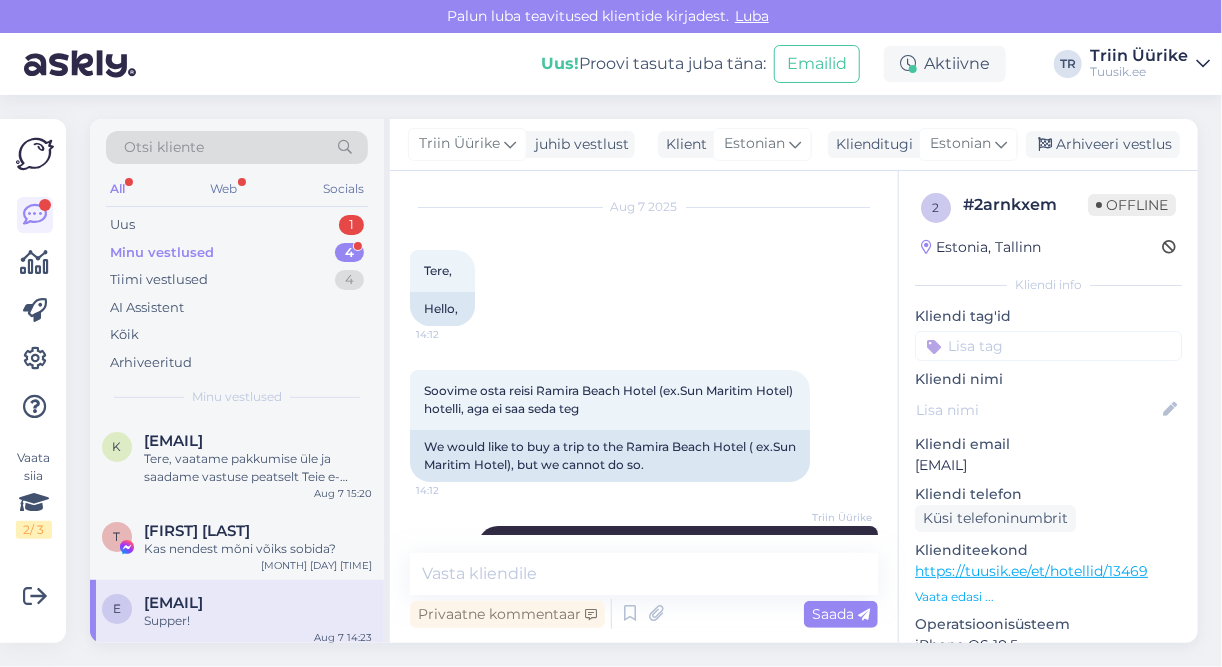 scroll, scrollTop: 51, scrollLeft: 0, axis: vertical 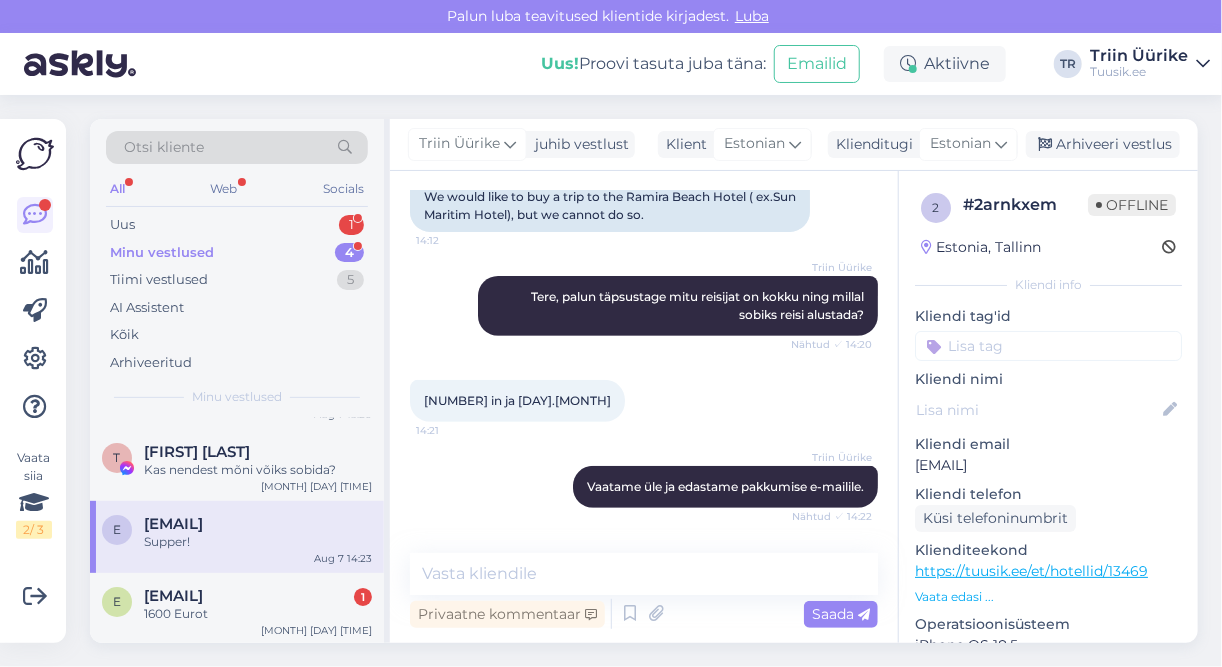 click on "[EMAIL]" at bounding box center (173, 524) 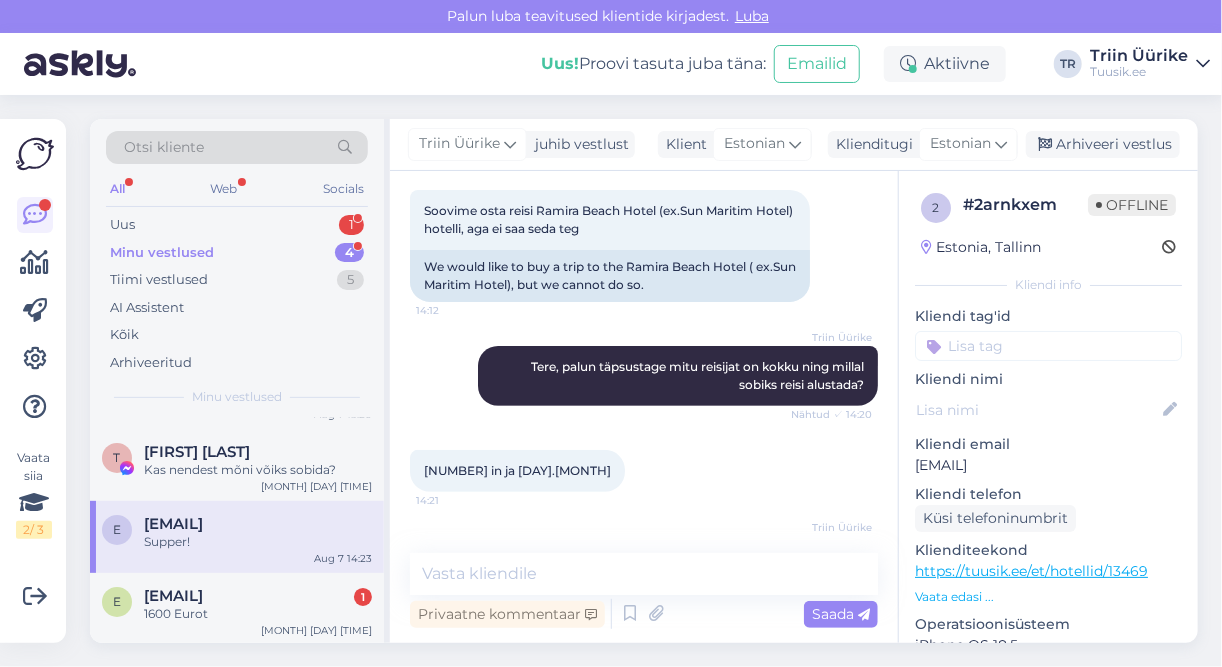 scroll, scrollTop: 377, scrollLeft: 0, axis: vertical 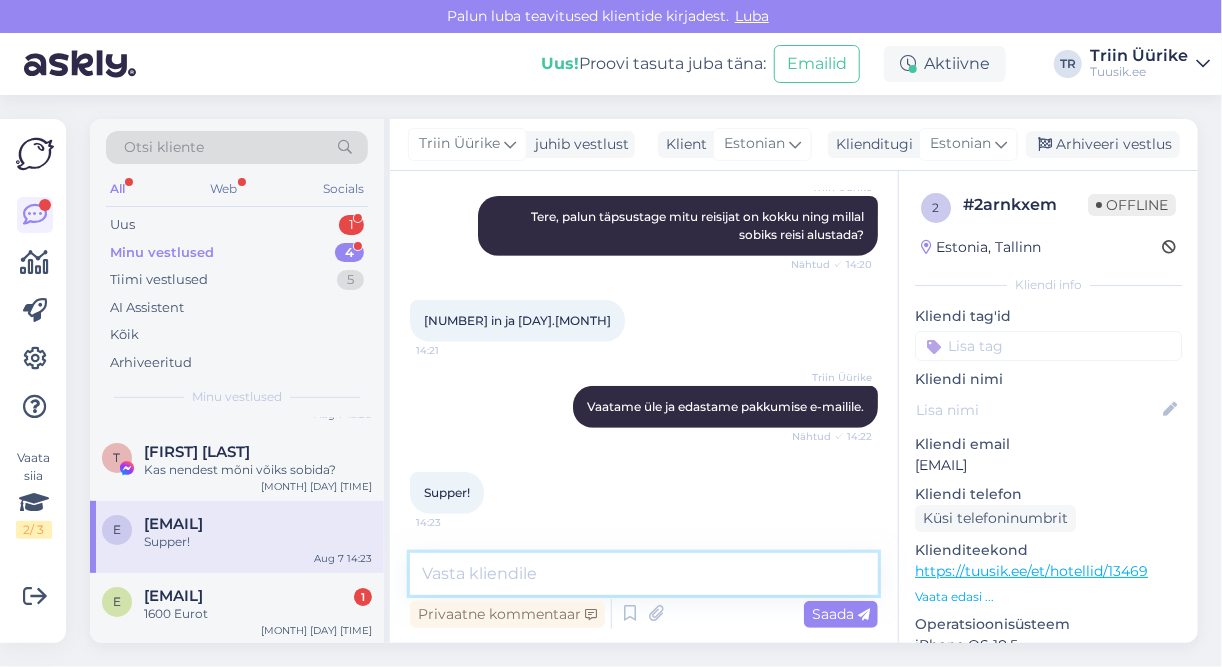 click at bounding box center (644, 574) 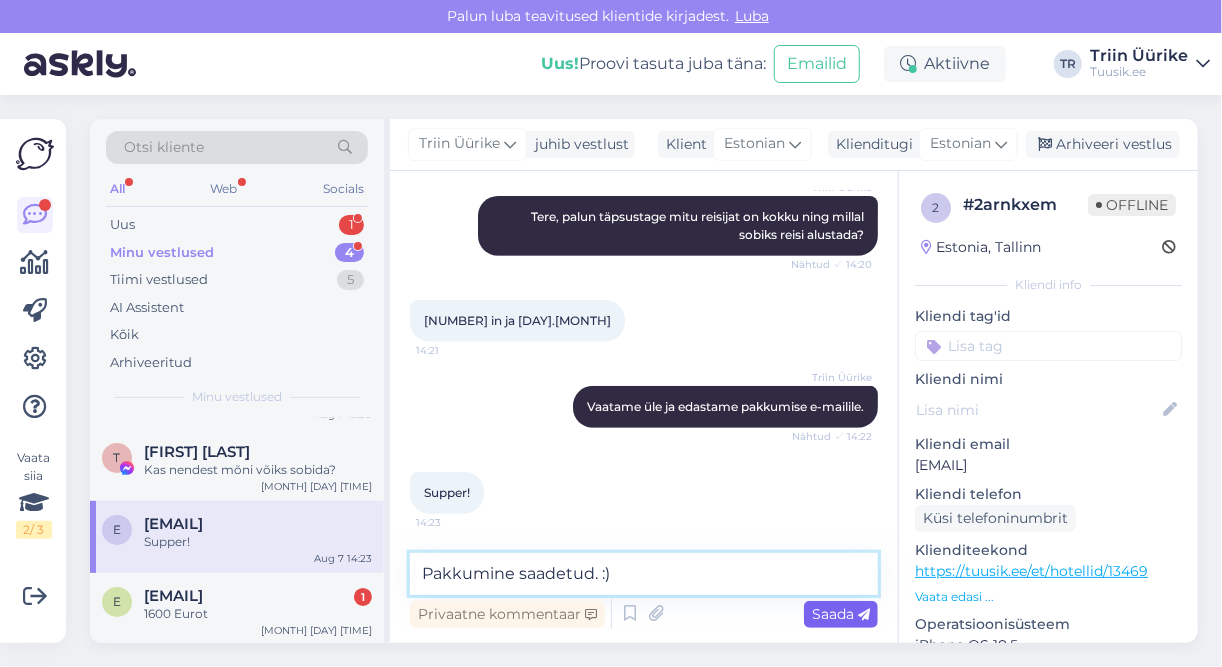 type on "Pakkumine saadetud. :)" 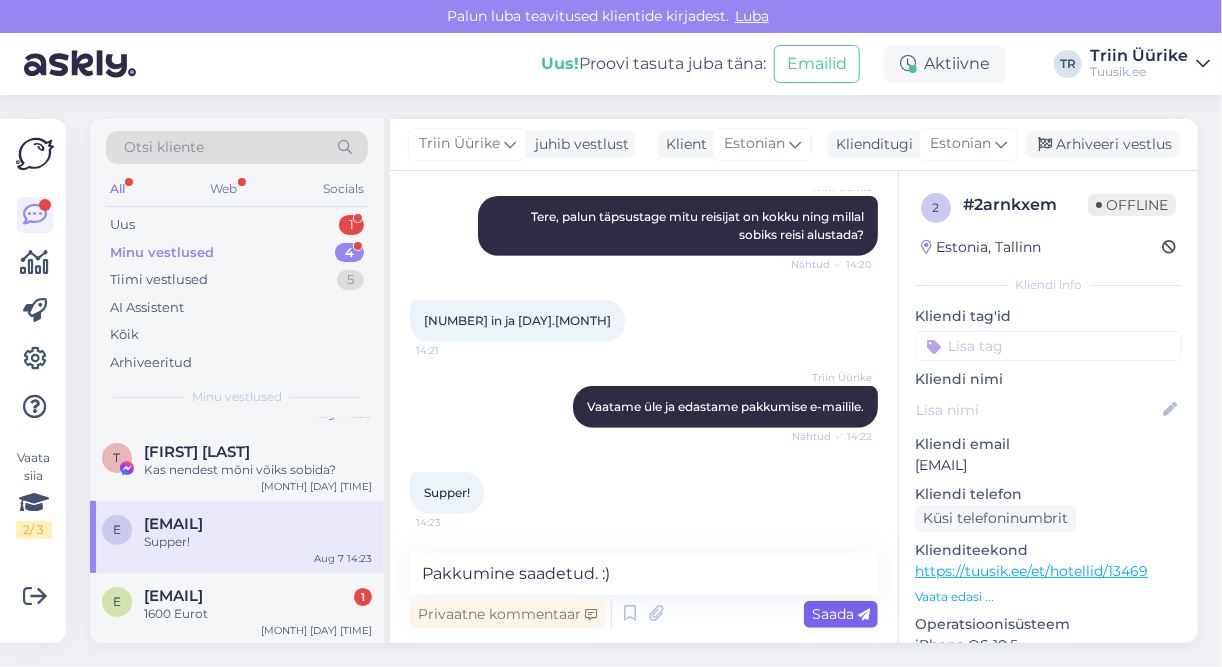 click on "Saada" at bounding box center [841, 614] 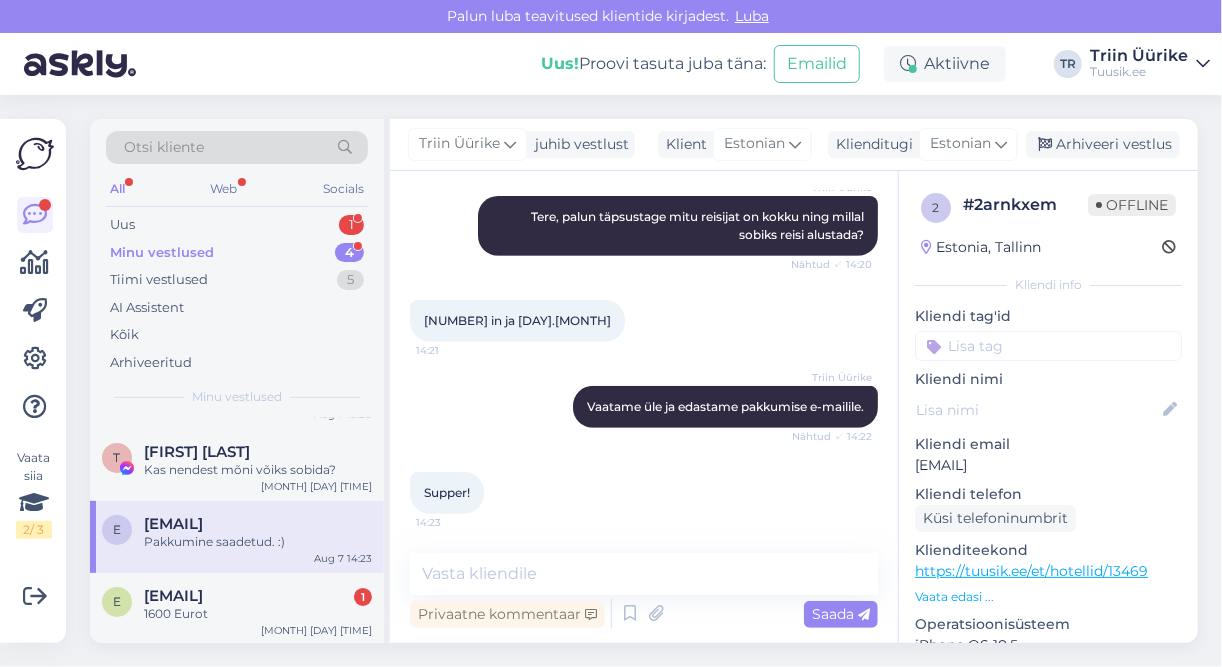 scroll, scrollTop: 464, scrollLeft: 0, axis: vertical 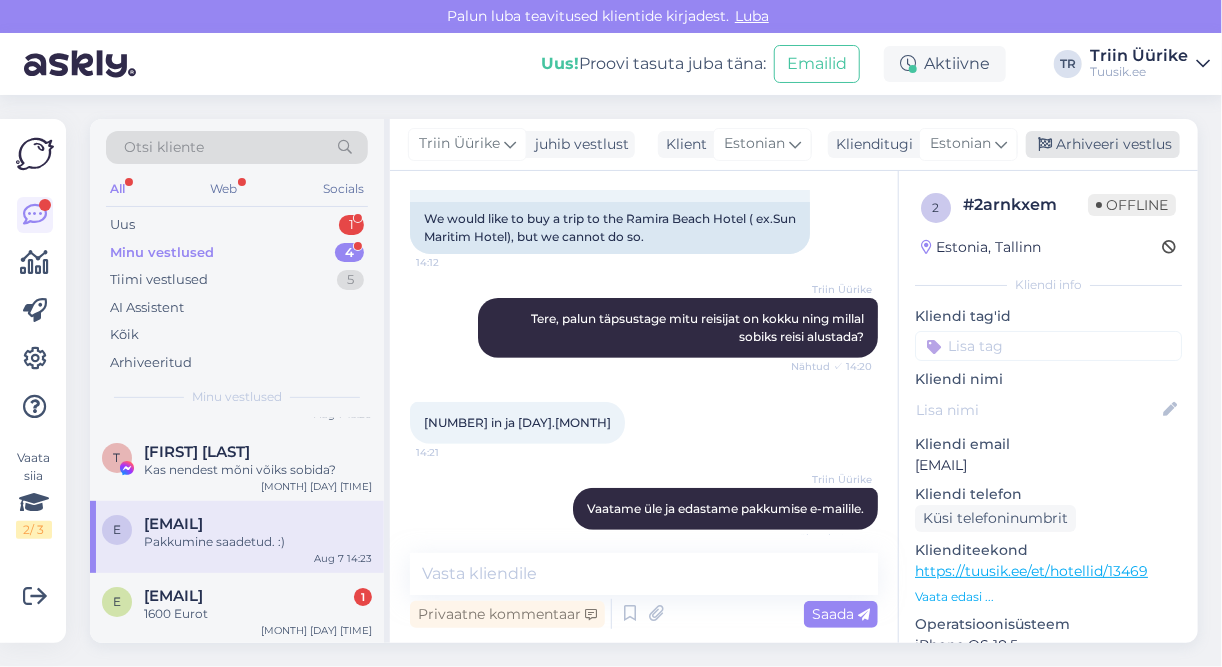 click on "Arhiveeri vestlus" at bounding box center [1103, 144] 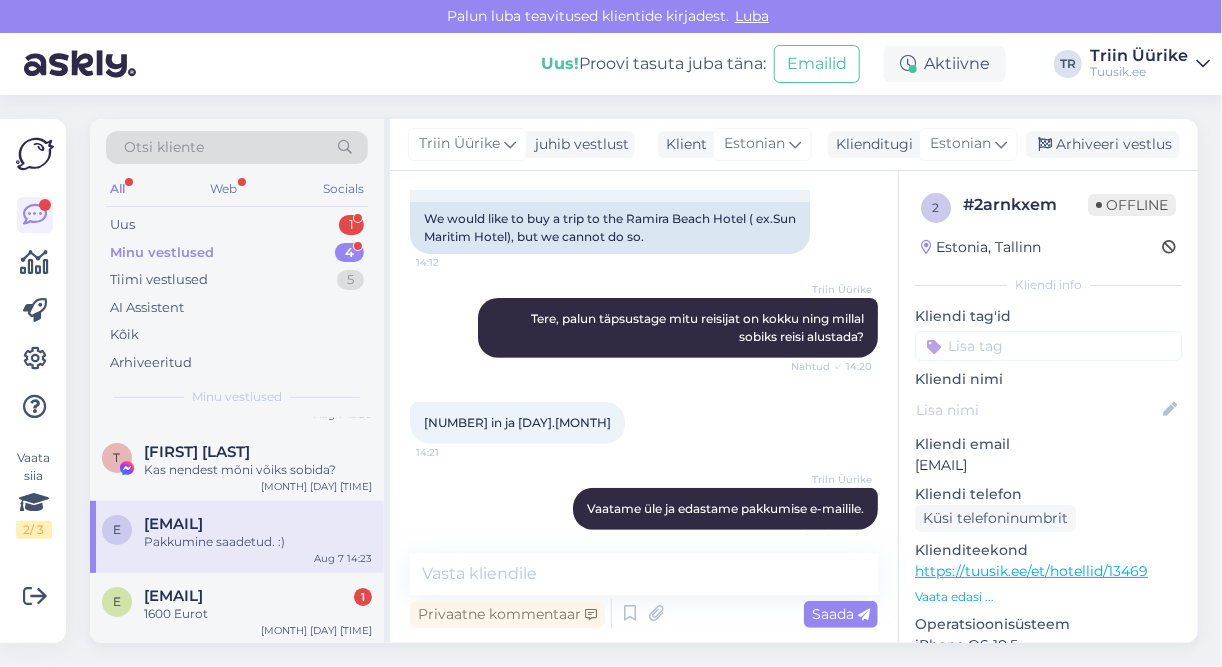 scroll, scrollTop: 0, scrollLeft: 0, axis: both 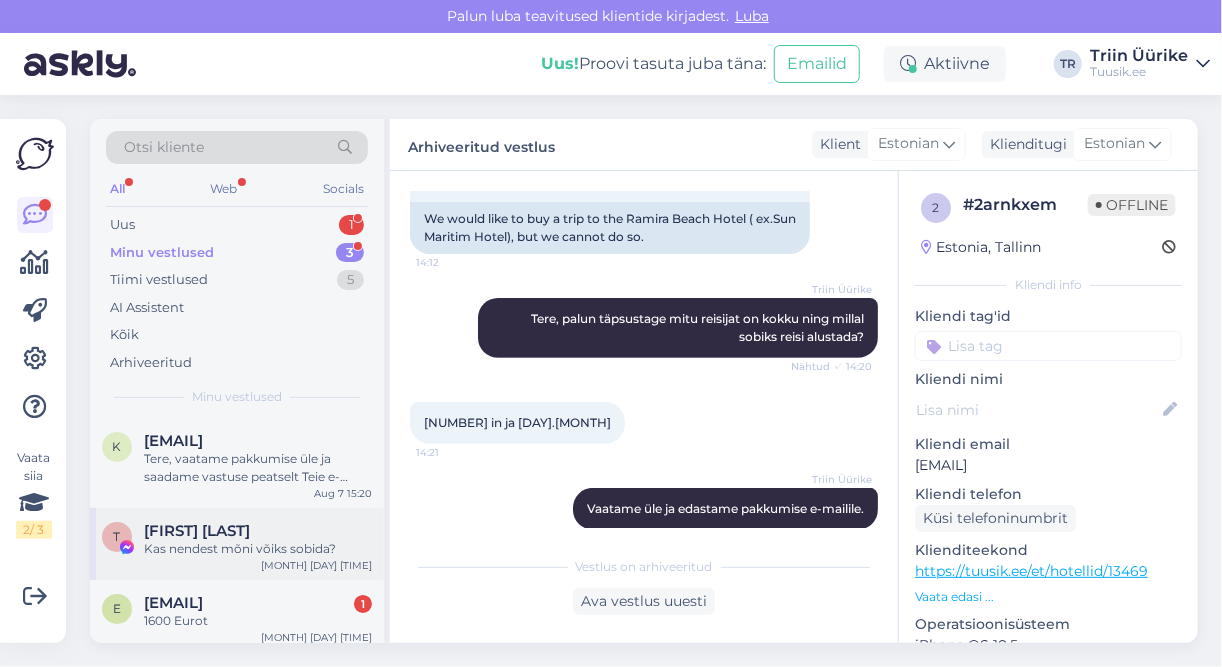 click on "Kas nendest mõni võiks sobida?" at bounding box center (258, 549) 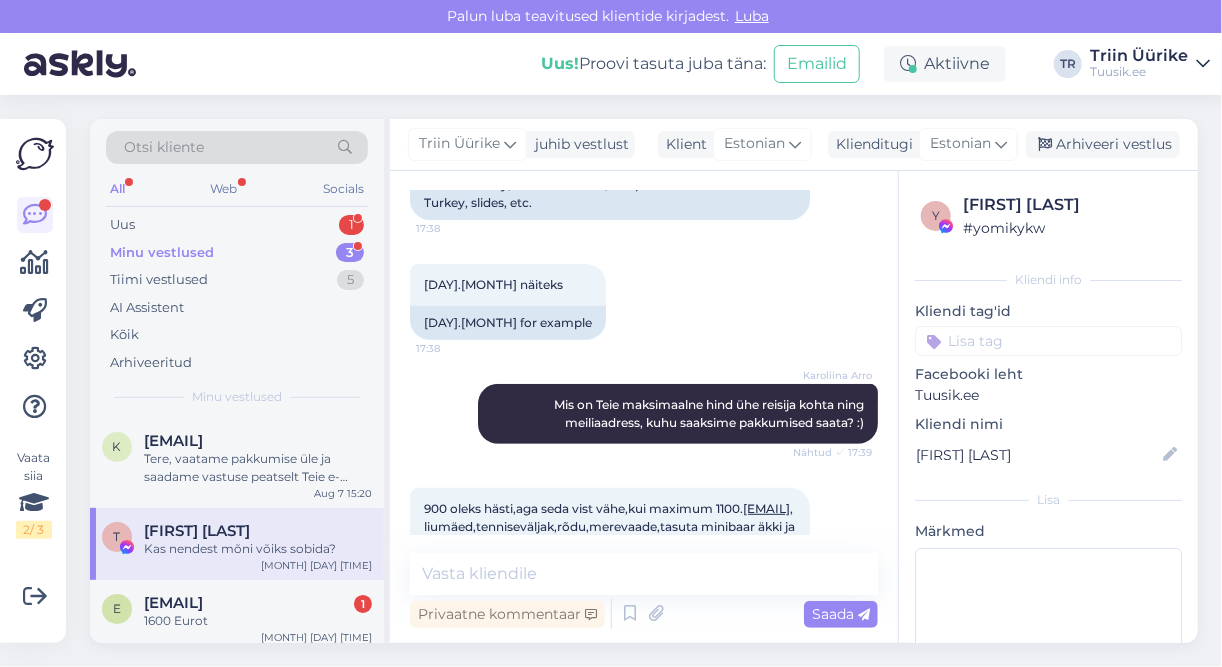 scroll, scrollTop: 12295, scrollLeft: 0, axis: vertical 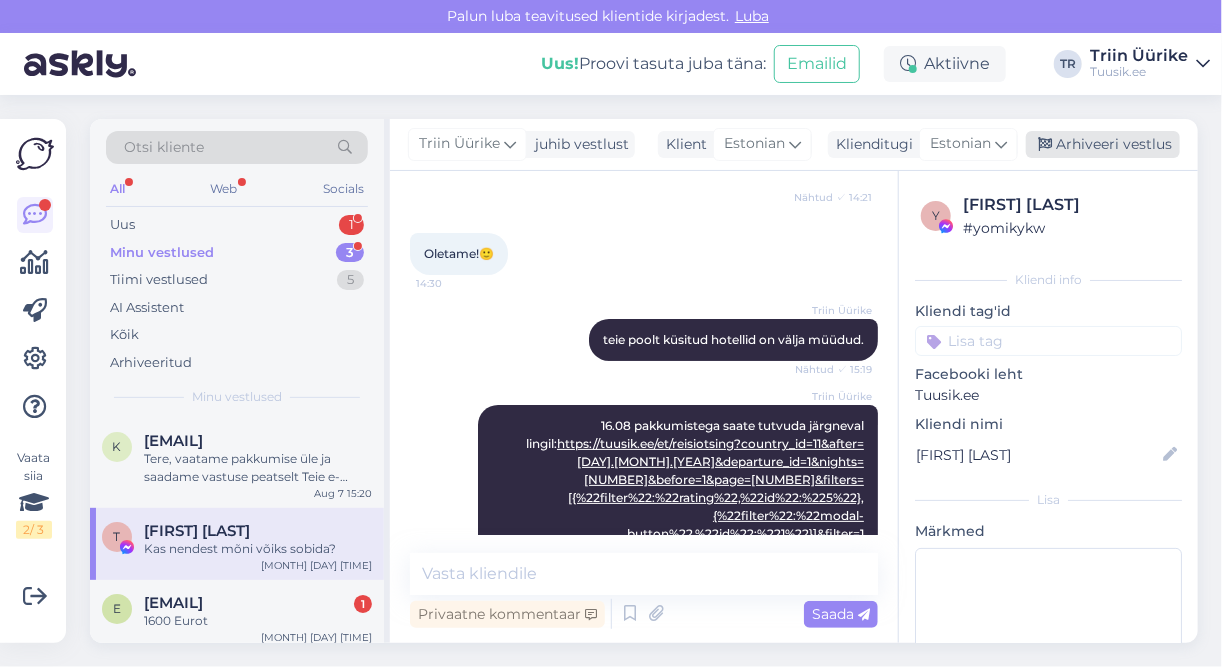 click on "Arhiveeri vestlus" at bounding box center (1103, 144) 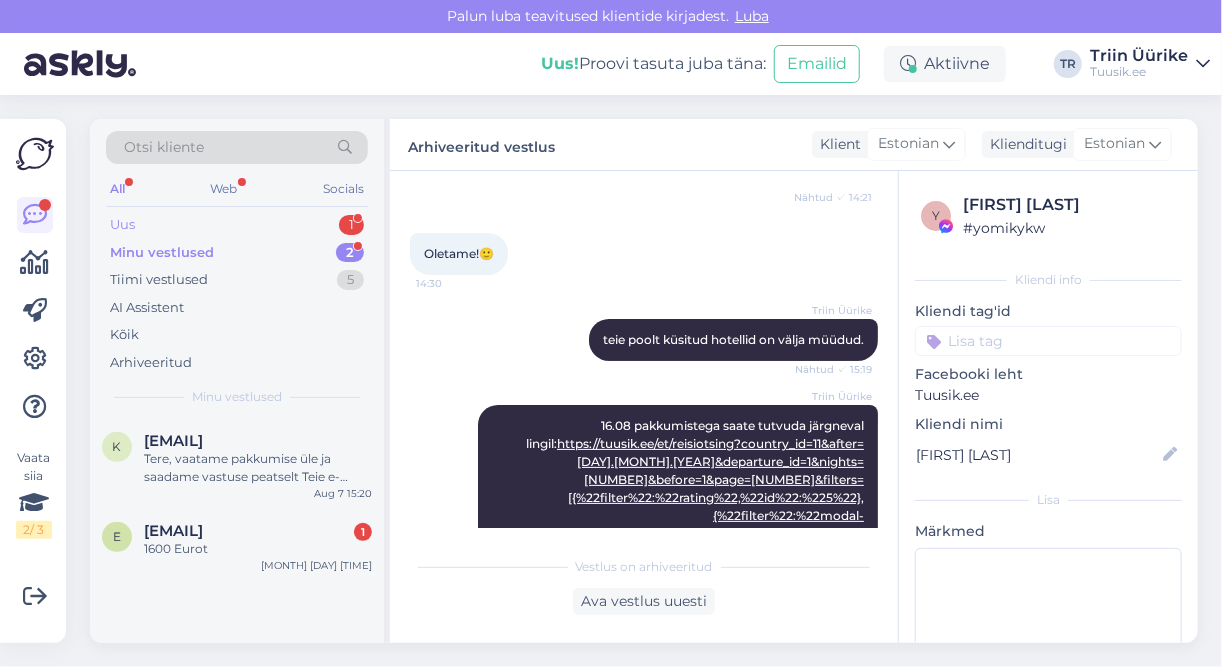 click on "Uus 1" at bounding box center [237, 225] 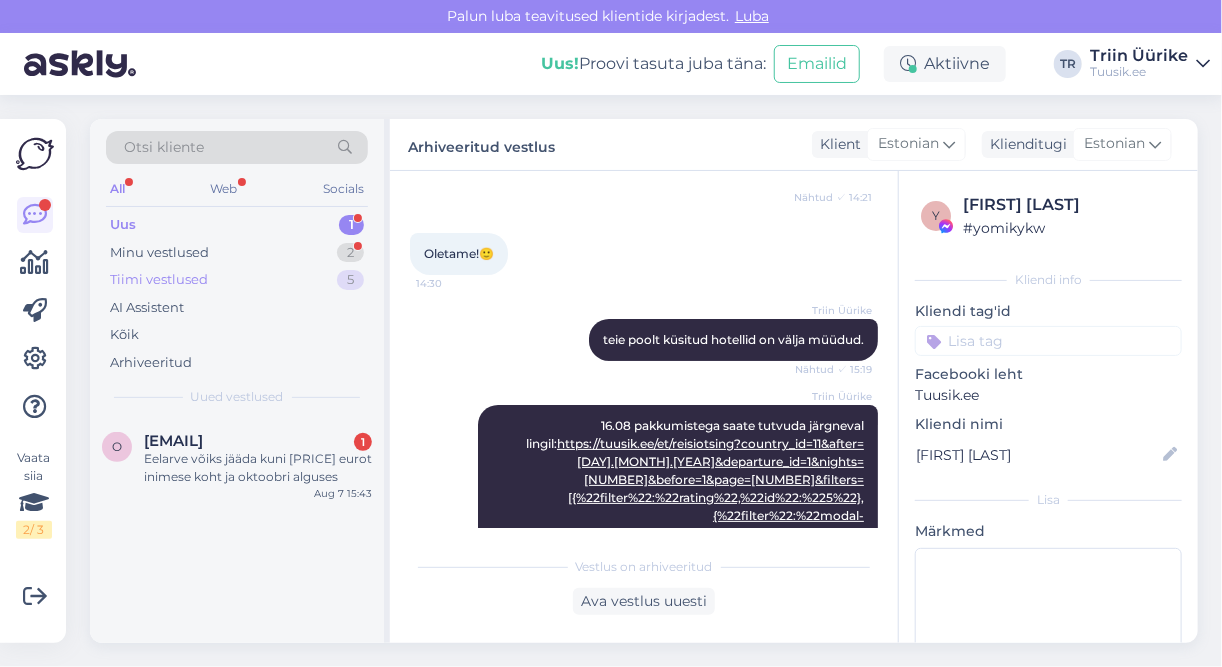 click on "Tiimi vestlused 5" at bounding box center (237, 280) 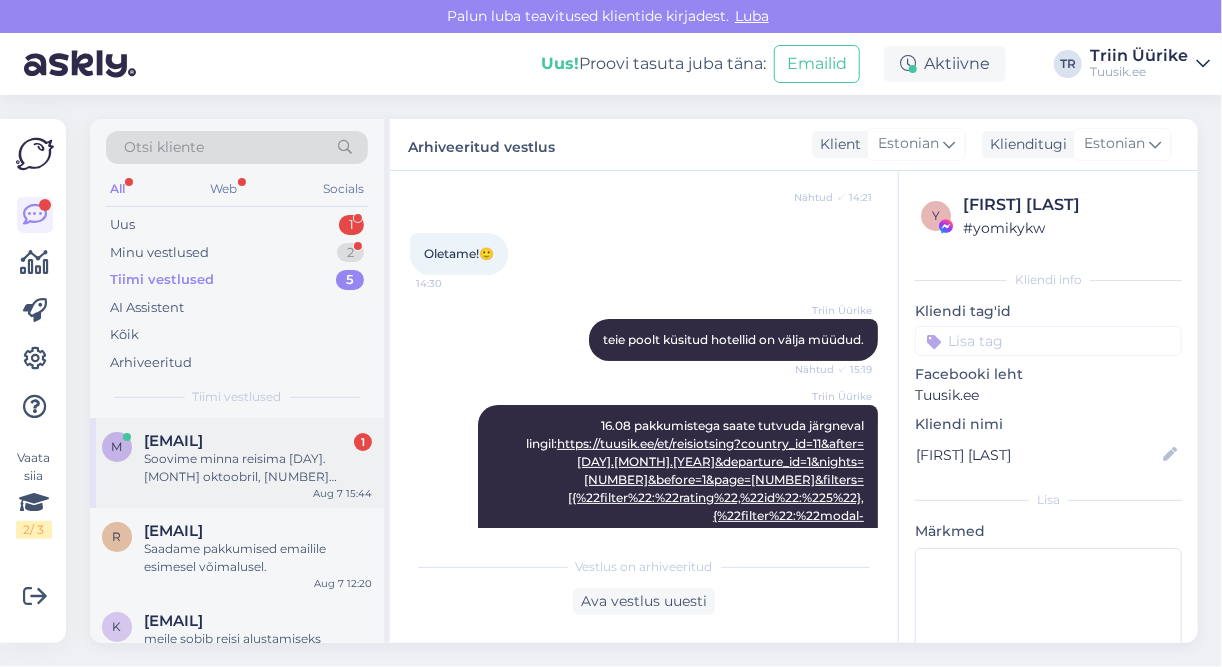 click on "Soovime minna reisima [DAY].[MONTH] oktoobril, [NUMBER] päevasele reisile ja kuhugi sooja, rannapuhkust. Hind võiks olla ühele kuskil [PRICE] - [PRICE]. Ja kui võimalik siis [NUMBER]* v [NUMBER]* hotelli." at bounding box center (258, 468) 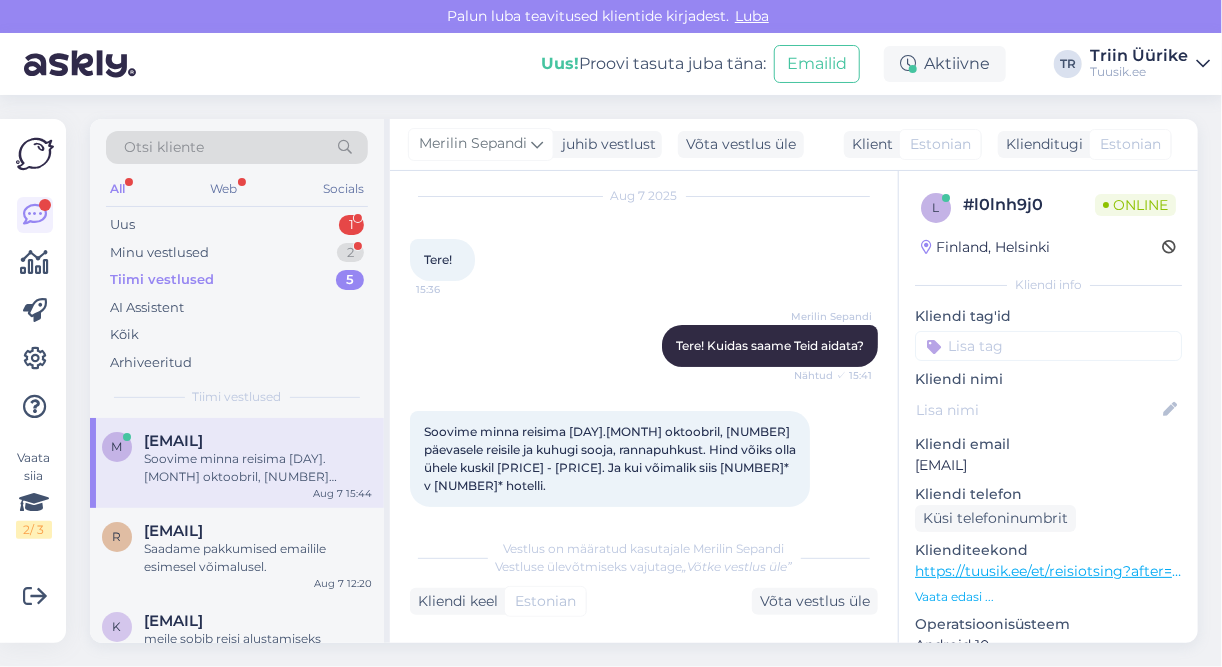drag, startPoint x: 931, startPoint y: 464, endPoint x: 1088, endPoint y: 464, distance: 157 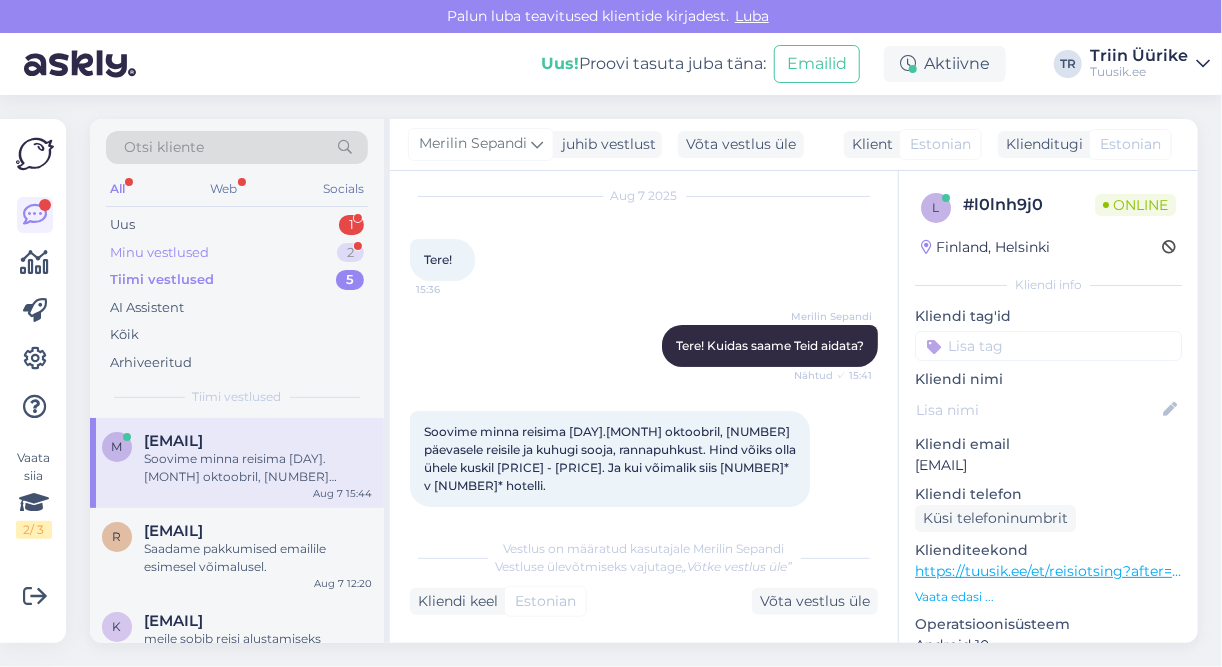 click on "Minu vestlused 2" at bounding box center (237, 253) 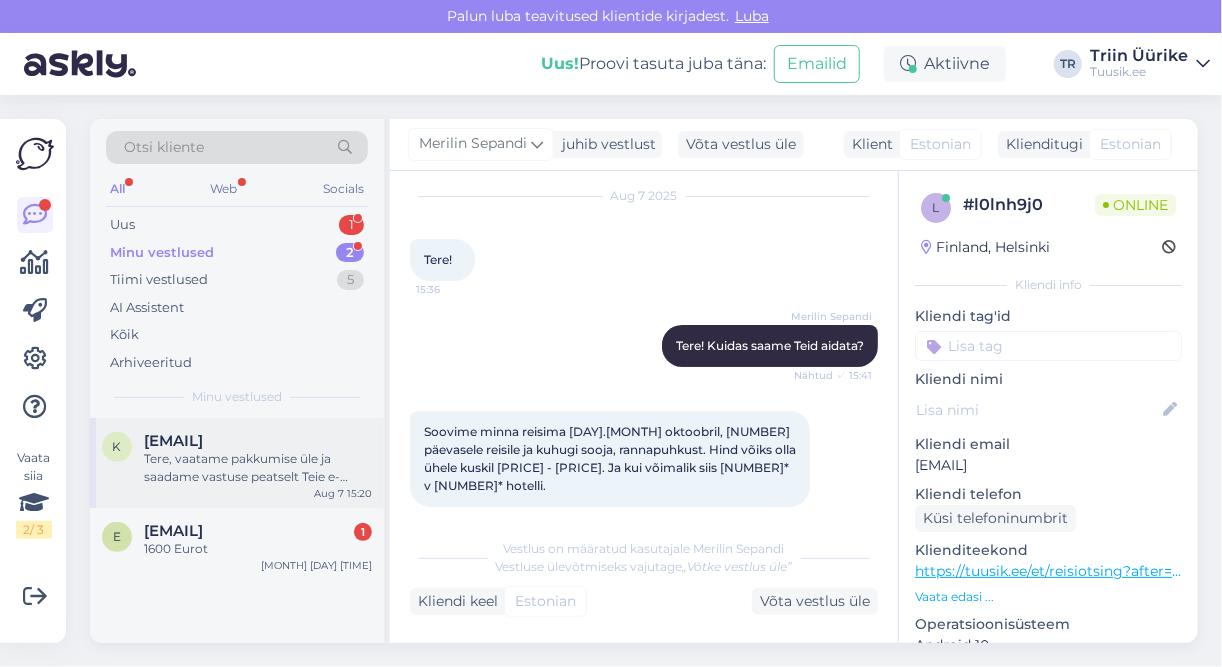 click on "Tere, vaatame pakkumise üle ja saadame vastuse peatselt Teie e-mailile." at bounding box center [258, 468] 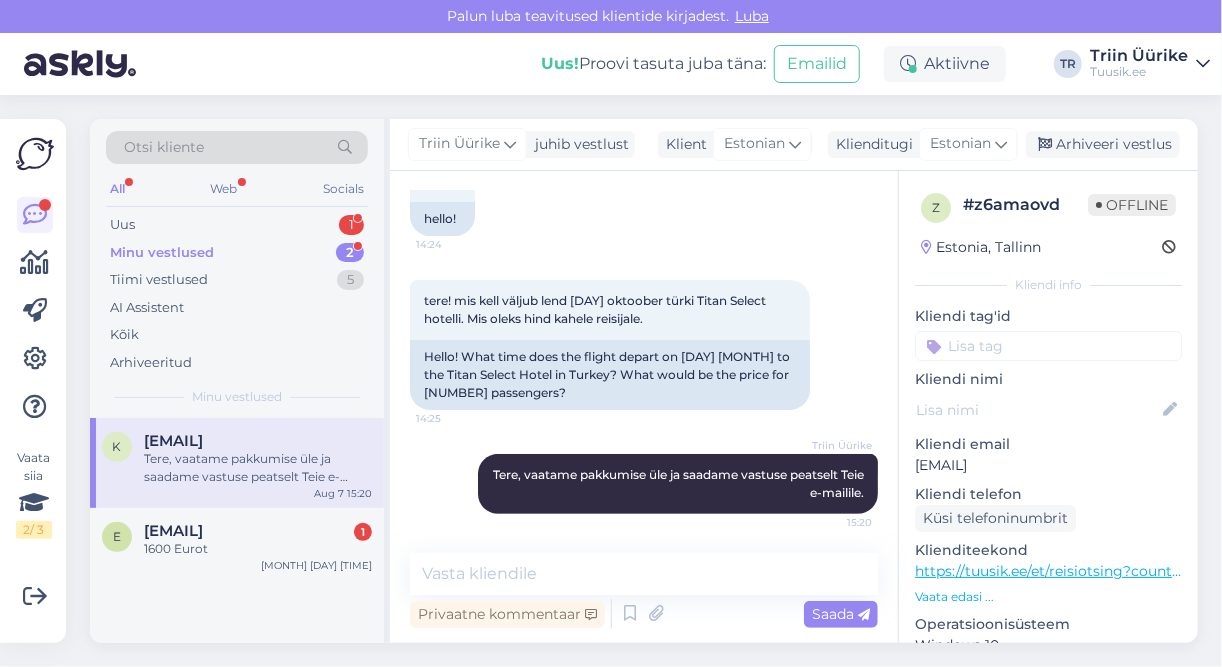 drag, startPoint x: 926, startPoint y: 463, endPoint x: 1064, endPoint y: 462, distance: 138.00362 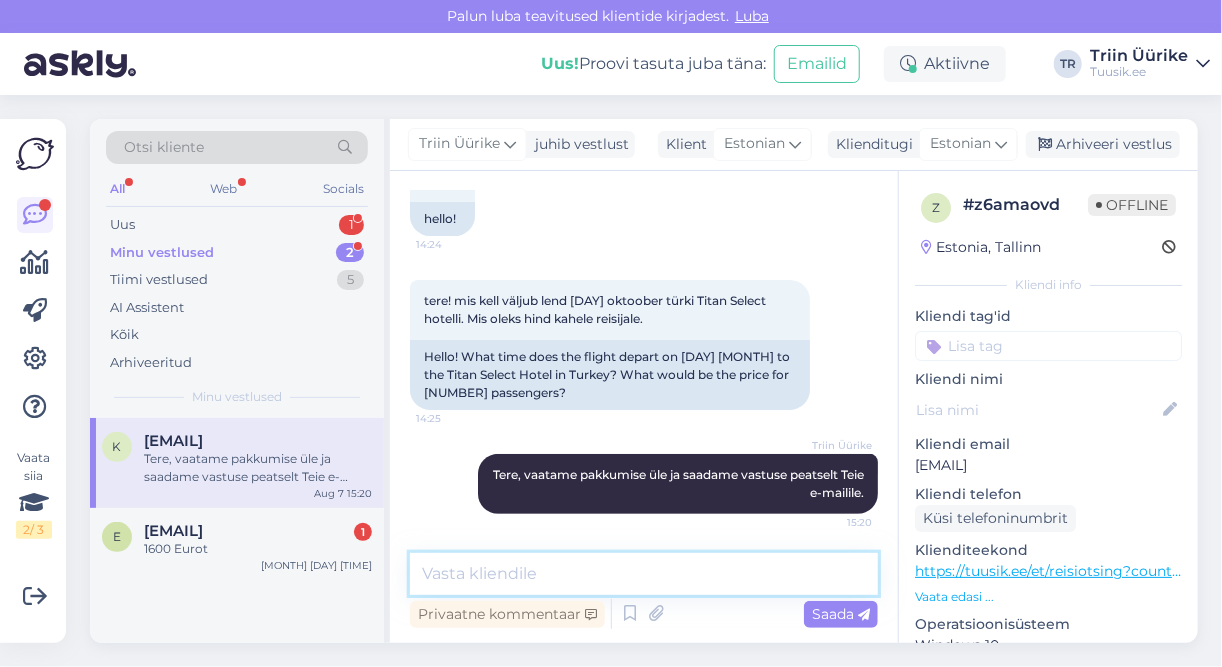 click at bounding box center [644, 574] 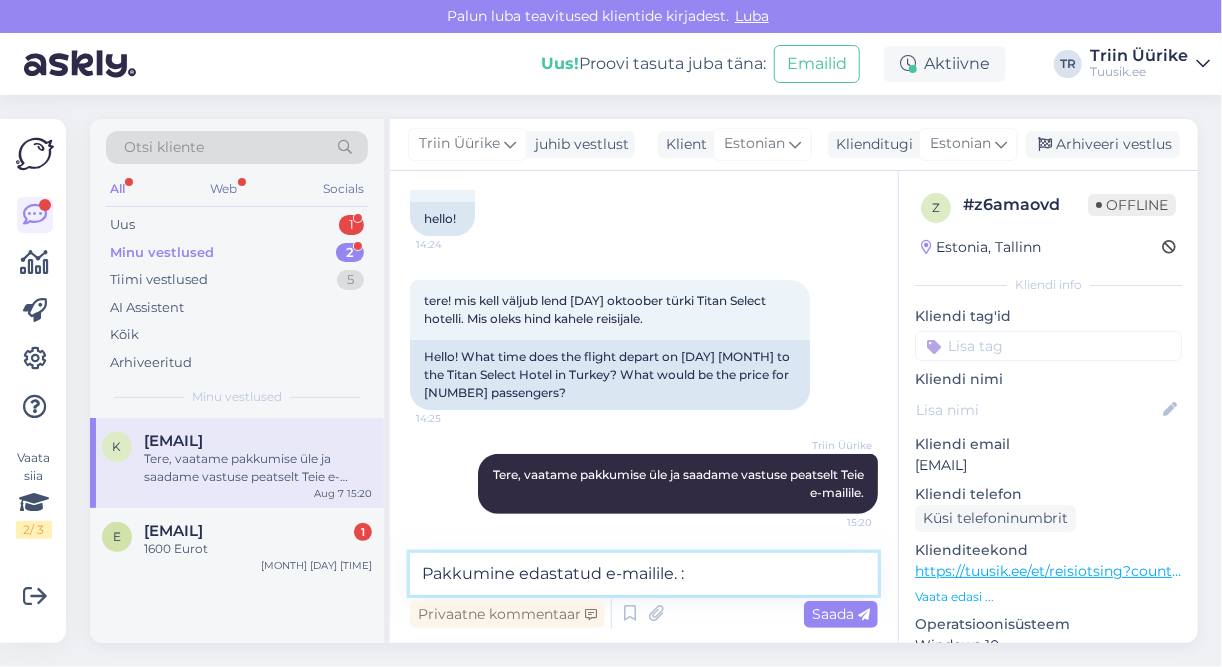 type on "Pakkumine edastatud e-mailile. :)" 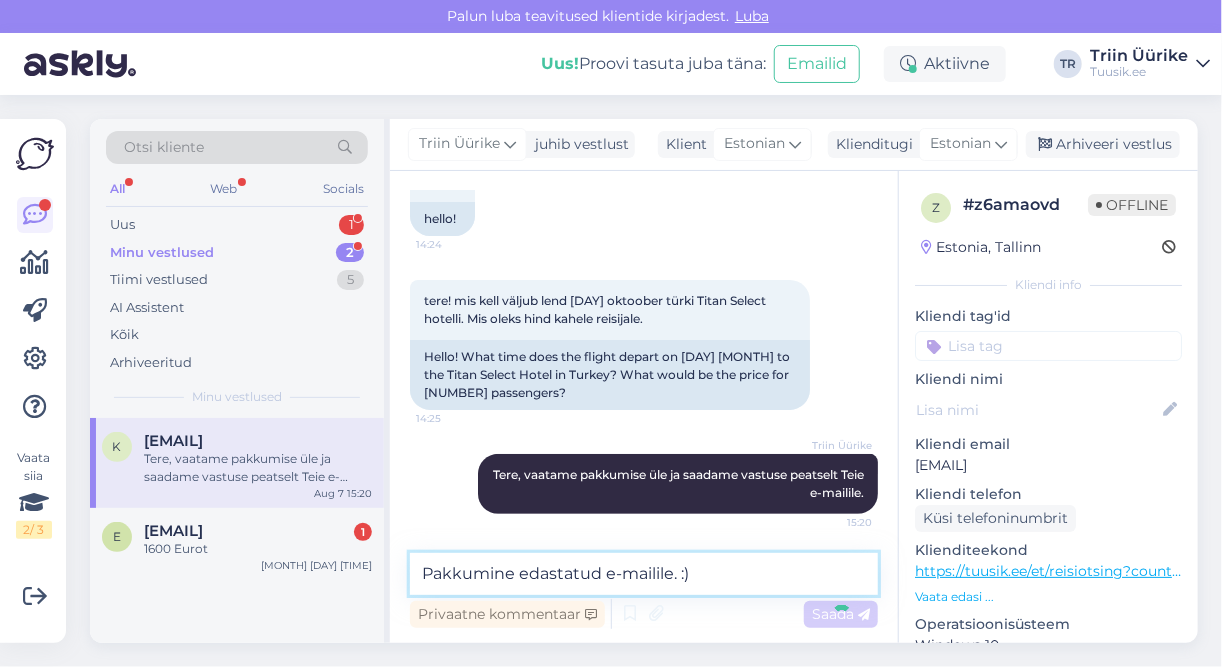 type 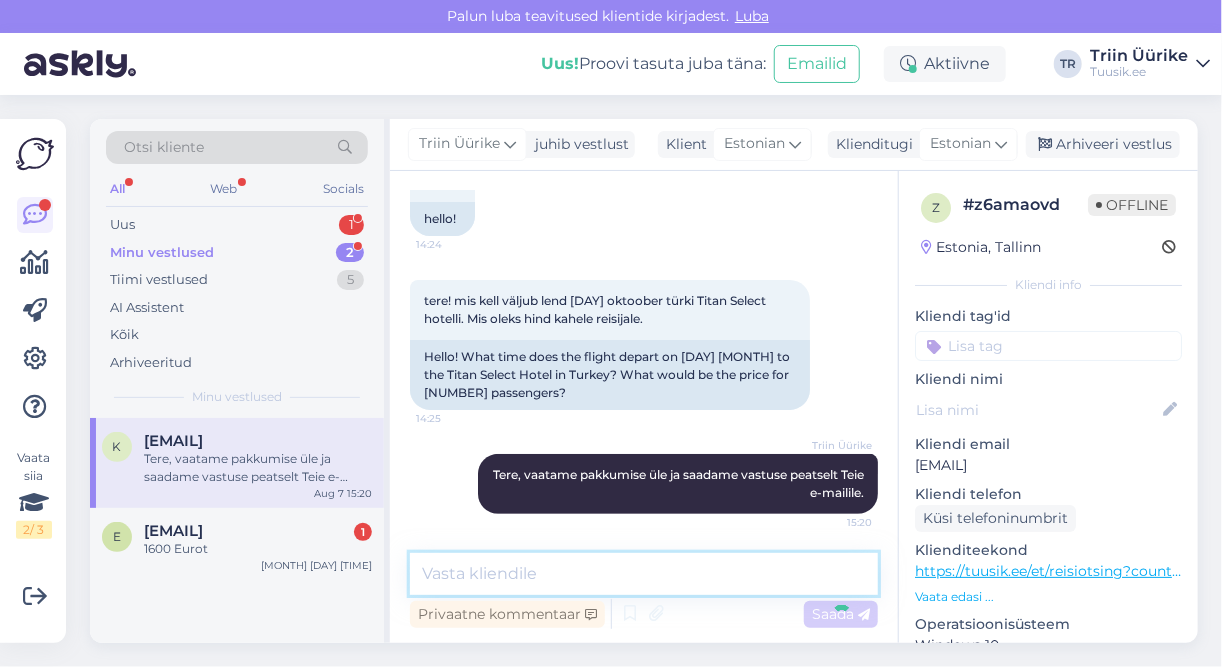 scroll, scrollTop: 224, scrollLeft: 0, axis: vertical 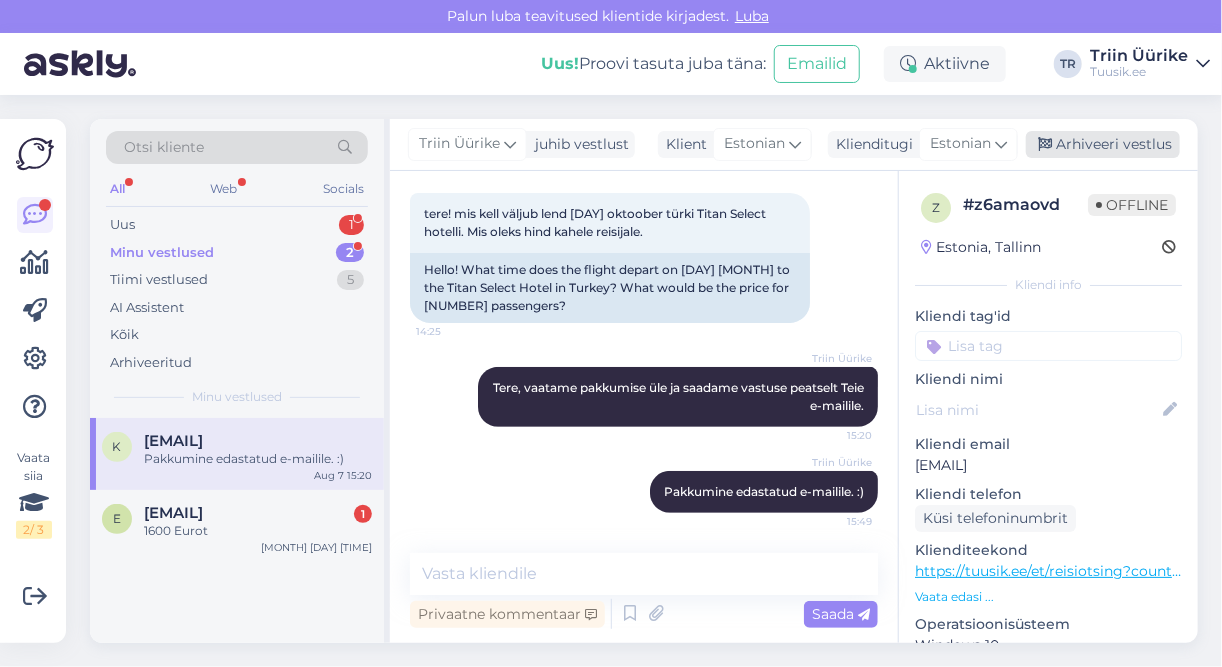 click on "Arhiveeri vestlus" at bounding box center [1103, 144] 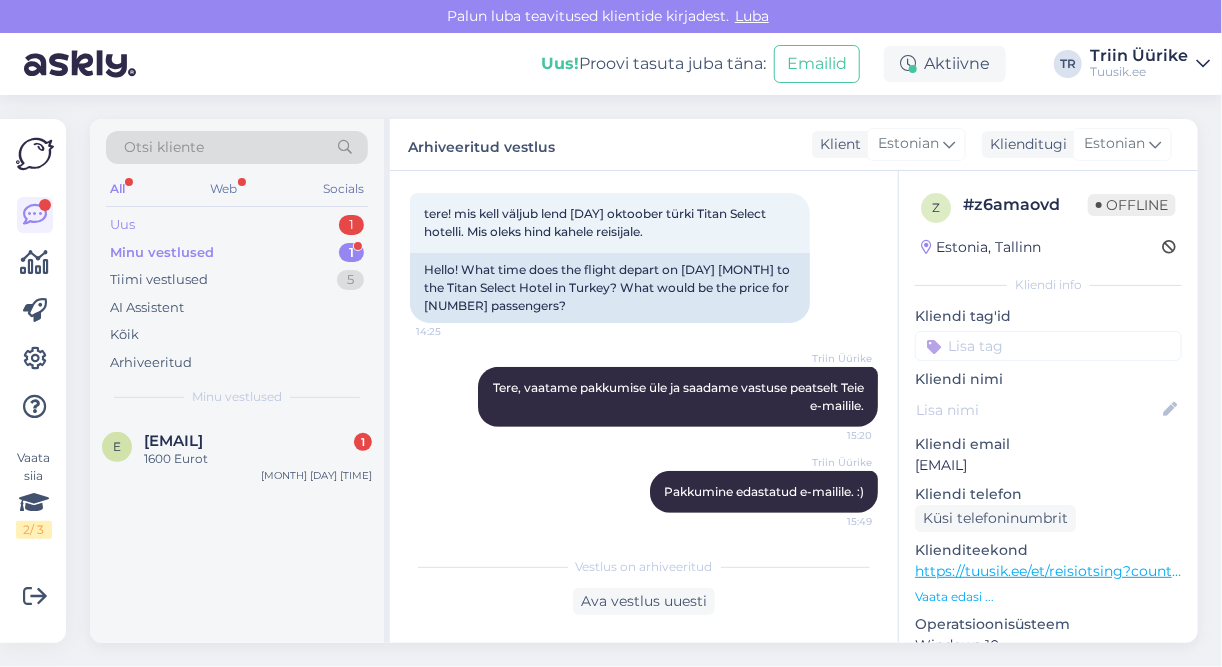 click on "Uus 1" at bounding box center [237, 225] 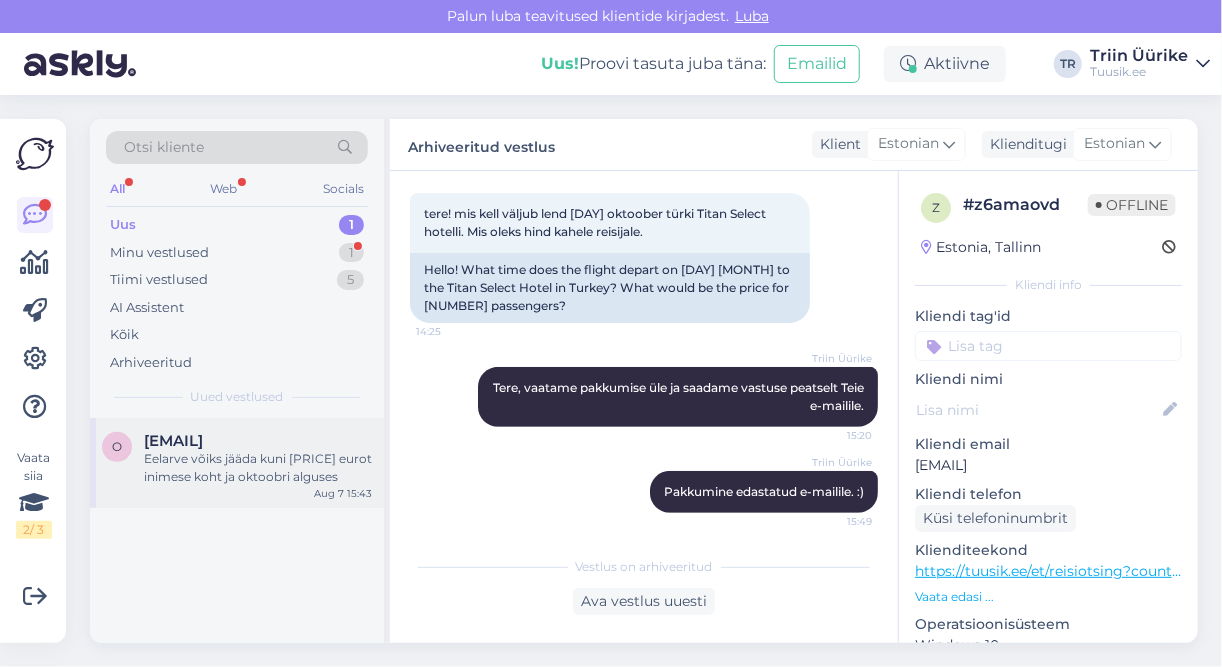 click on "[EMAIL]" at bounding box center [173, 441] 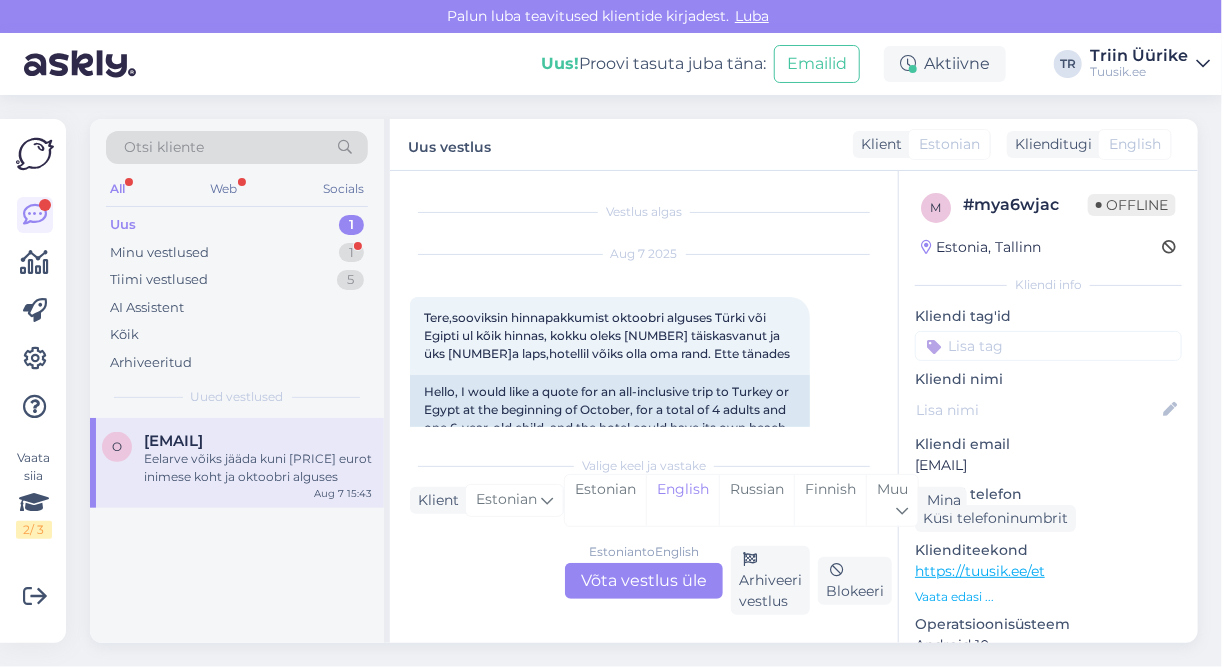 scroll, scrollTop: 301, scrollLeft: 0, axis: vertical 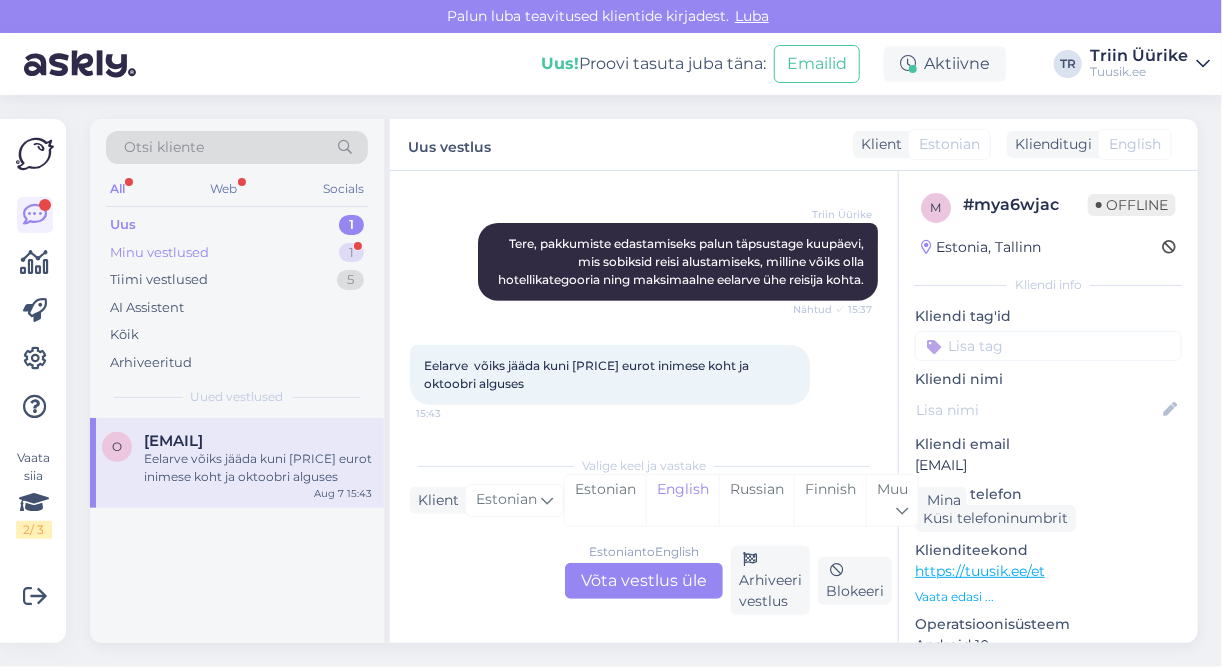 click on "Minu vestlused" at bounding box center (159, 253) 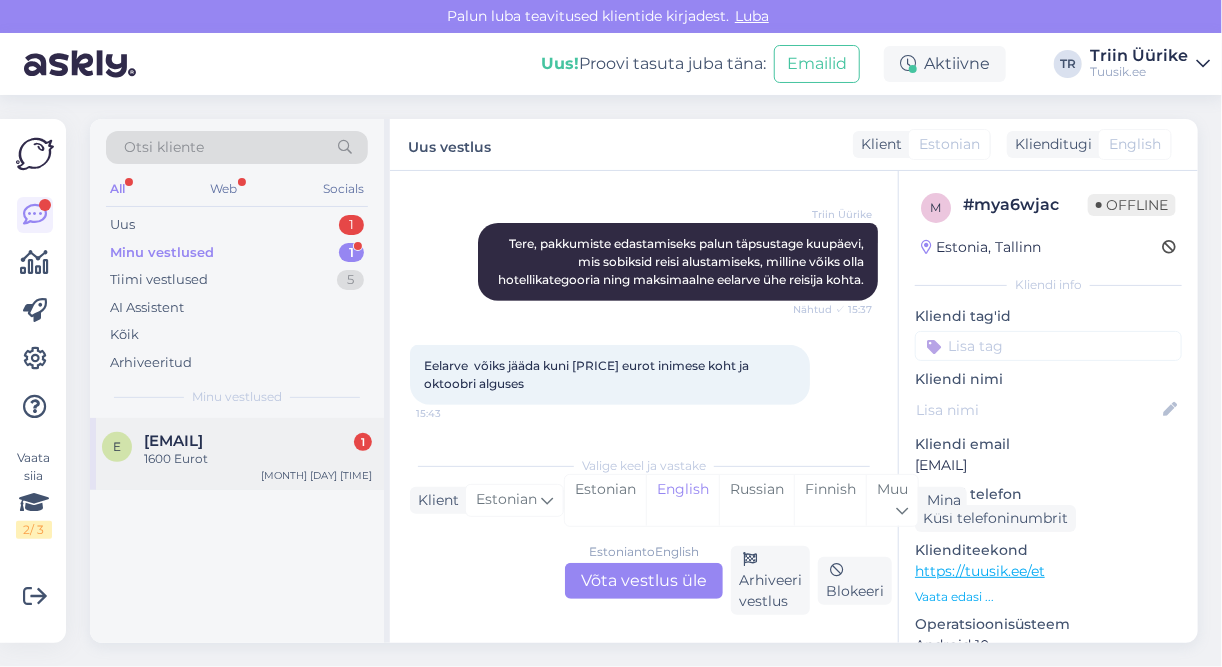 click on "1600 Eurot" at bounding box center (258, 459) 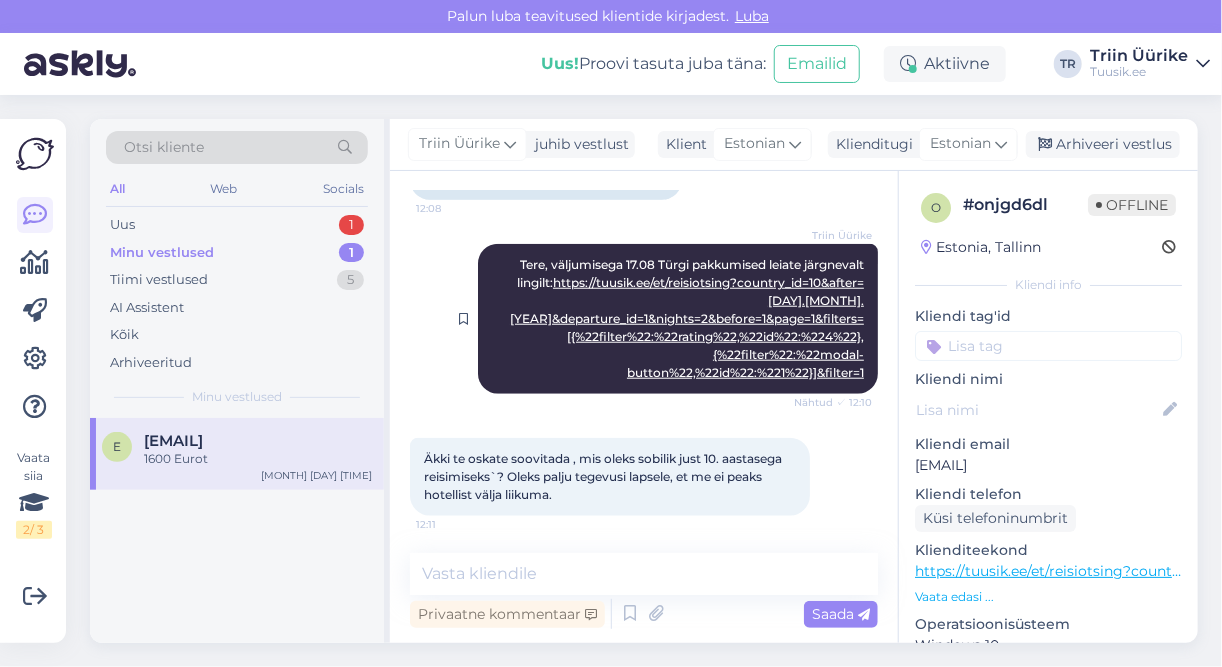 scroll, scrollTop: 718, scrollLeft: 0, axis: vertical 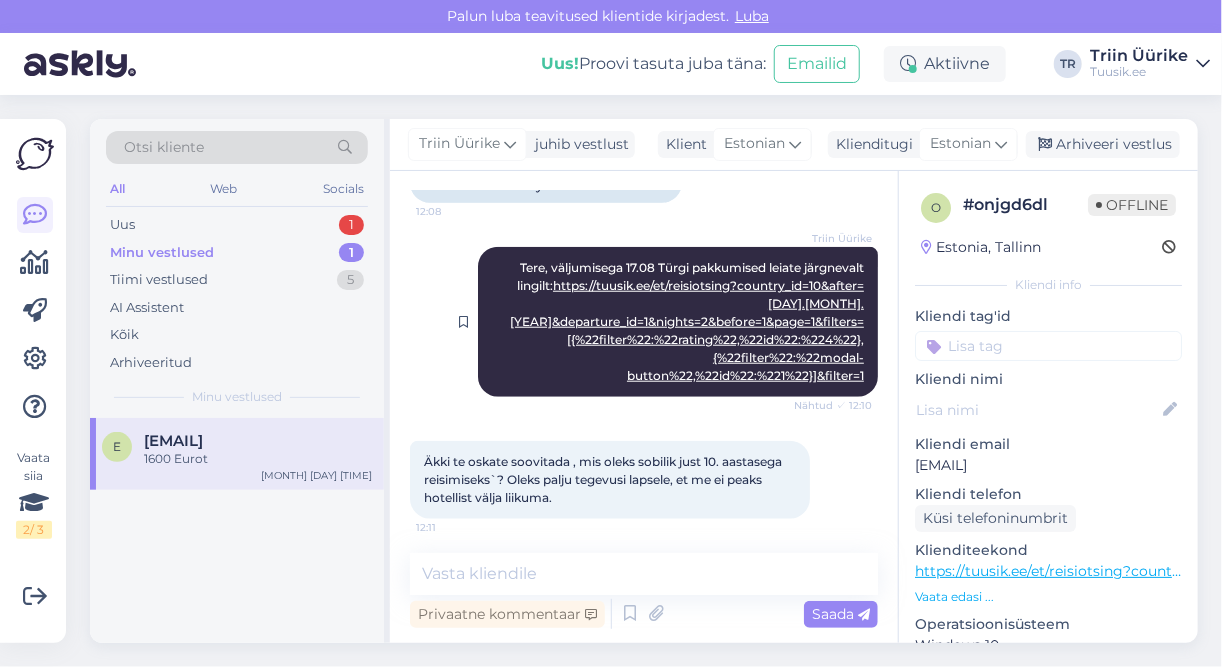 click on "https://tuusik.ee/et/reisiotsing?country_id=10&after=[DAY].[MONTH].[YEAR]&departure_id=1&nights=2&before=1&page=1&filters=[{%22filter%22:%22rating%22,%22id%22:%224%22},{%22filter%22:%22modal-button%22,%22id%22:%221%22}]&filter=1" at bounding box center [687, 330] 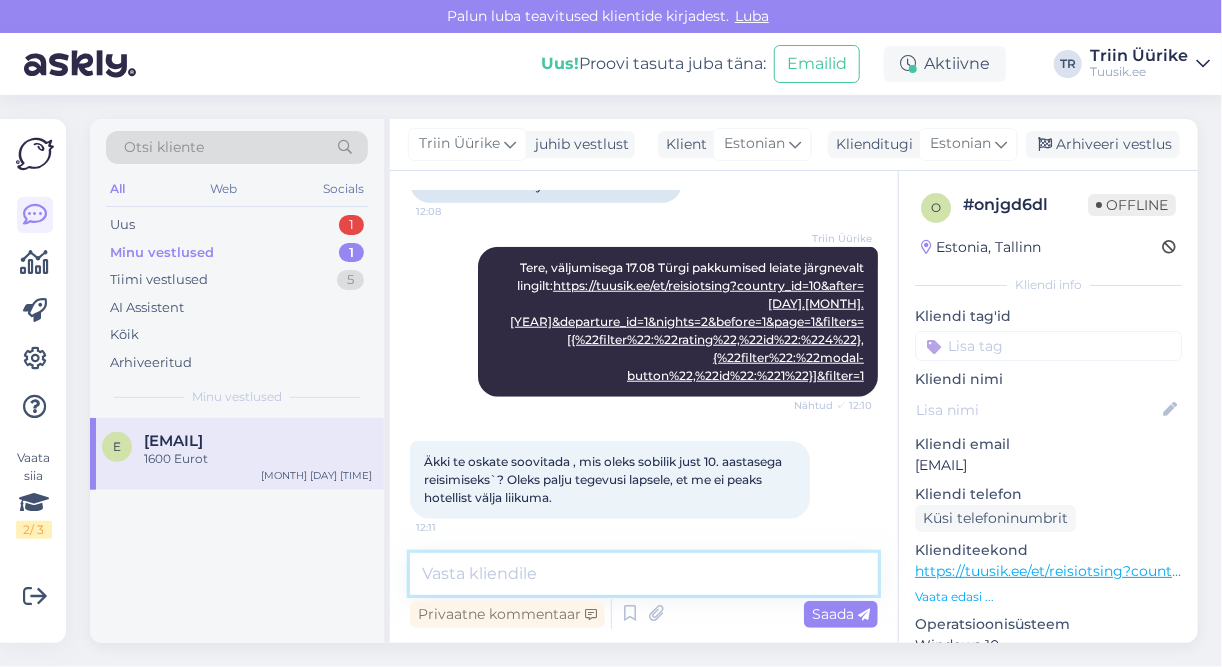 click at bounding box center [644, 574] 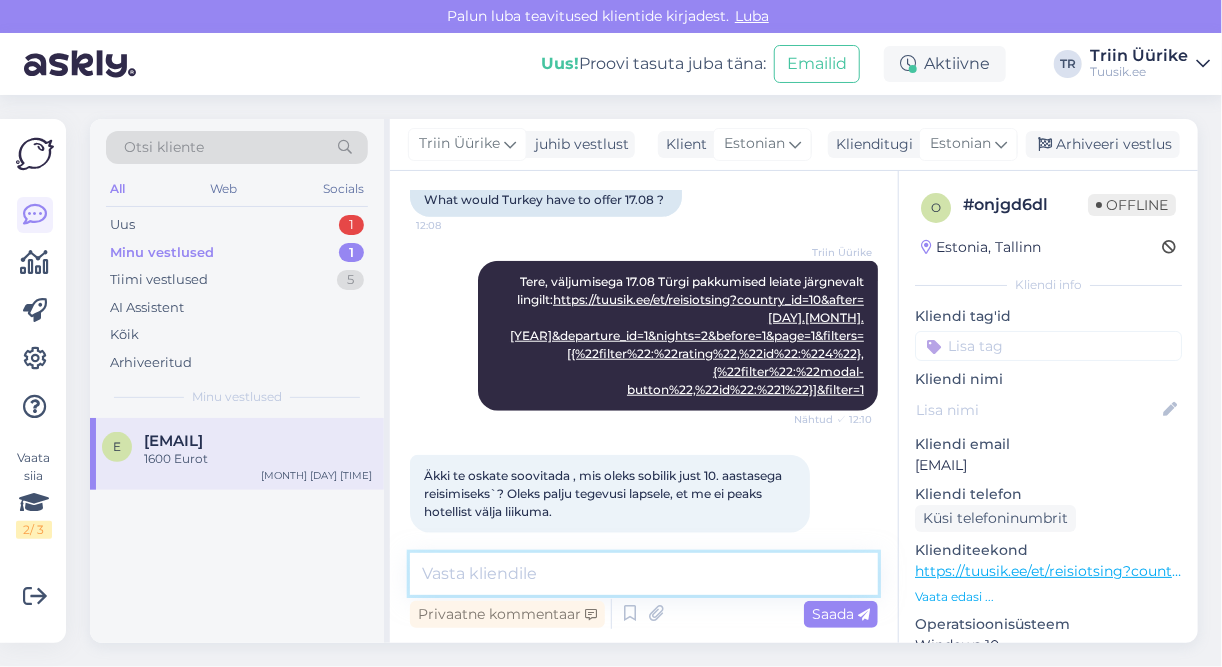 scroll, scrollTop: 913, scrollLeft: 0, axis: vertical 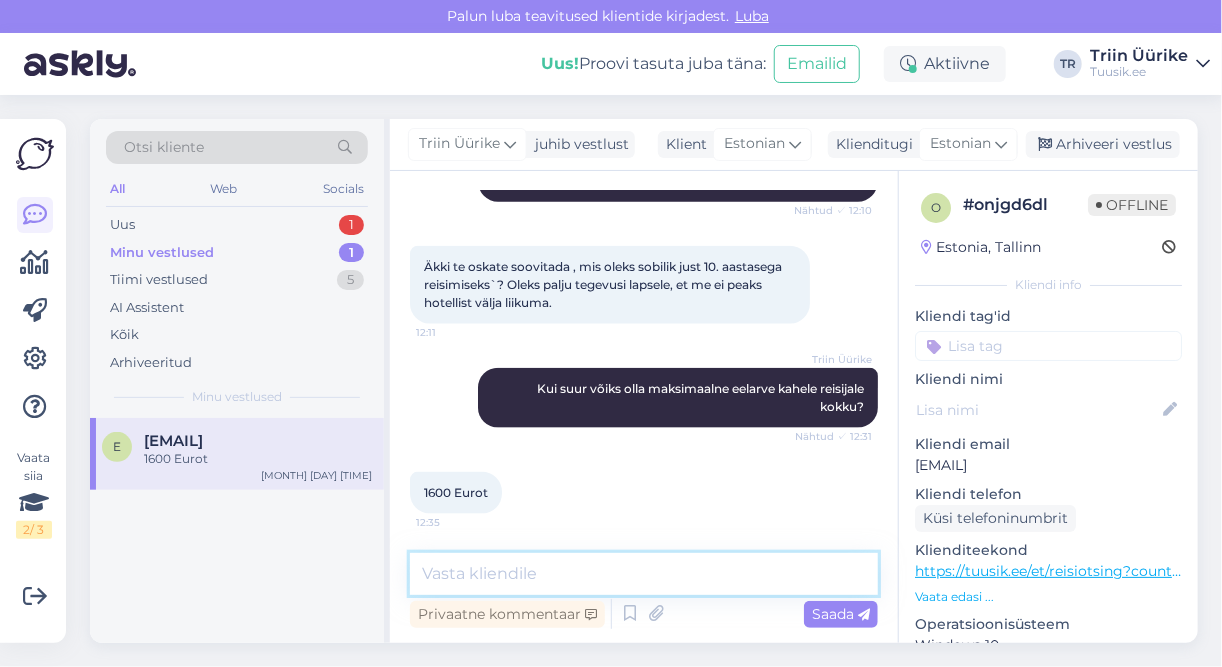 click at bounding box center (644, 574) 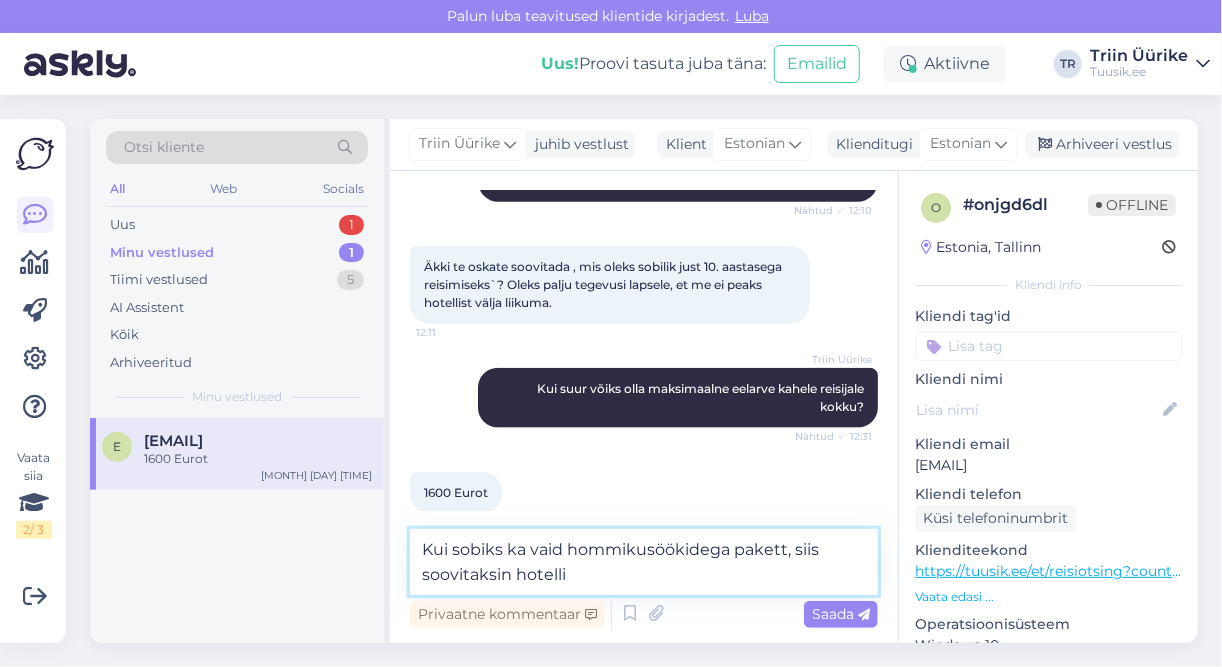 paste on "Numa Port Hotel" 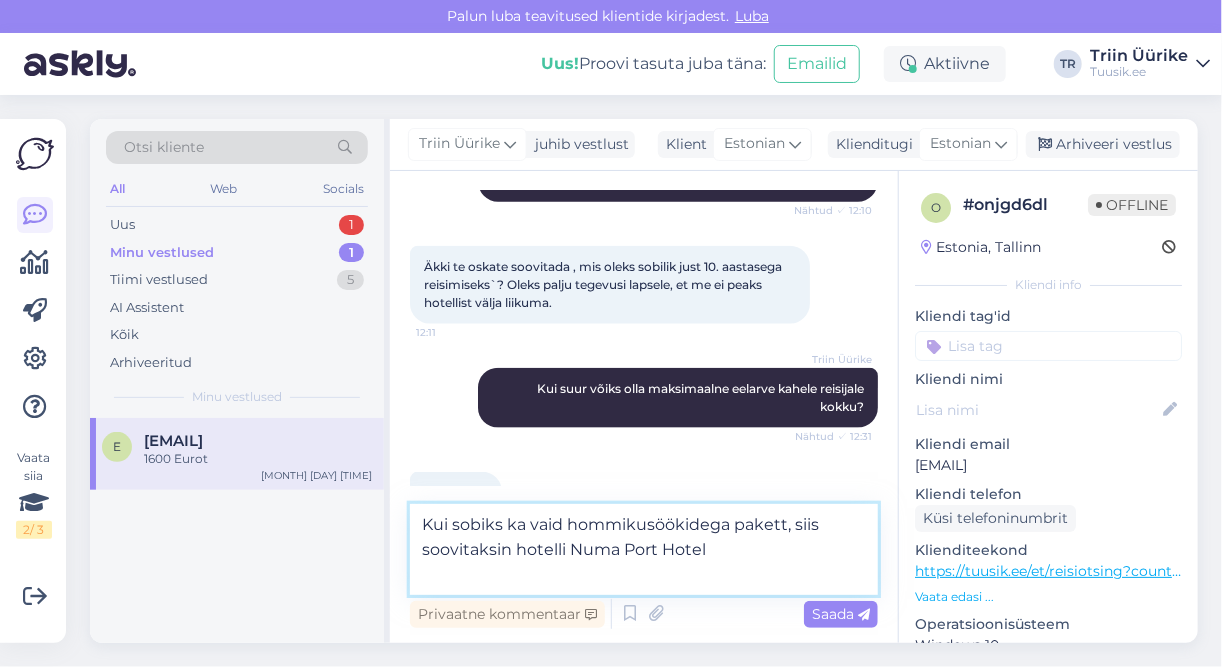 click on "Kui sobiks ka vaid hommikusöökidega pakett, siis soovitaksin hotelli Numa Port Hotel" at bounding box center (644, 549) 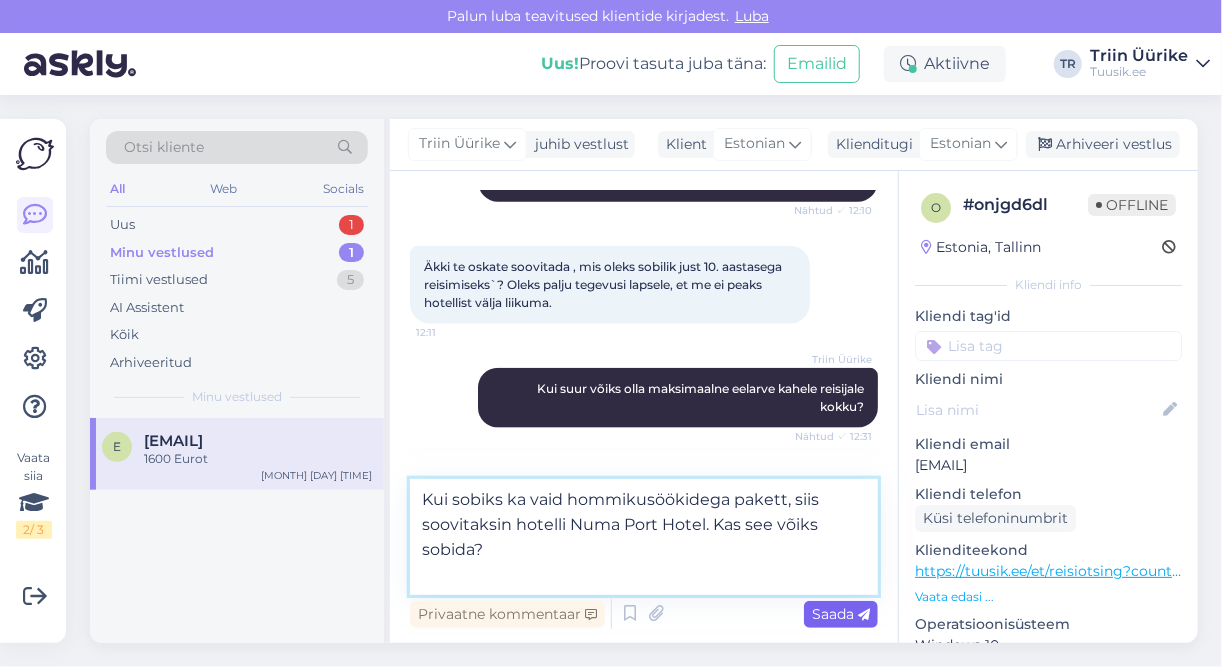 type on "Kui sobiks ka vaid hommikusöökidega pakett, siis soovitaksin hotelli Numa Port Hotel. Kas see võiks sobida?" 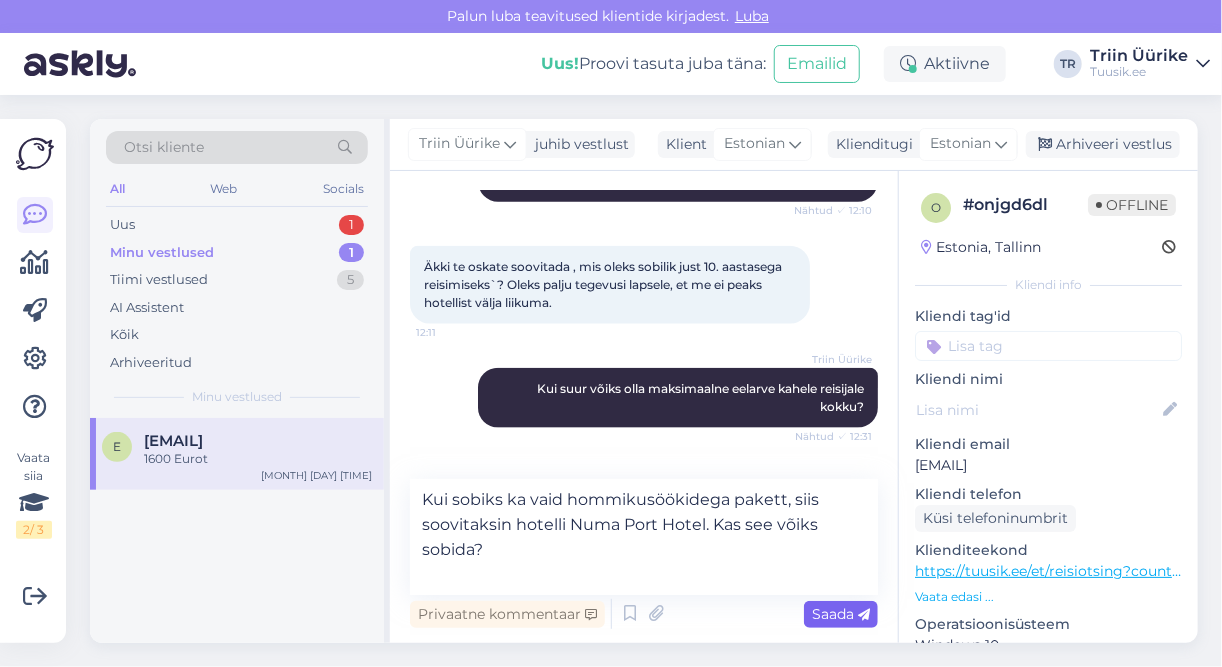 click on "Saada" at bounding box center [841, 614] 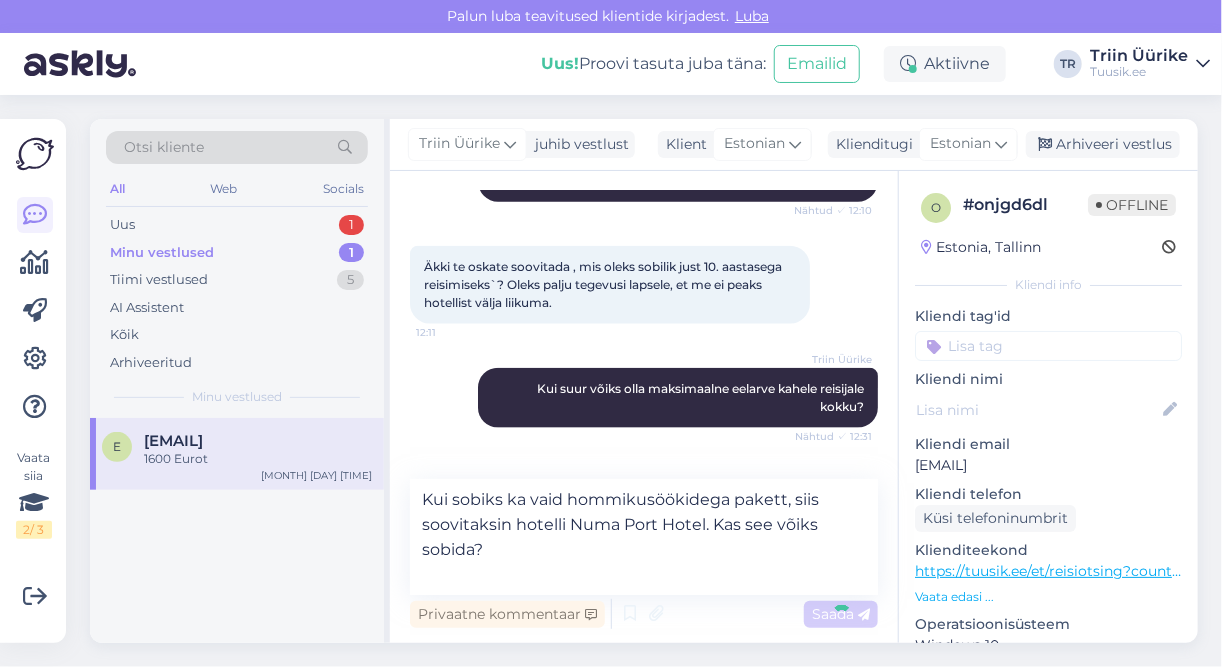 type 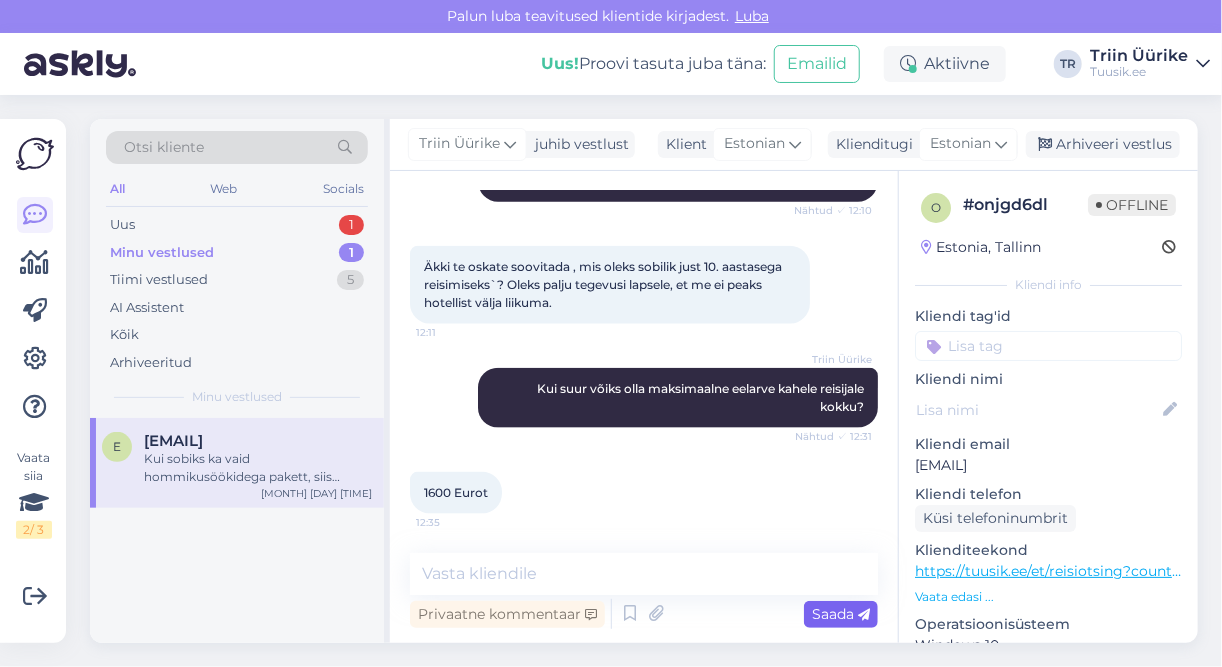 scroll, scrollTop: 1017, scrollLeft: 0, axis: vertical 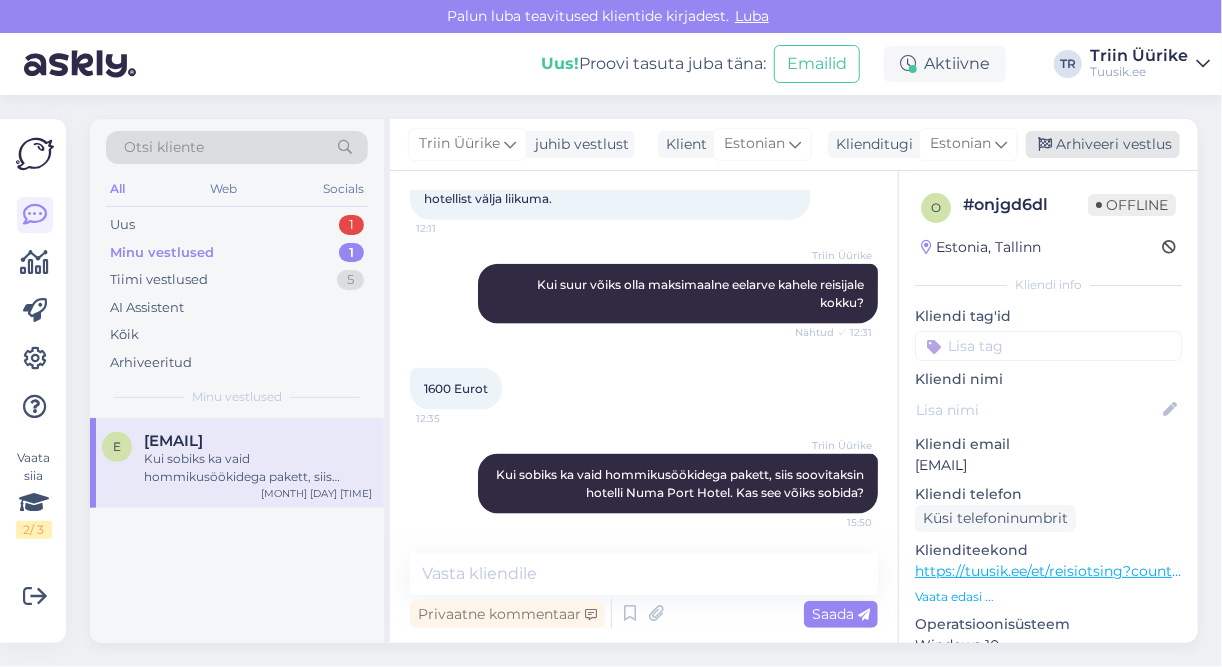 click on "Arhiveeri vestlus" at bounding box center (1103, 144) 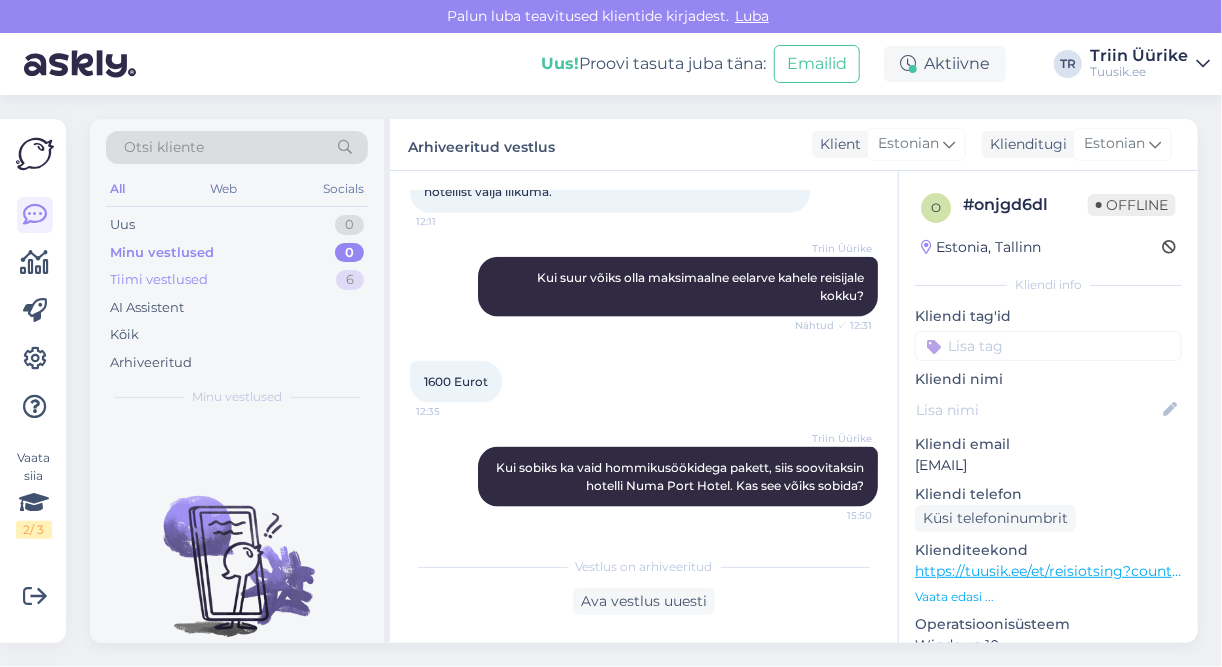 click on "Tiimi vestlused 6" at bounding box center (237, 280) 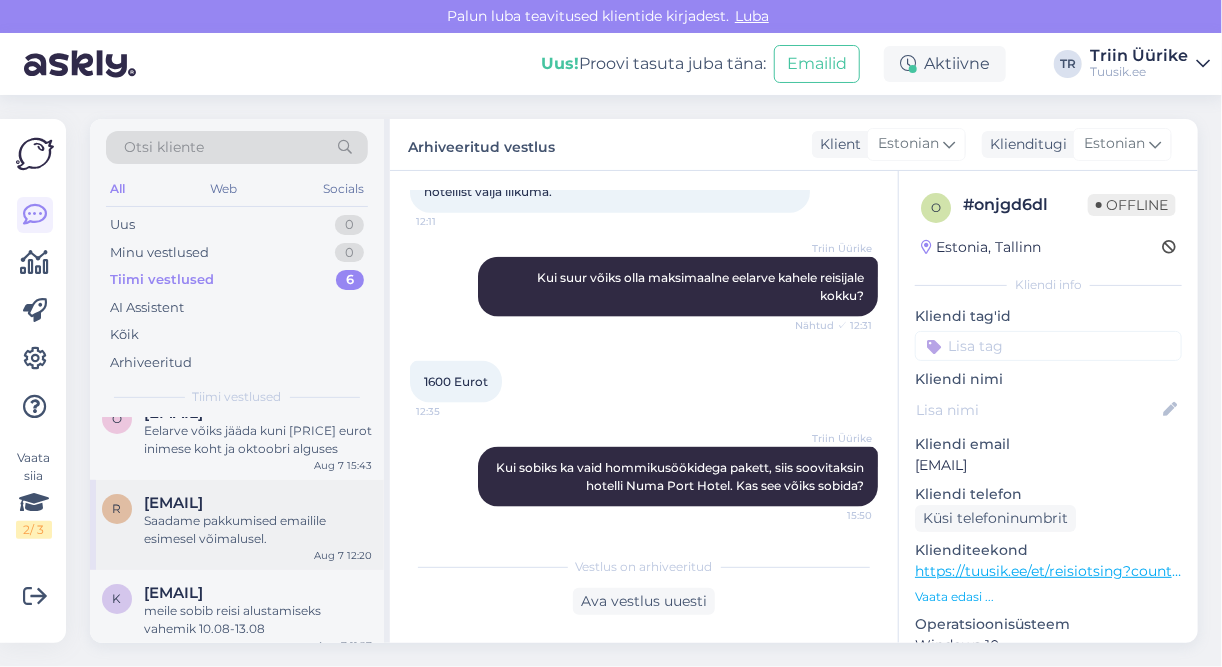 scroll, scrollTop: 160, scrollLeft: 0, axis: vertical 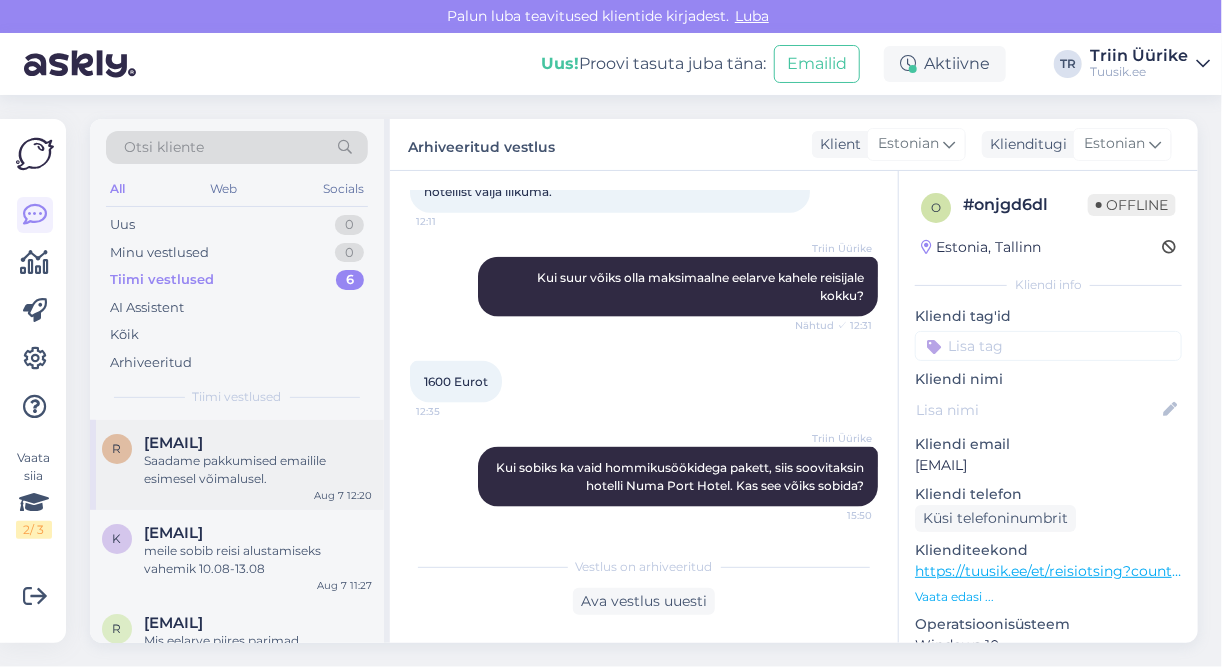 click on "Saadame pakkumised emailile esimesel võimalusel." at bounding box center [258, 470] 